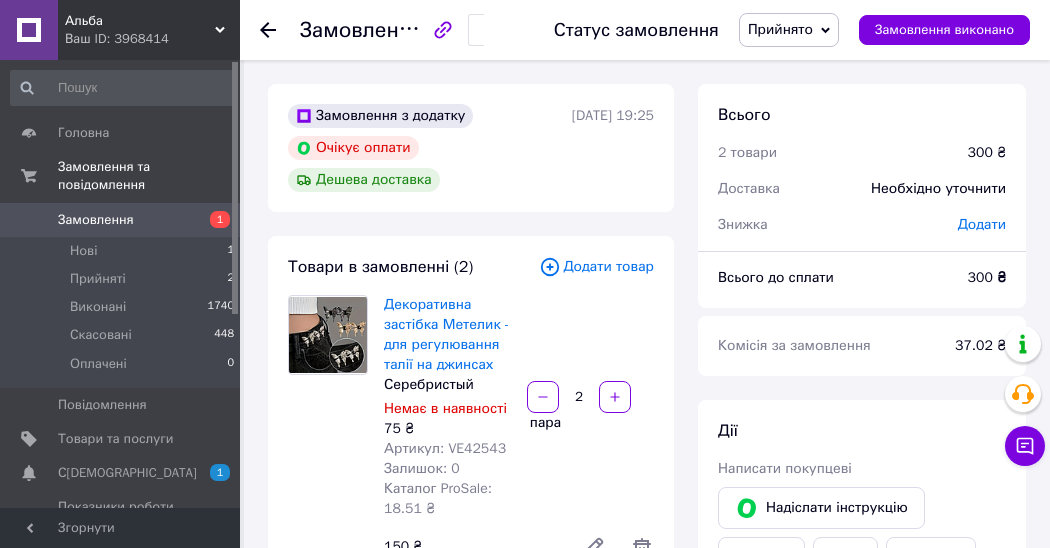 scroll, scrollTop: 1106, scrollLeft: 0, axis: vertical 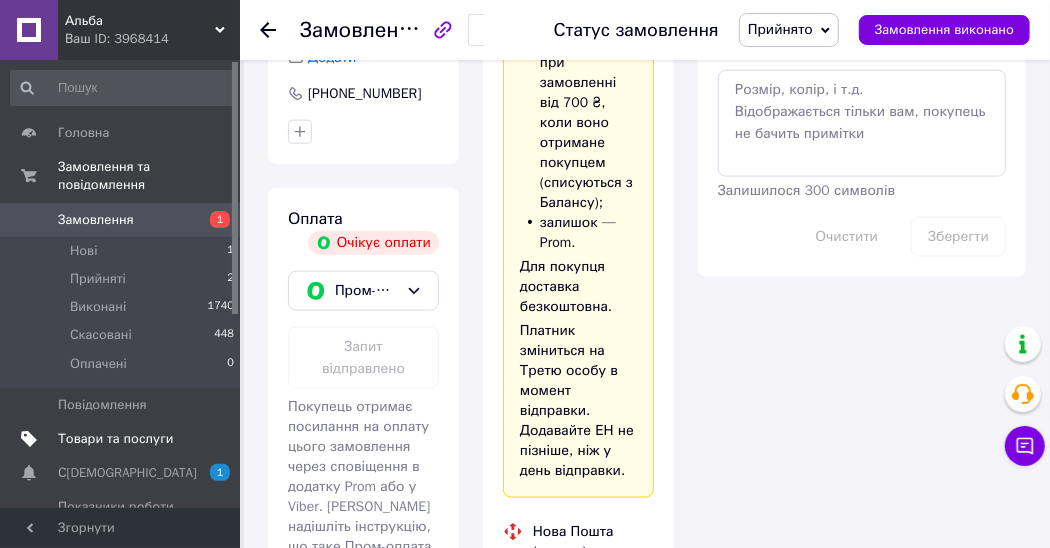 click on "Товари та послуги" at bounding box center (115, 439) 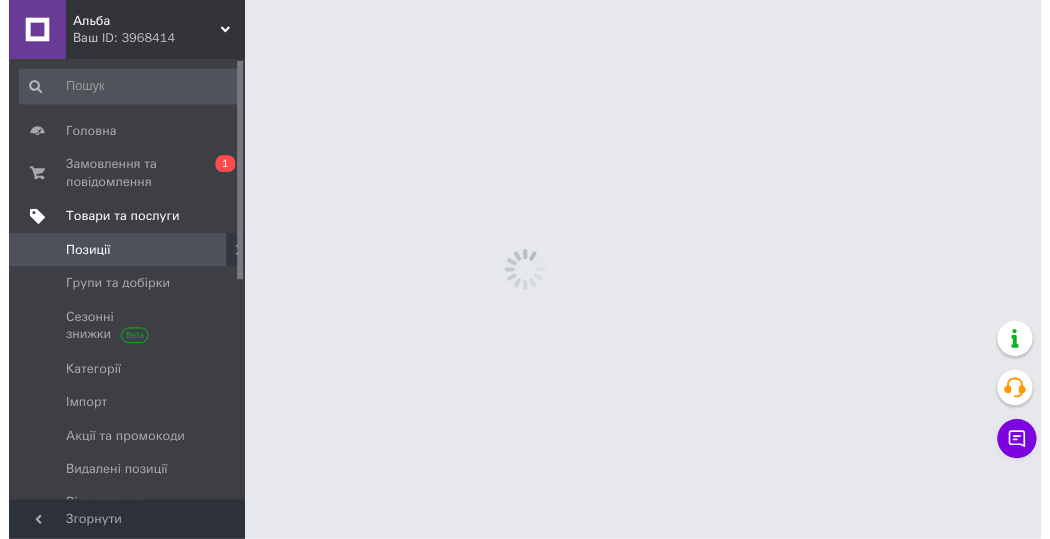 scroll, scrollTop: 0, scrollLeft: 0, axis: both 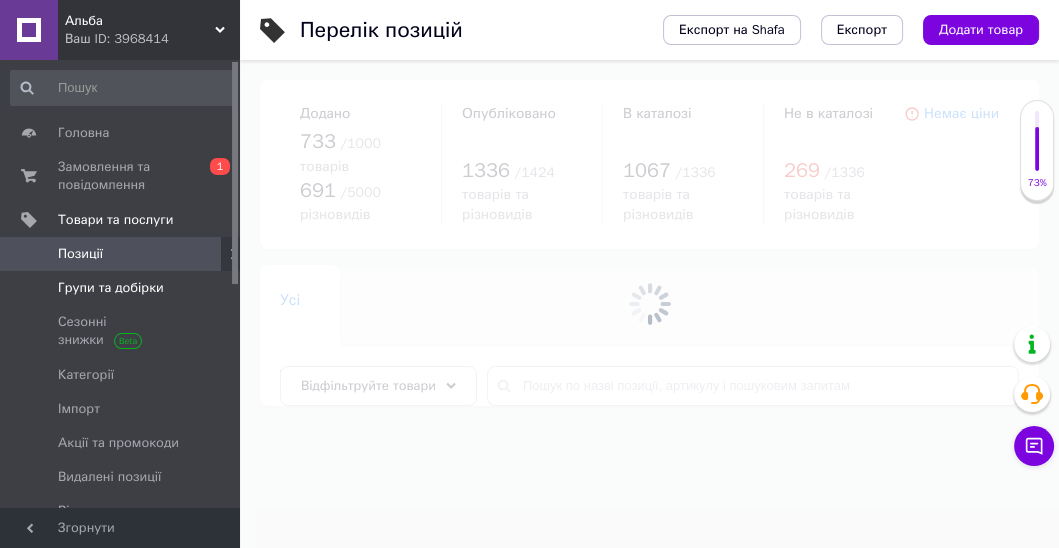 click on "Групи та добірки" at bounding box center (111, 288) 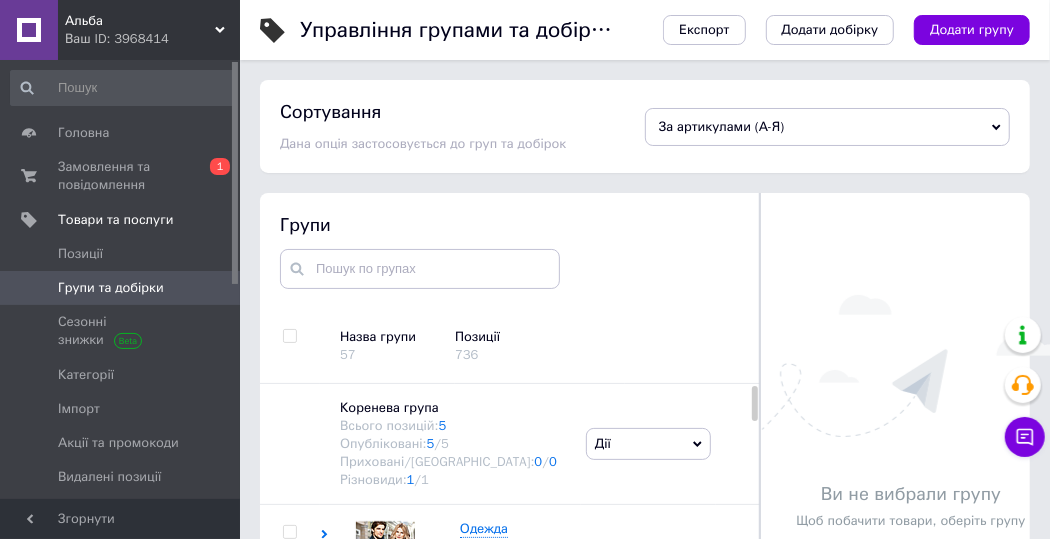 scroll, scrollTop: 1228, scrollLeft: 0, axis: vertical 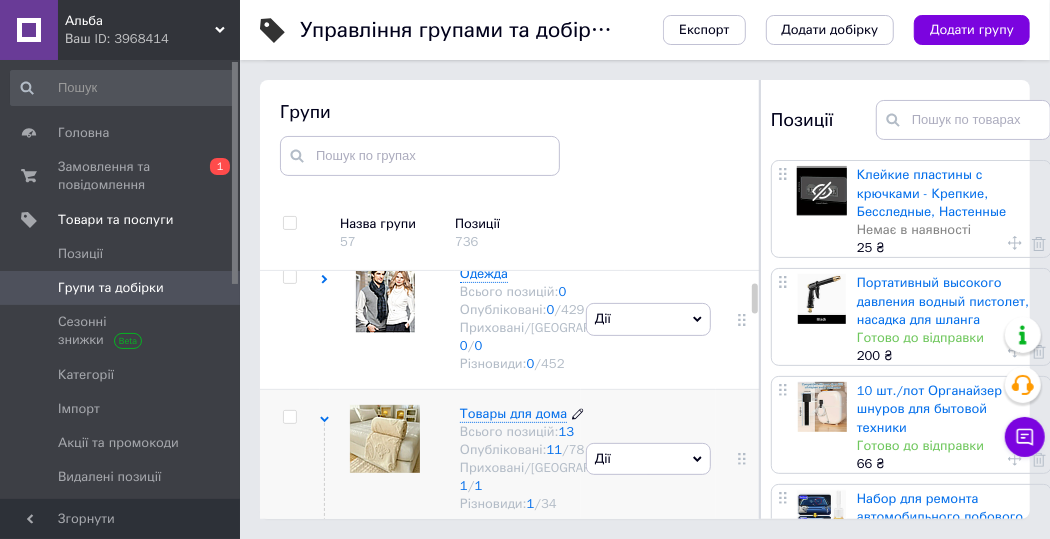 click on "Товары для дома" at bounding box center (513, 413) 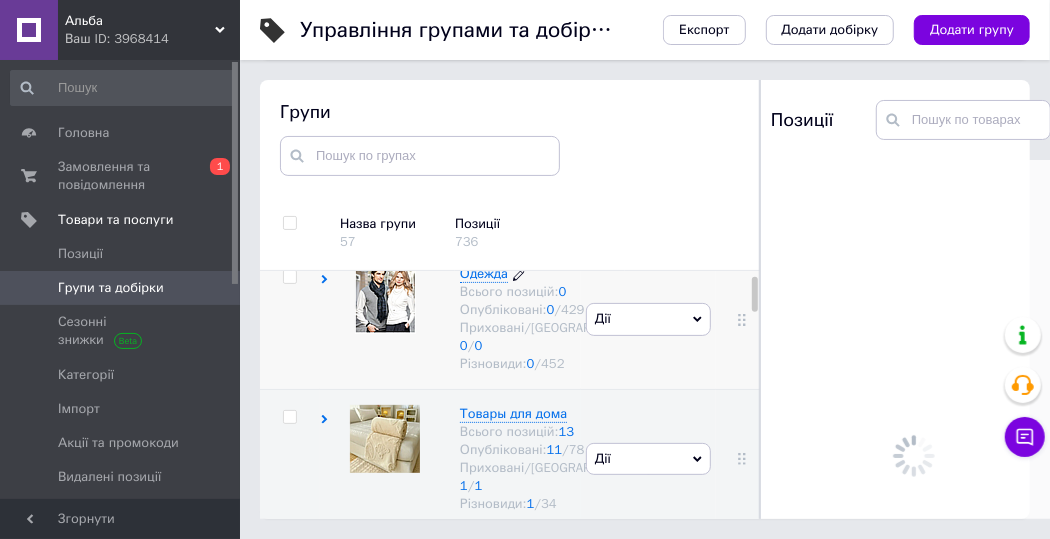 scroll, scrollTop: 28, scrollLeft: 0, axis: vertical 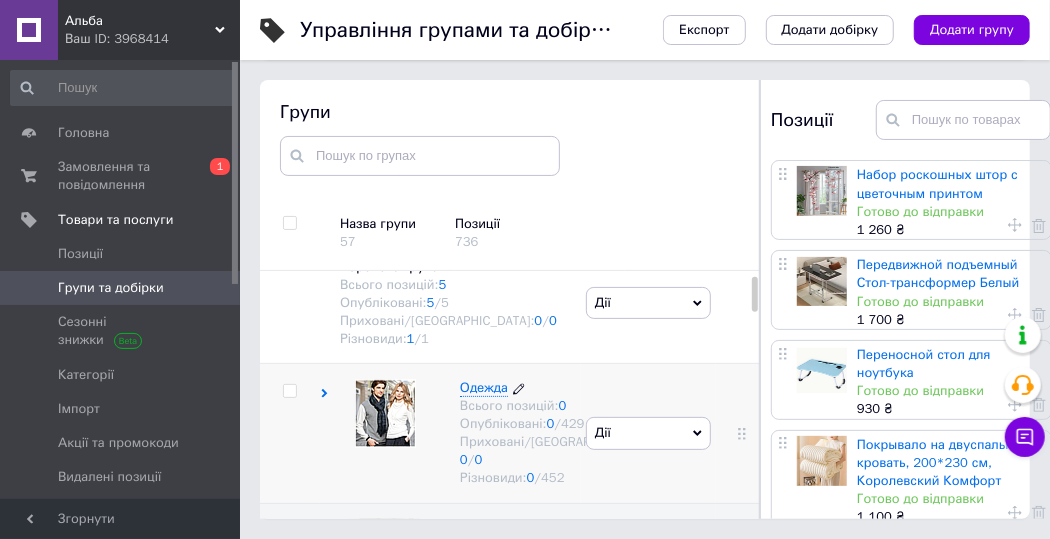 click on "Одежда" at bounding box center [484, 387] 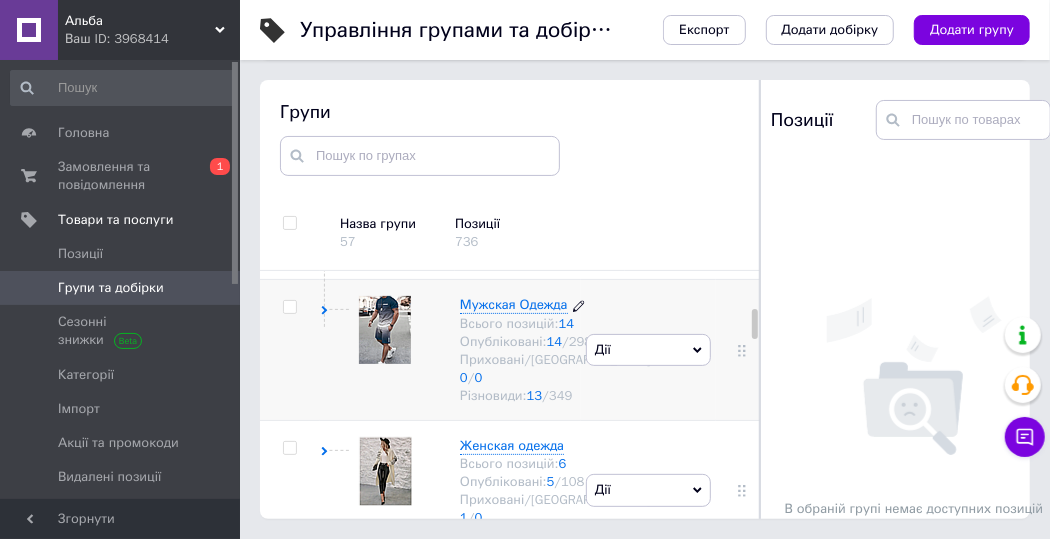 scroll, scrollTop: 485, scrollLeft: 0, axis: vertical 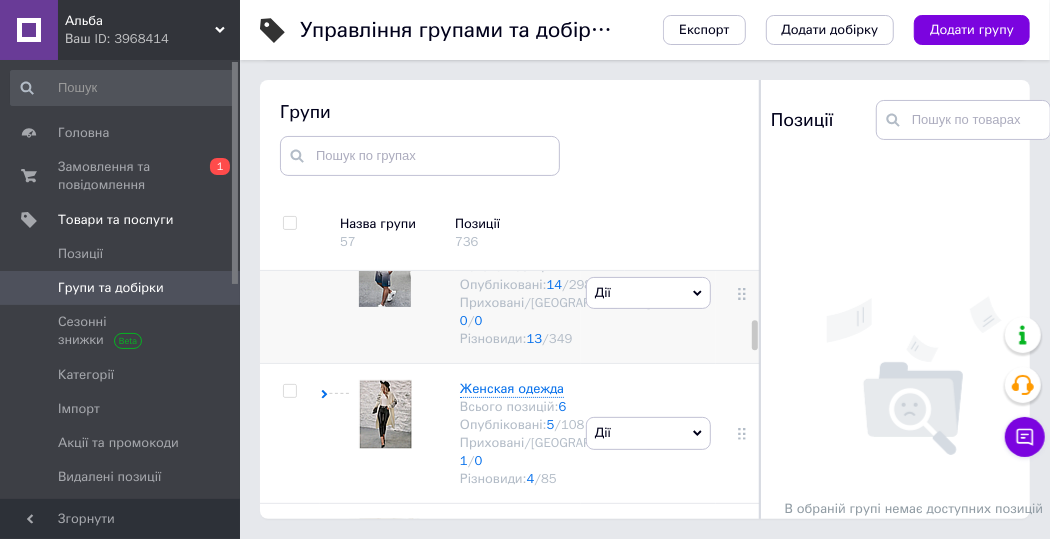 click on "Мужская Одежда" at bounding box center [514, 247] 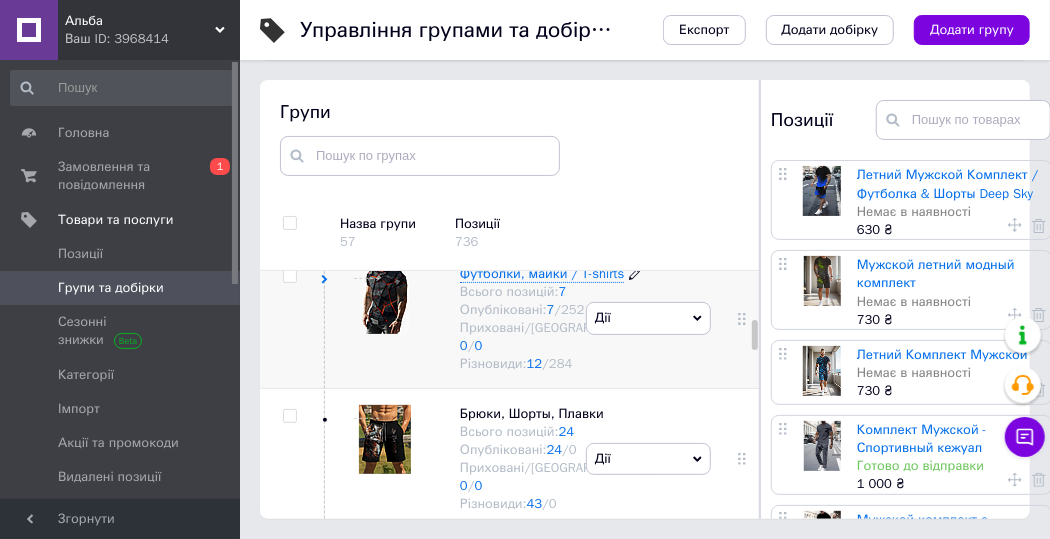 scroll, scrollTop: 657, scrollLeft: 0, axis: vertical 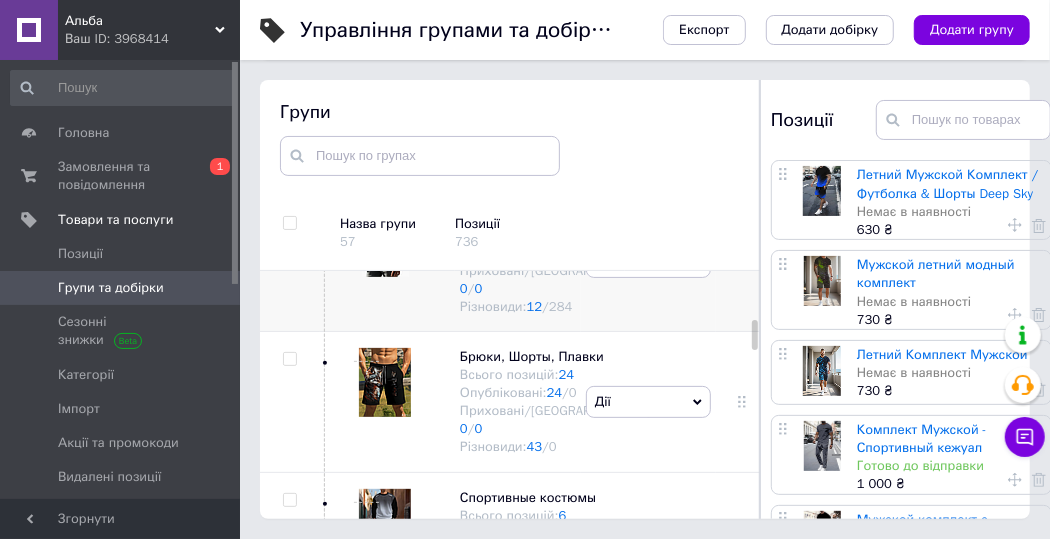 click on "Футболки, майки / T-shirts" at bounding box center (542, 216) 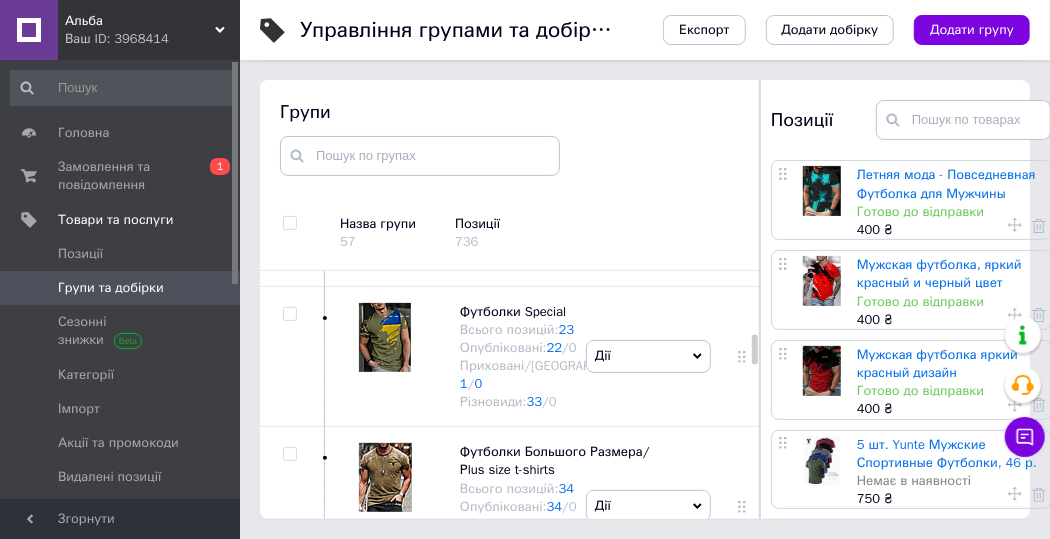 scroll, scrollTop: 1571, scrollLeft: 0, axis: vertical 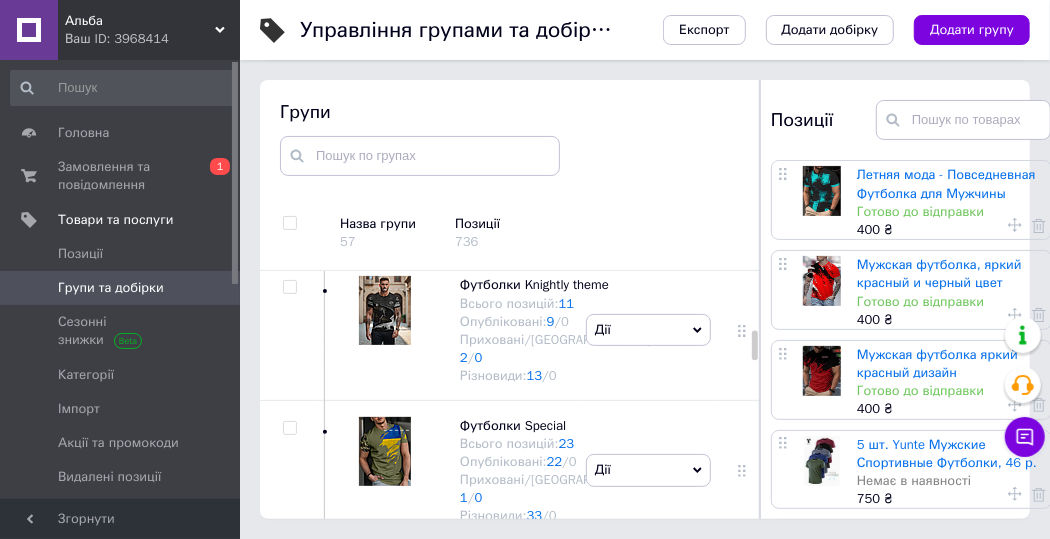click on "Футболки Graphic print" at bounding box center (528, -137) 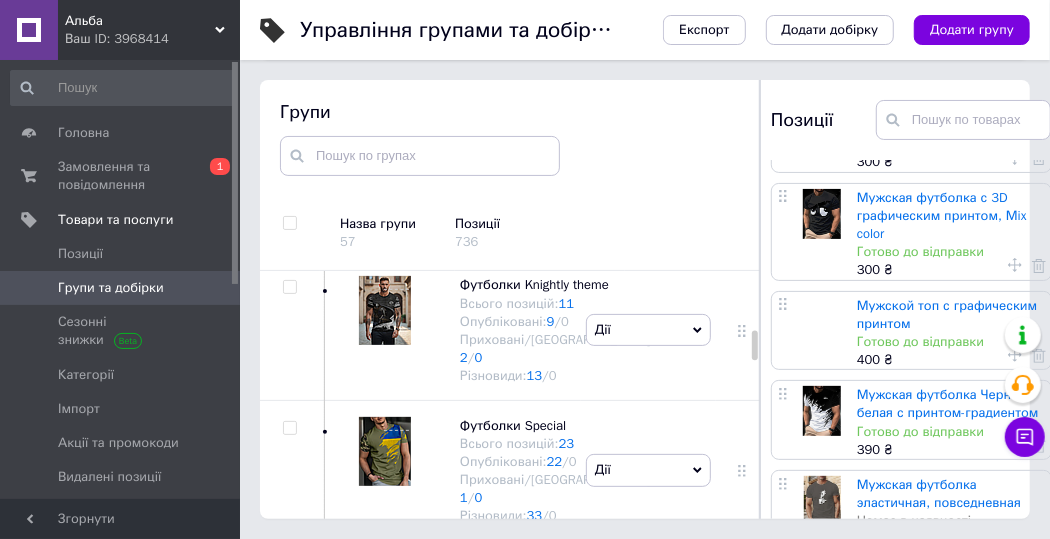 scroll, scrollTop: 1700, scrollLeft: 0, axis: vertical 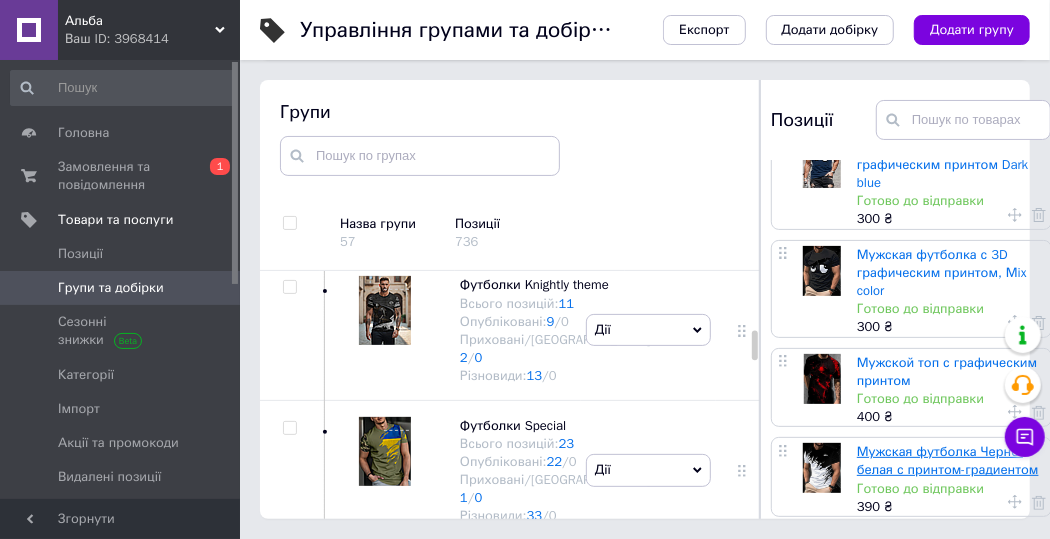 click on "Мужская футболка Черно-белая с принтом-градиентом" at bounding box center (948, 460) 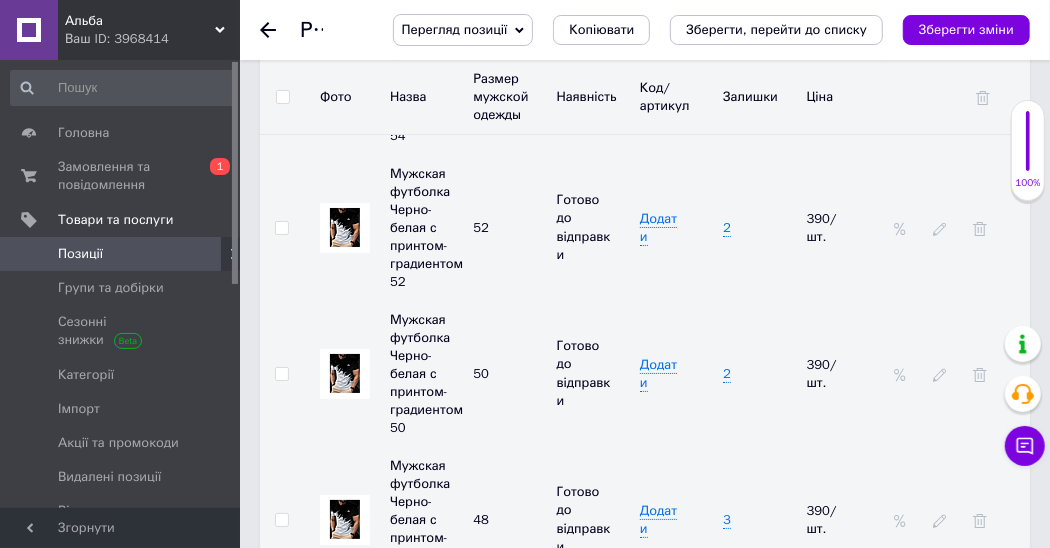 scroll, scrollTop: 3657, scrollLeft: 0, axis: vertical 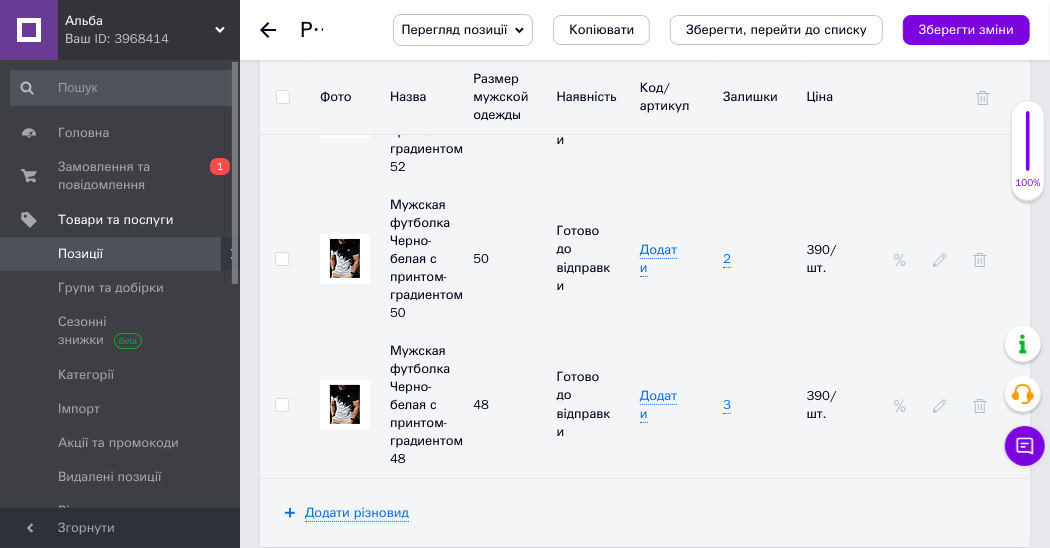 click on "3" at bounding box center [759, 405] 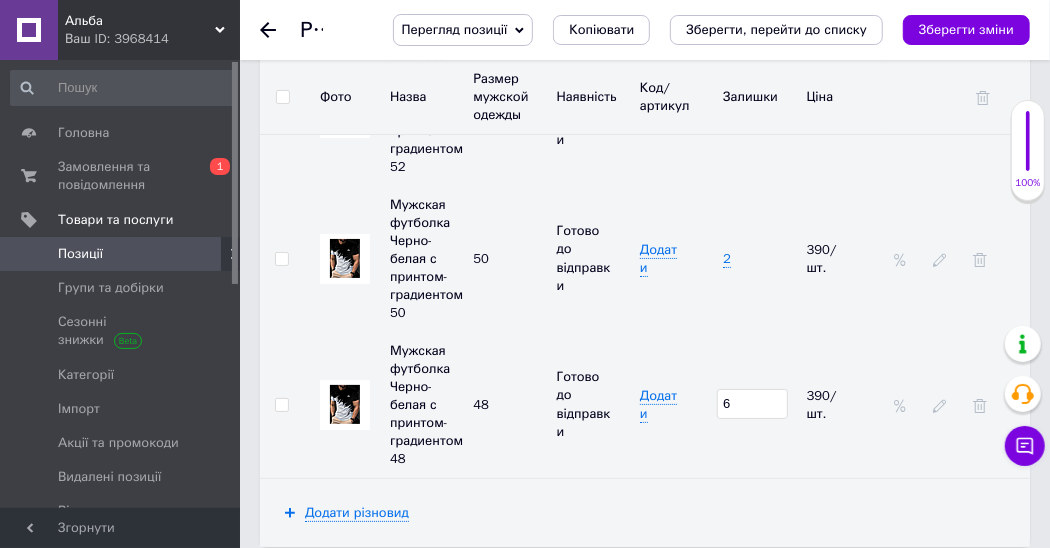type on "6" 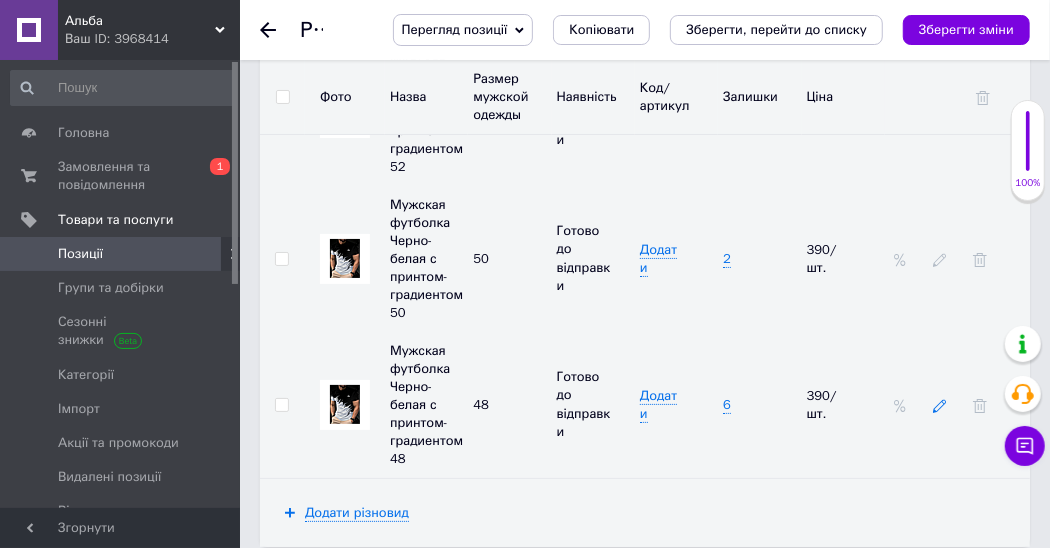click 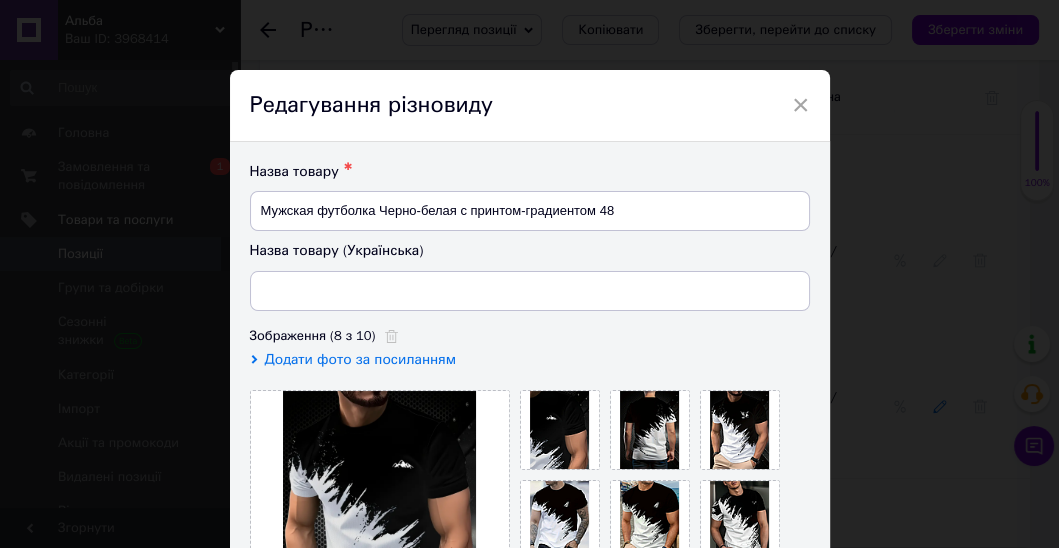 type on "Чоловіча футболка Чорно-біла з принтом-градієнтом 48" 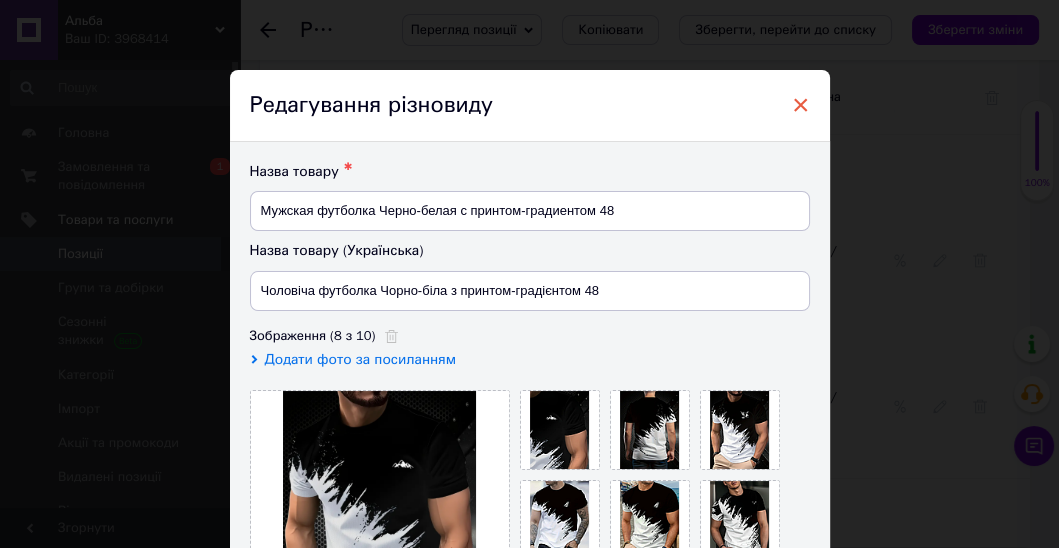 click on "×" at bounding box center (801, 105) 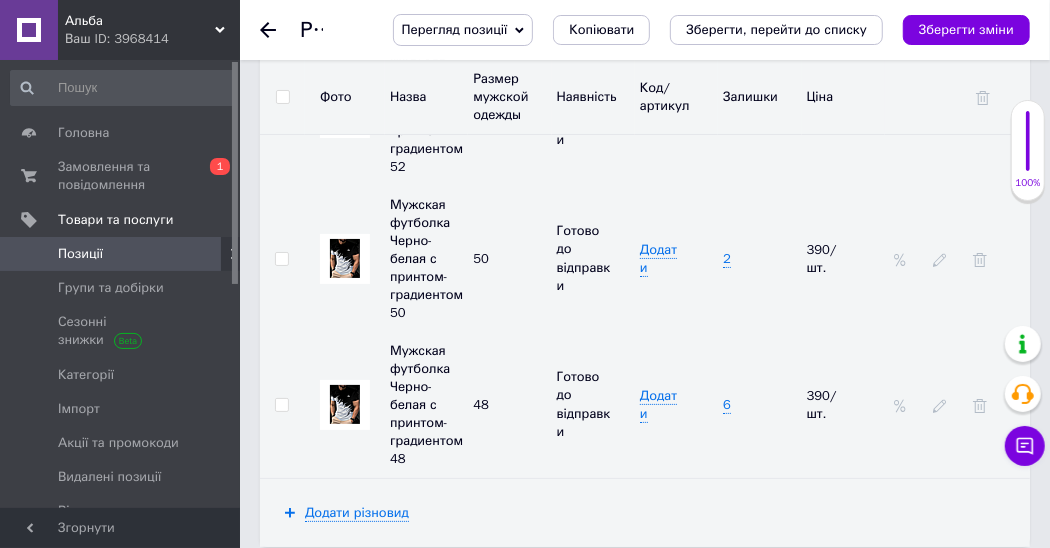 click on "Додати різновид" at bounding box center (645, 513) 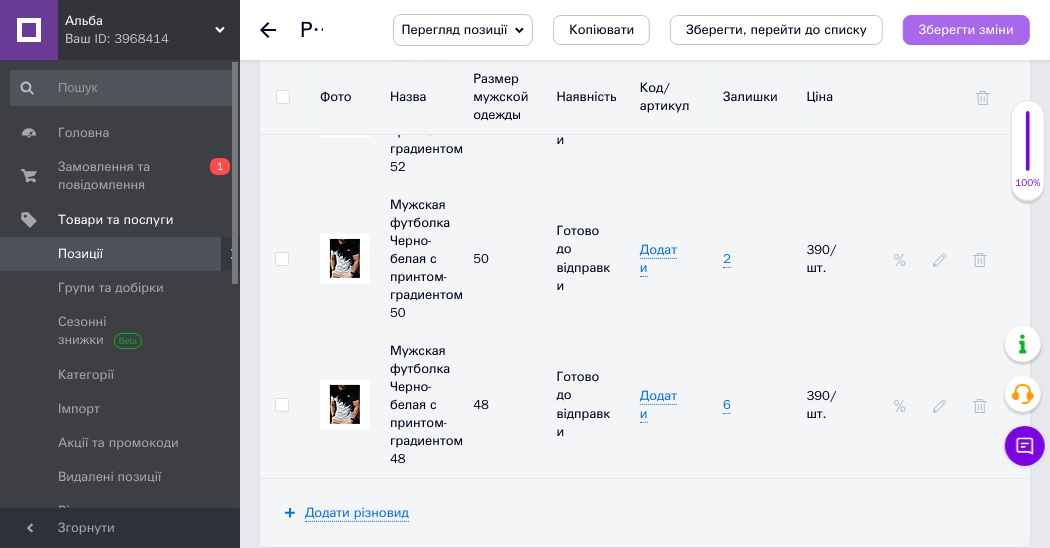 click on "Зберегти зміни" at bounding box center [966, 29] 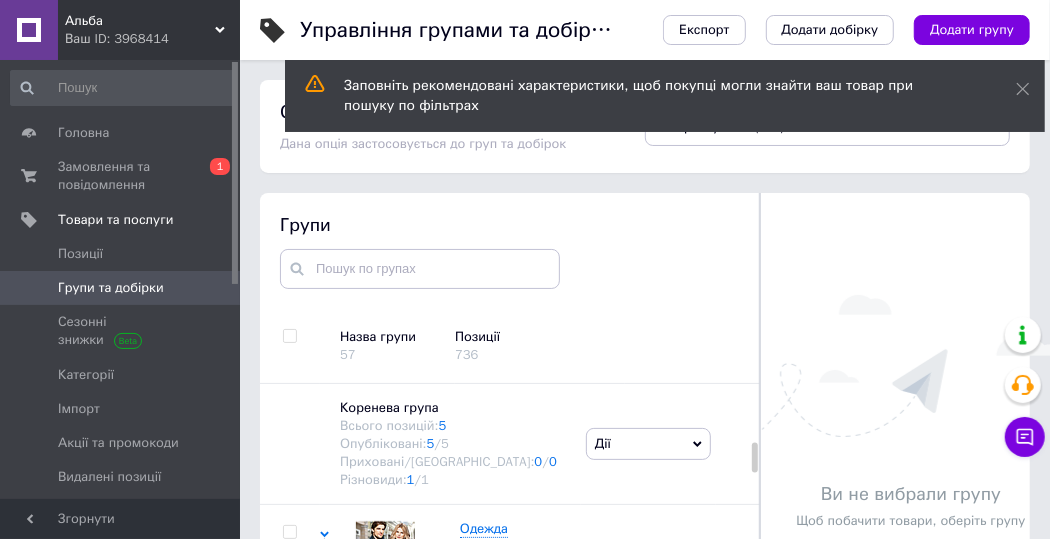 scroll, scrollTop: 121, scrollLeft: 0, axis: vertical 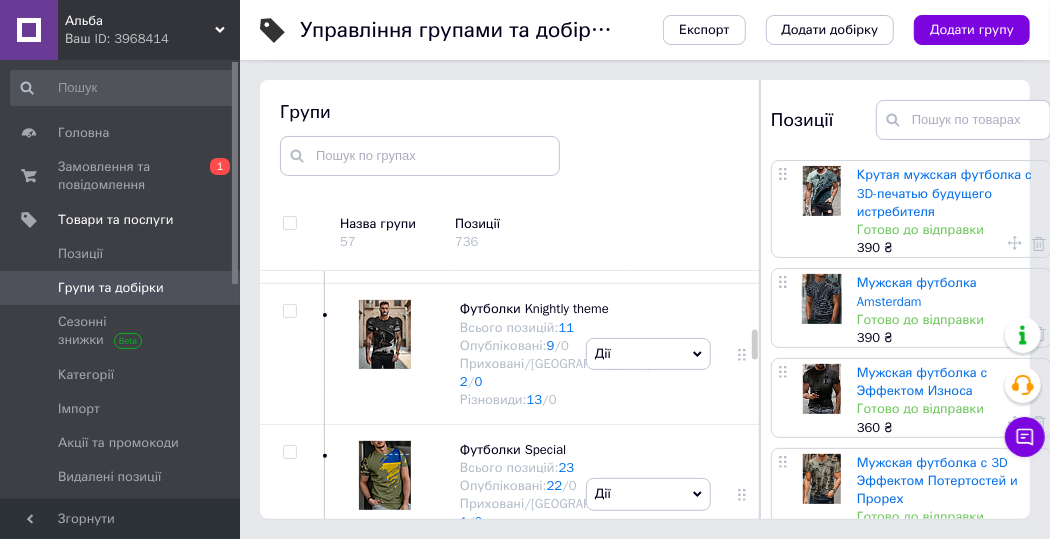 click on "Мужская футболка Amsterdam" at bounding box center (917, 291) 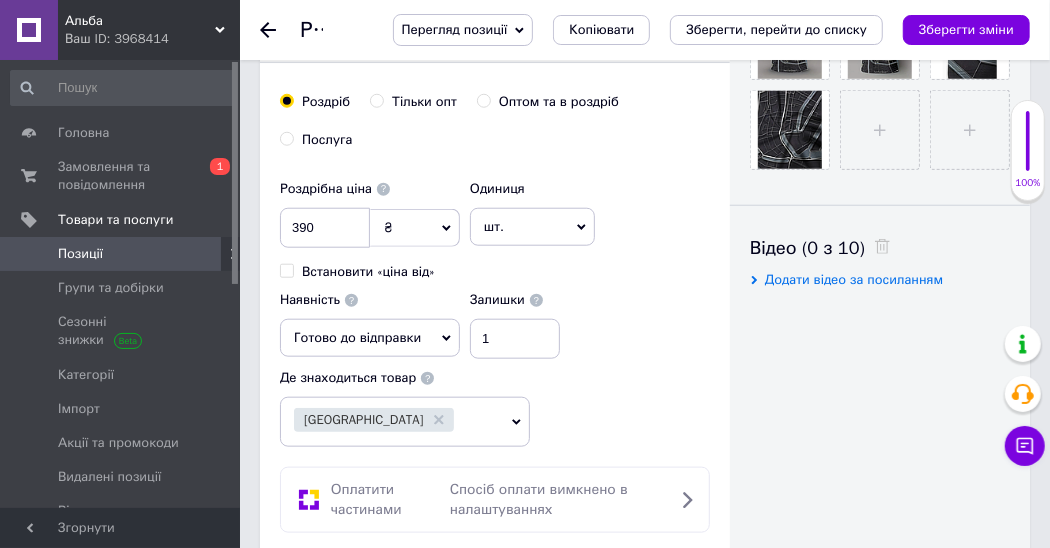 scroll, scrollTop: 800, scrollLeft: 0, axis: vertical 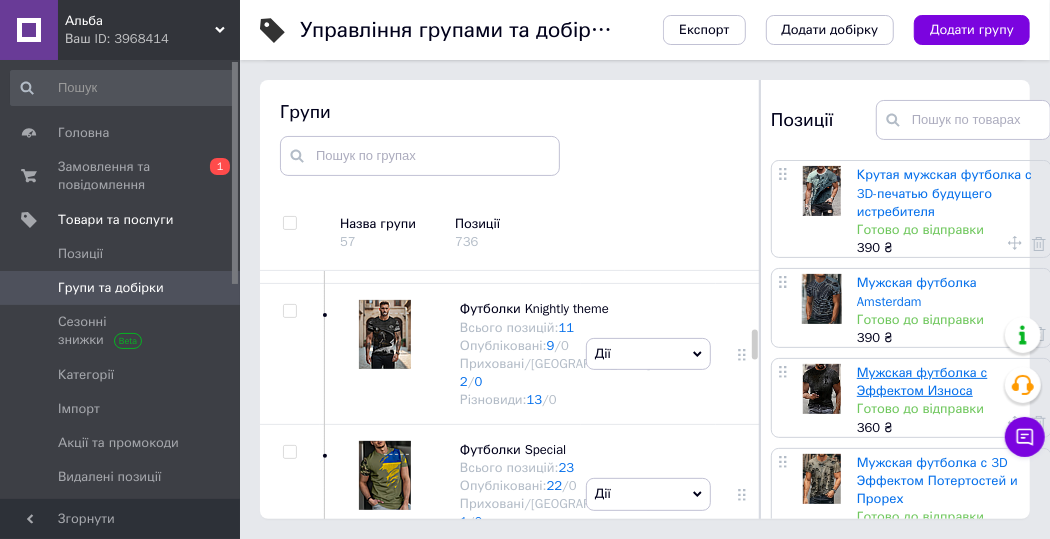 click on "Мужская футболка с Эффектом Износа" at bounding box center [922, 381] 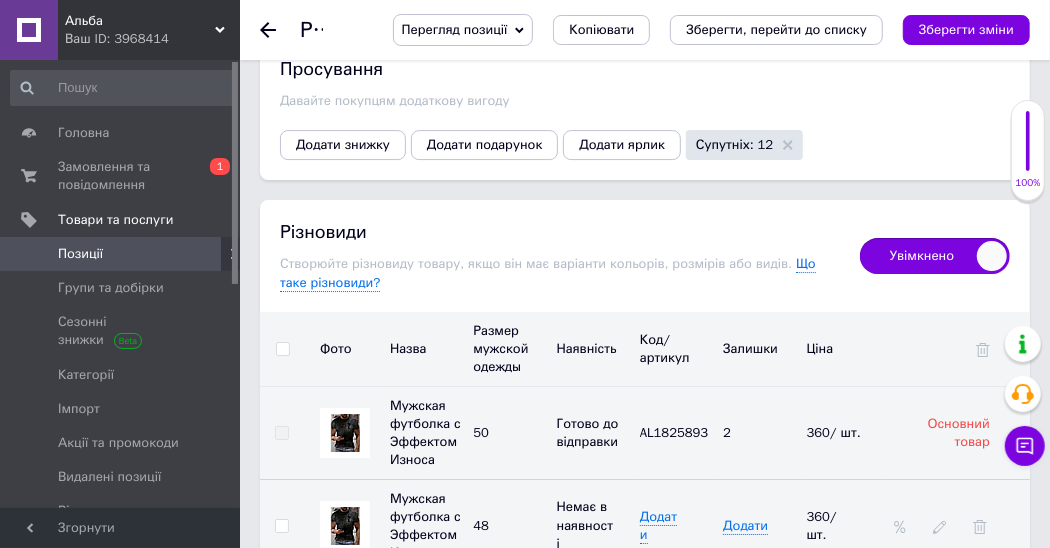 scroll, scrollTop: 3314, scrollLeft: 0, axis: vertical 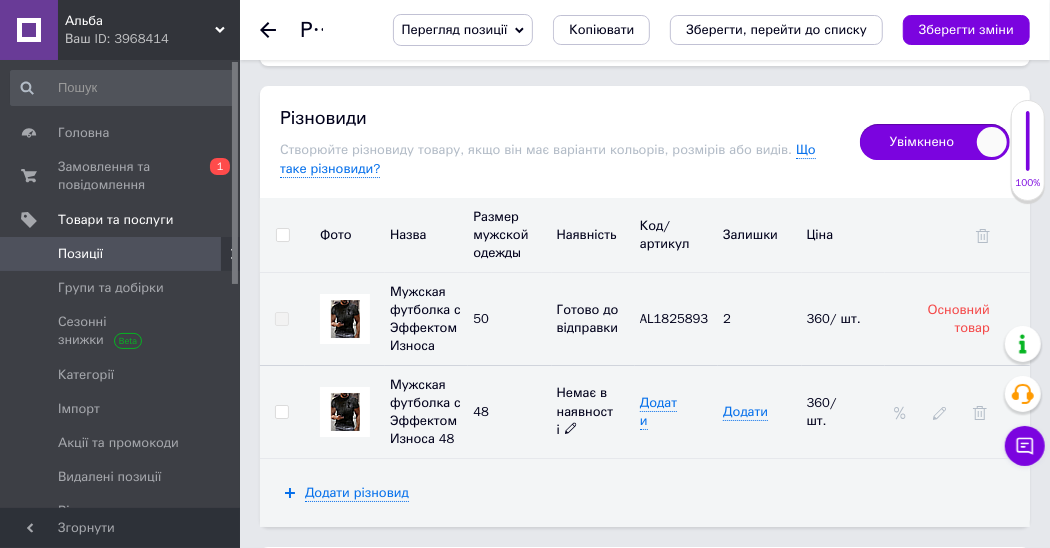 click 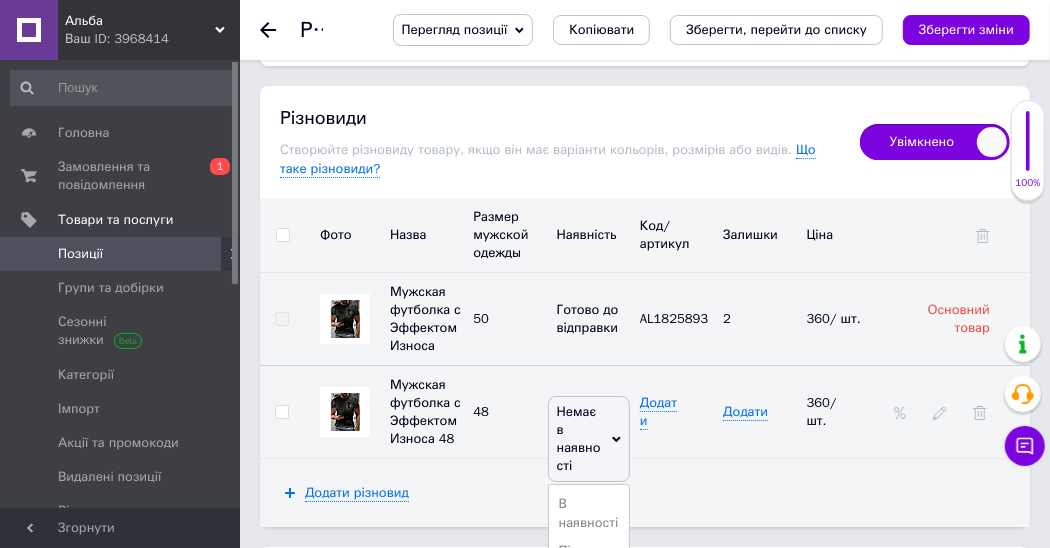 scroll, scrollTop: 3428, scrollLeft: 0, axis: vertical 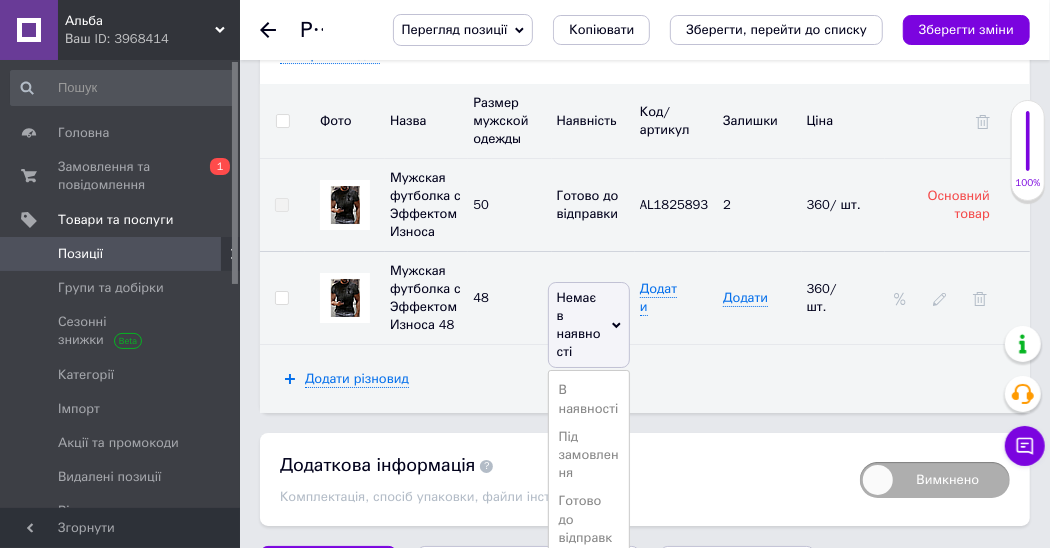 click on "Готово до відправки" at bounding box center [589, 528] 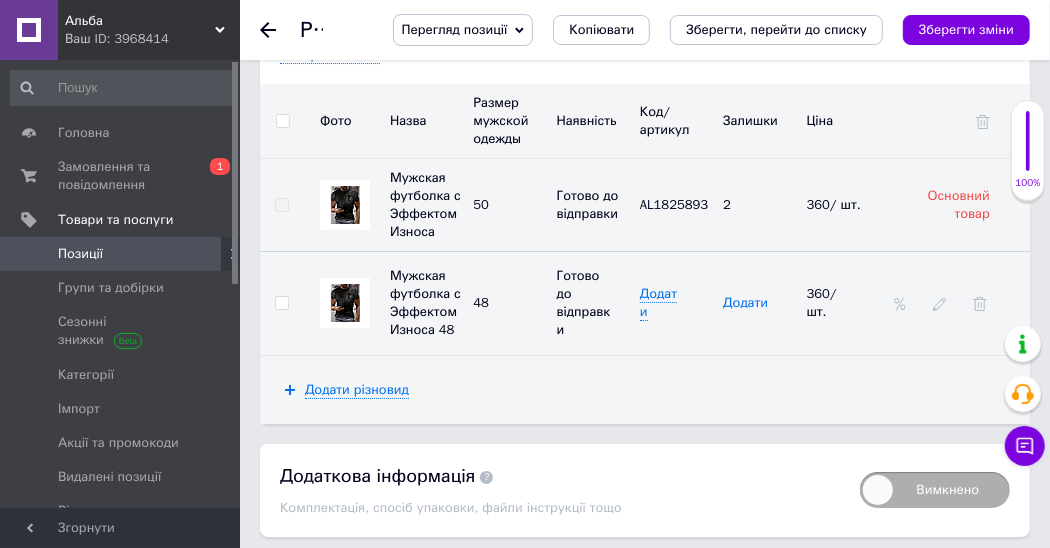 click on "Додати" at bounding box center (745, 303) 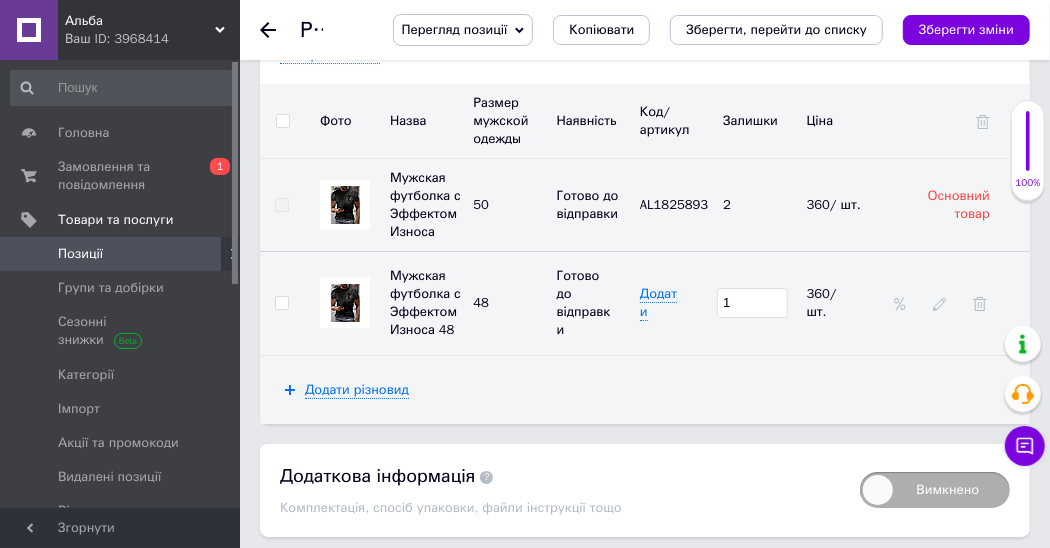 type on "1" 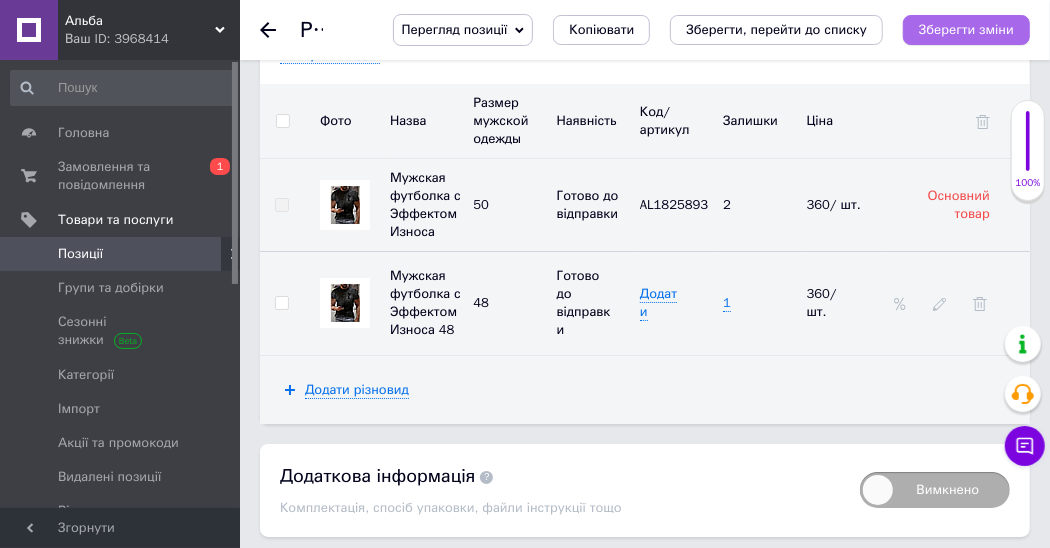 click on "Зберегти зміни" at bounding box center (966, 29) 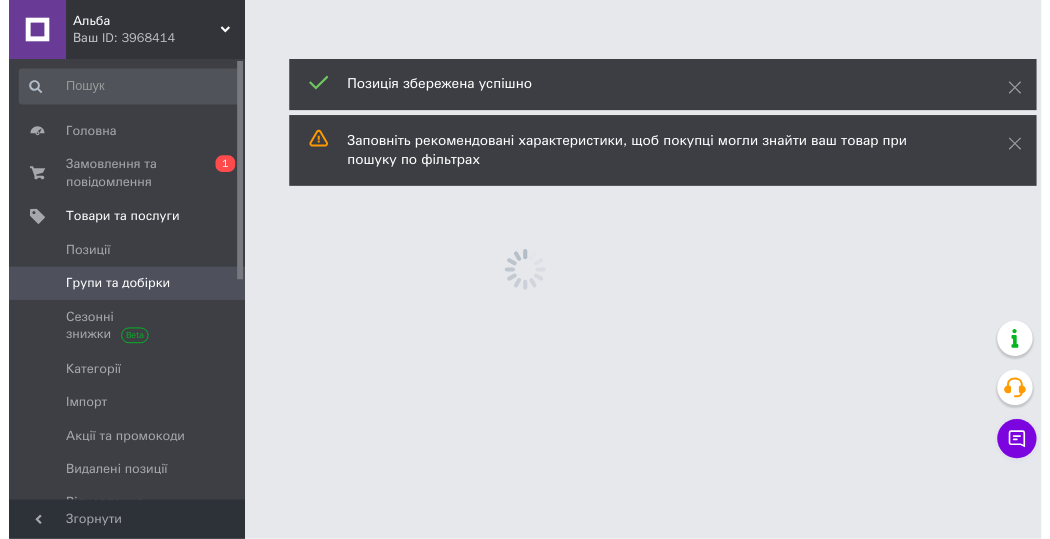 scroll, scrollTop: 0, scrollLeft: 0, axis: both 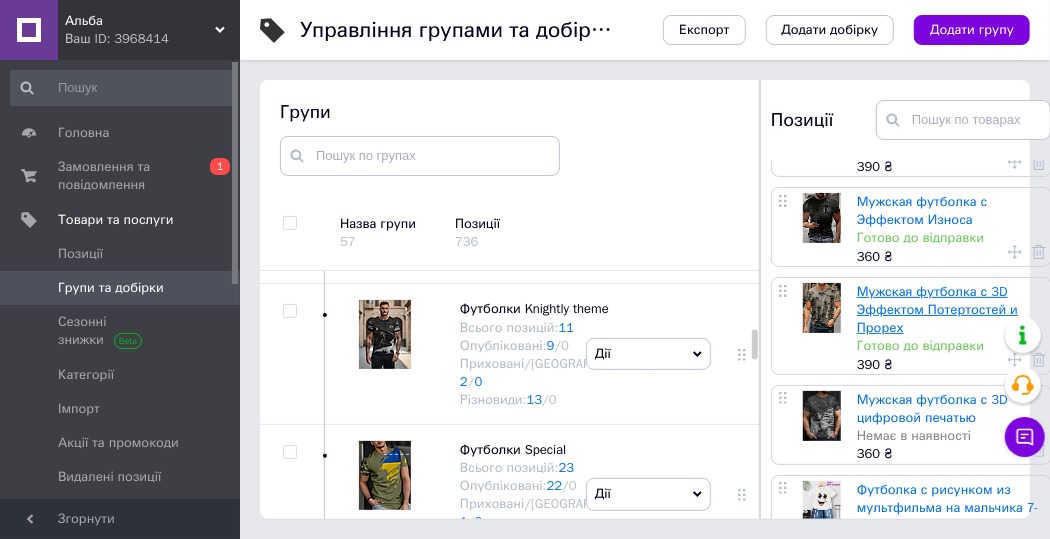 click on "Мужская футболка с 3D Эффектом Потертостей и Прорех" at bounding box center [937, 309] 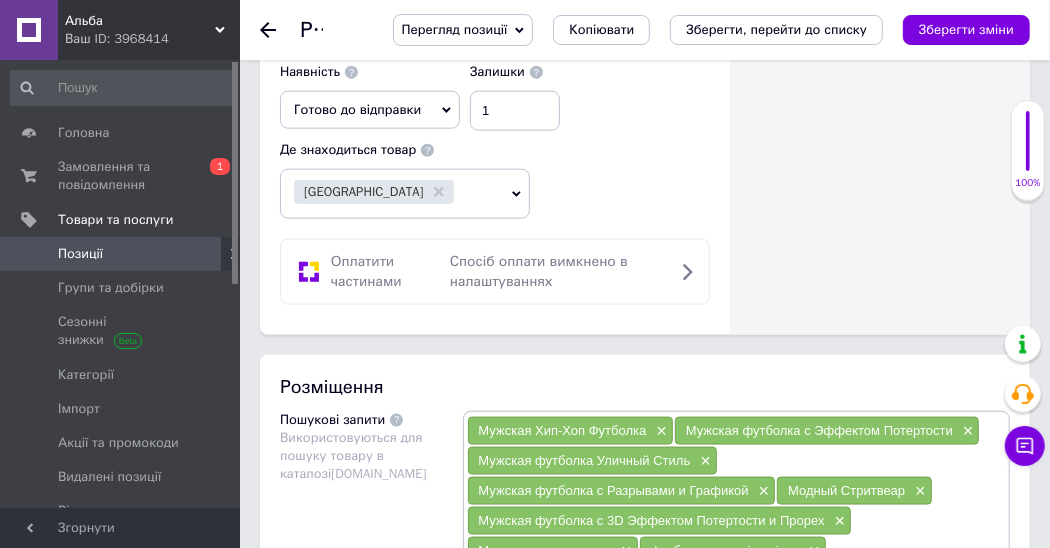 scroll, scrollTop: 857, scrollLeft: 0, axis: vertical 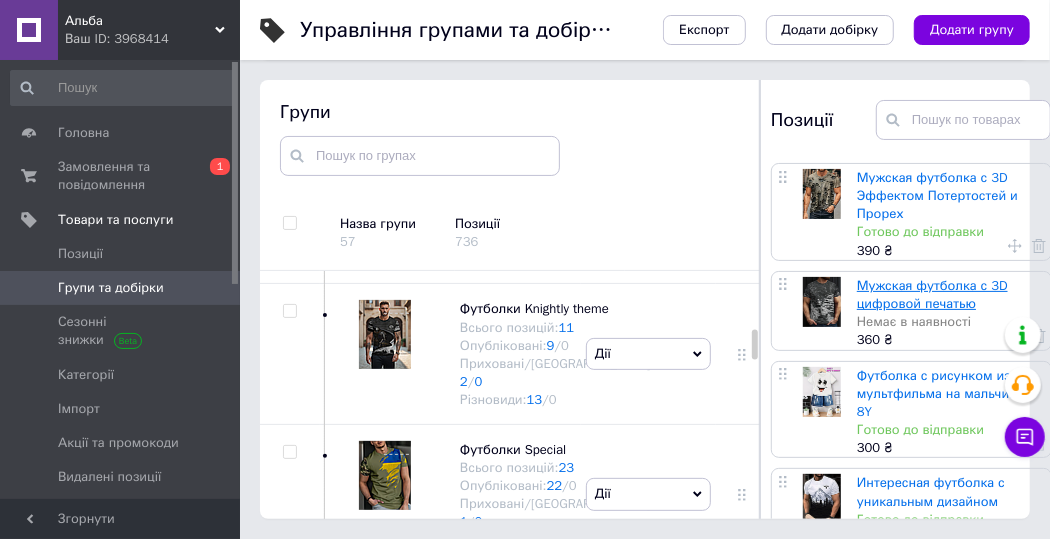 click on "Мужская футболка с 3D цифровой печатью" at bounding box center [932, 294] 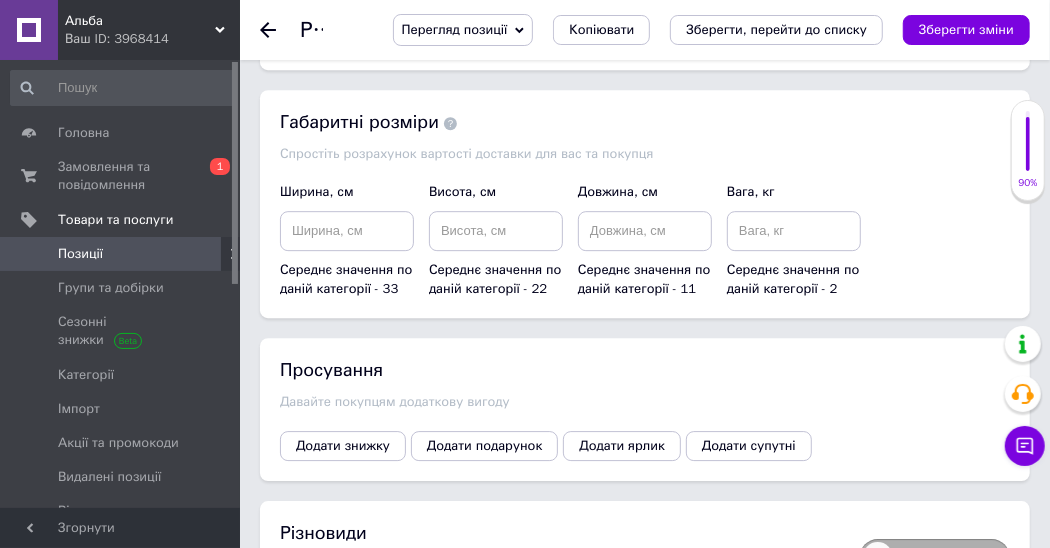 scroll, scrollTop: 2697, scrollLeft: 0, axis: vertical 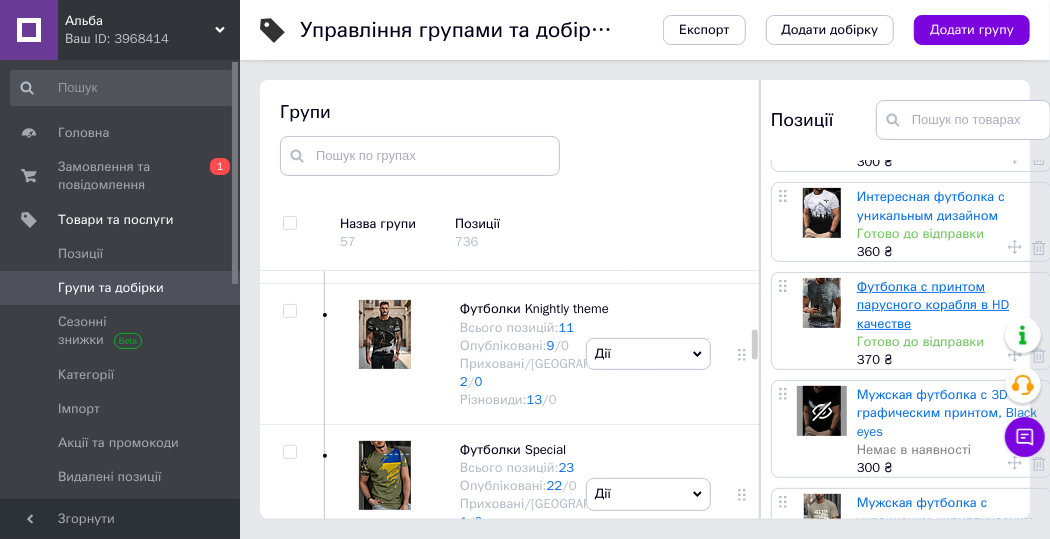 click on "Футболка с принтом парусного корабля в HD качестве" at bounding box center (933, 304) 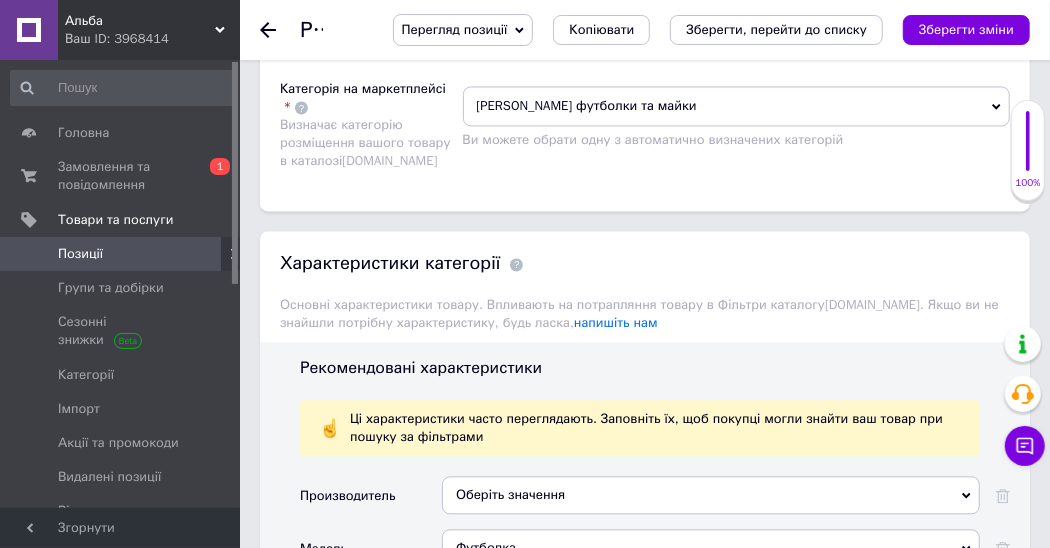 scroll, scrollTop: 2114, scrollLeft: 0, axis: vertical 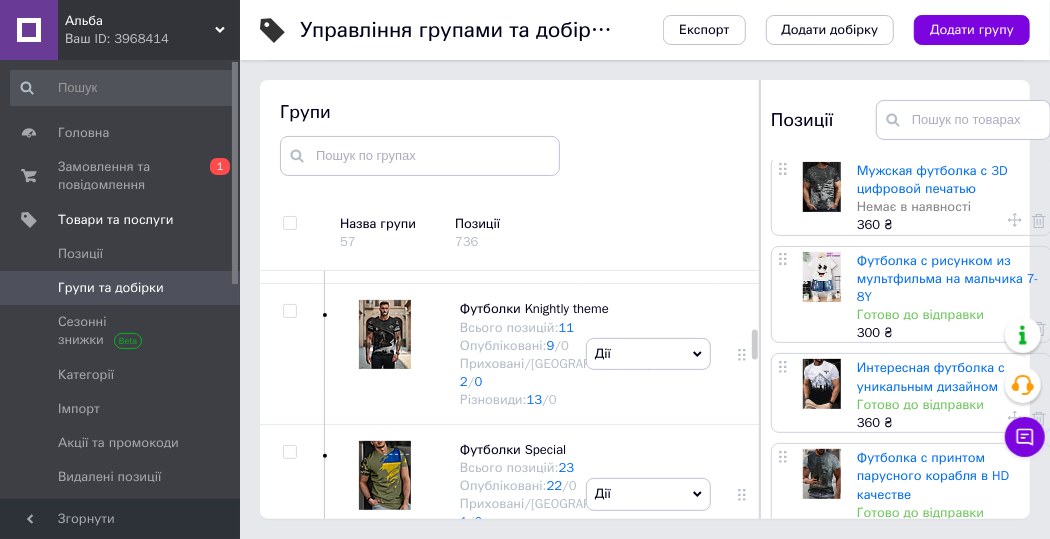 click on "Интересная футболка с уникальным дизайном" at bounding box center (931, 376) 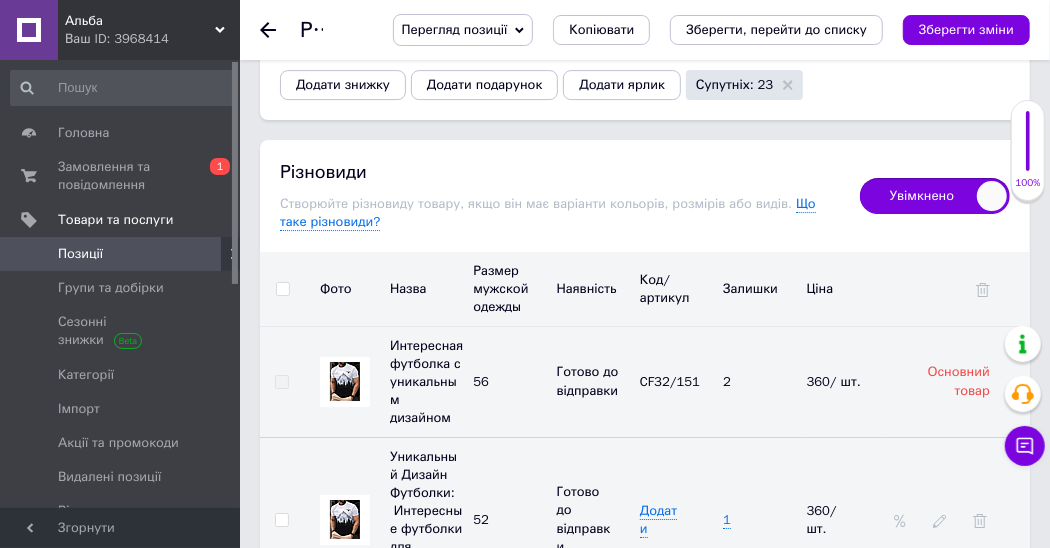 scroll, scrollTop: 3257, scrollLeft: 0, axis: vertical 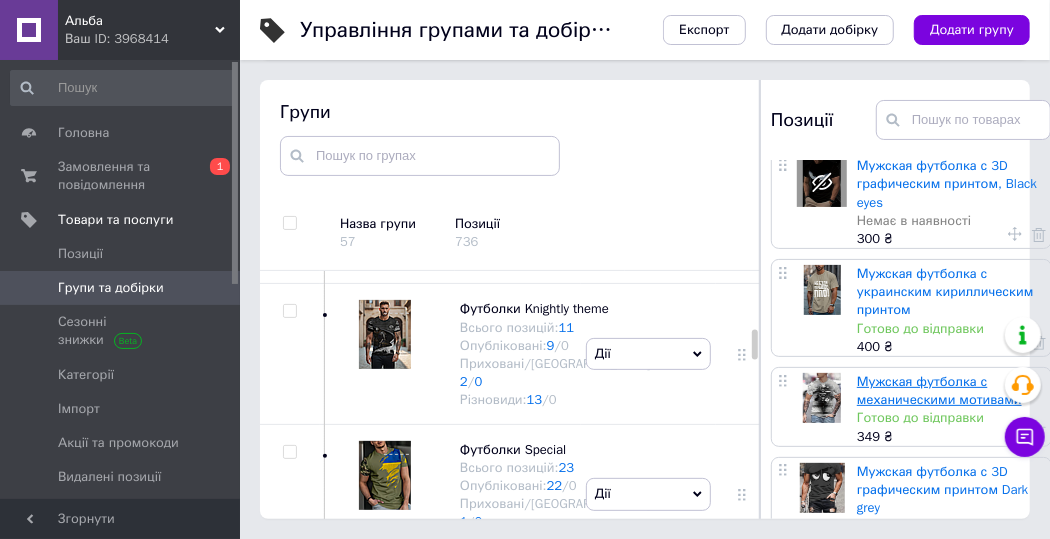 click on "Мужская футболка  с механическими мотивами" at bounding box center [939, 390] 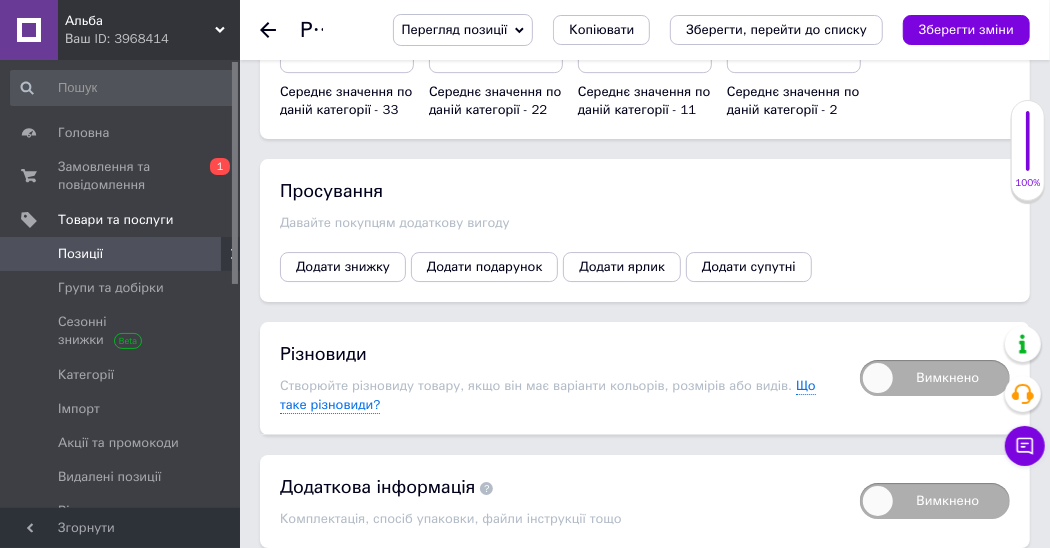 scroll, scrollTop: 3189, scrollLeft: 0, axis: vertical 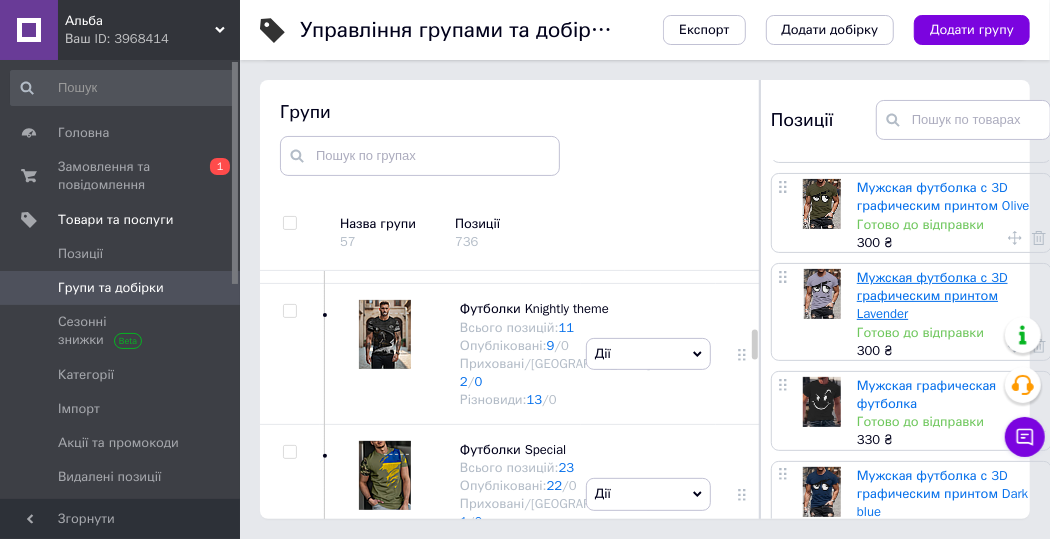 click on "Мужская футболка с 3D графическим принтом Lavender" at bounding box center [932, 295] 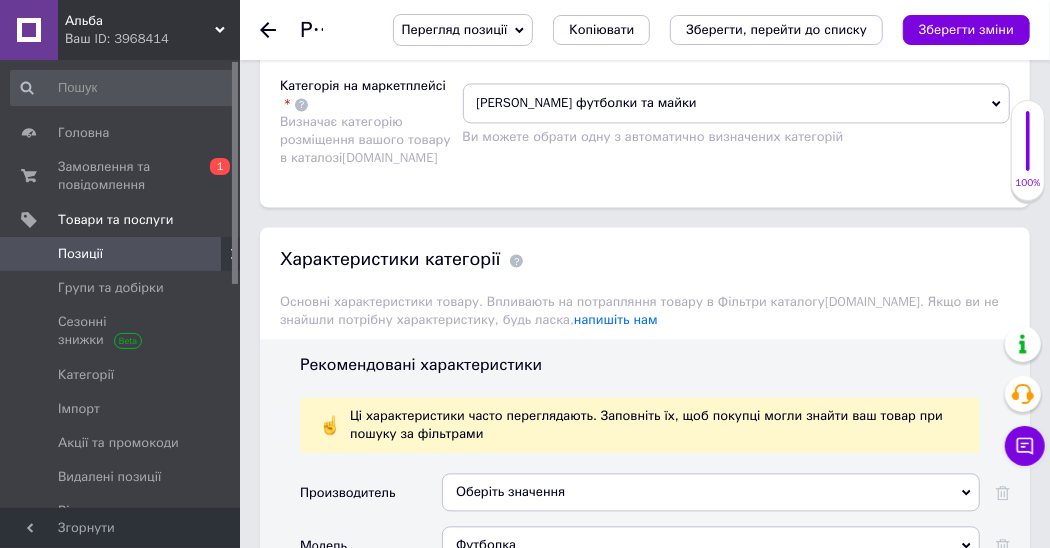 scroll, scrollTop: 2114, scrollLeft: 0, axis: vertical 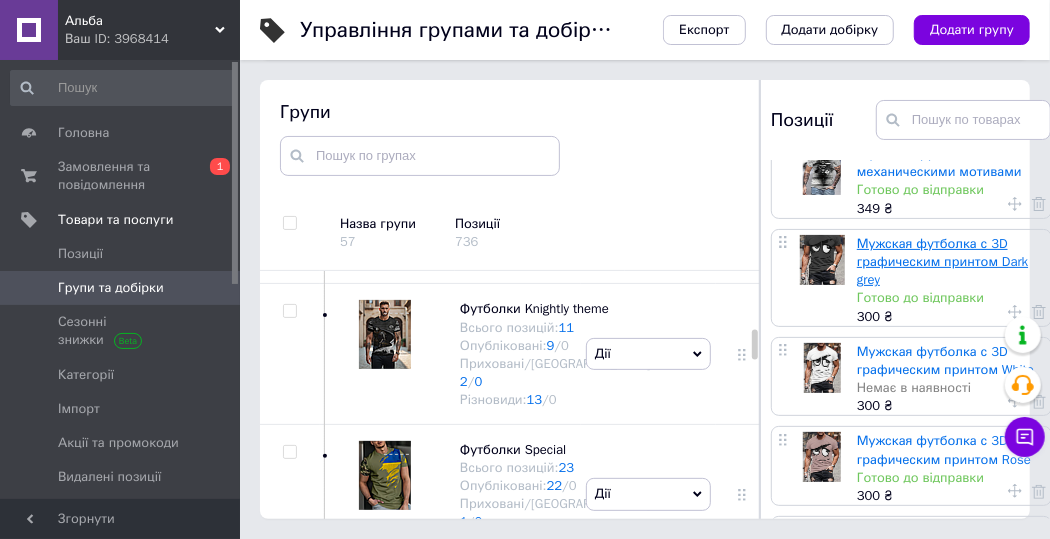 click on "Мужская футболка с 3D графическим принтом Dark grey" at bounding box center [942, 261] 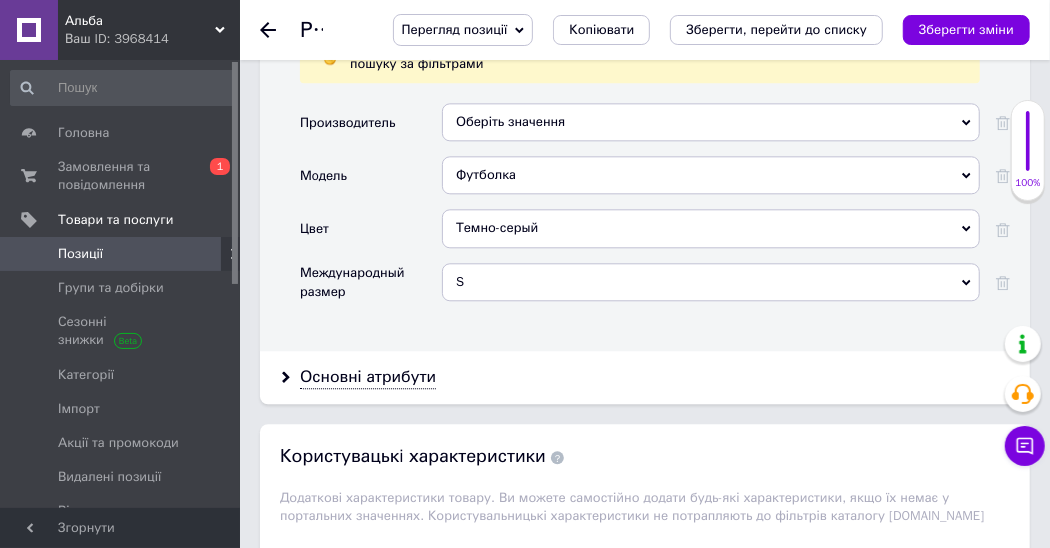 scroll, scrollTop: 2342, scrollLeft: 0, axis: vertical 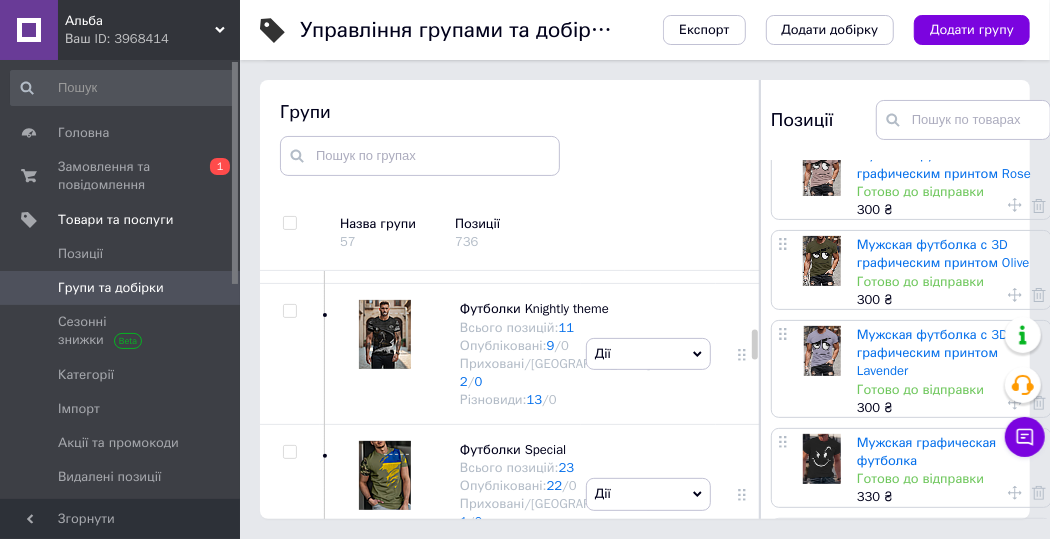 click on "Мужская футболка с 3D графическим принтом Lavender" at bounding box center (932, 352) 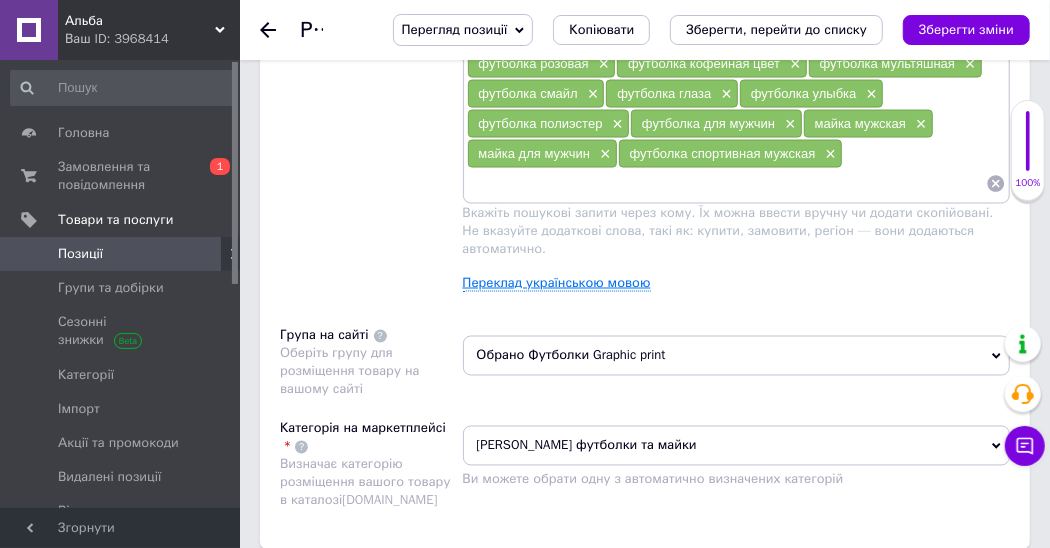 scroll, scrollTop: 1485, scrollLeft: 0, axis: vertical 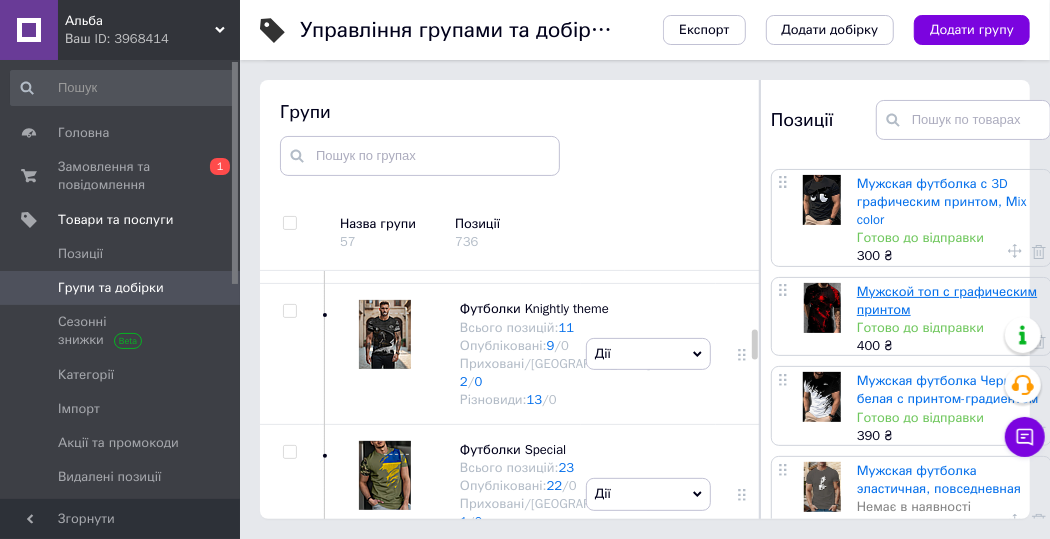 click on "Мужской топ с графическим принтом" at bounding box center [947, 300] 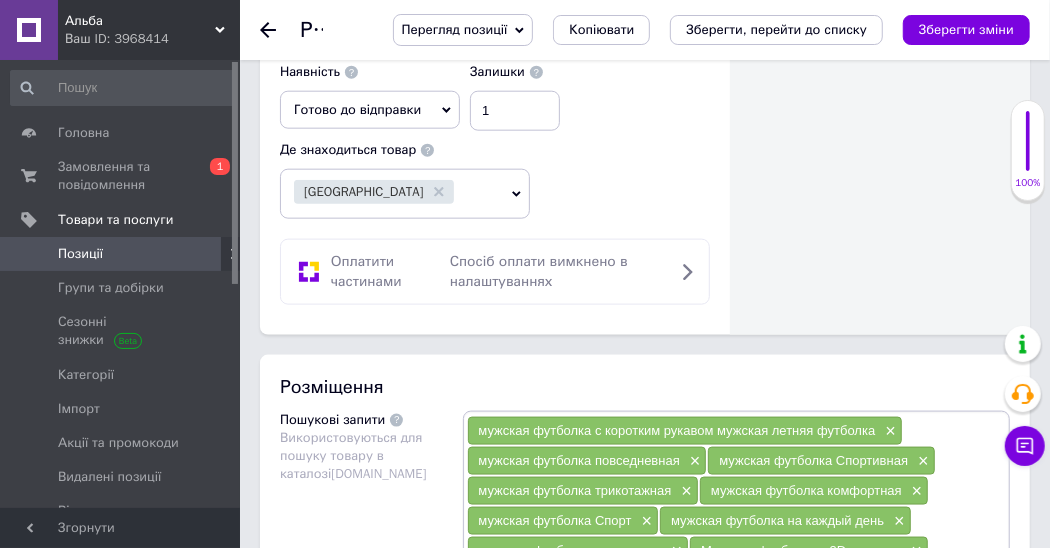 scroll, scrollTop: 971, scrollLeft: 0, axis: vertical 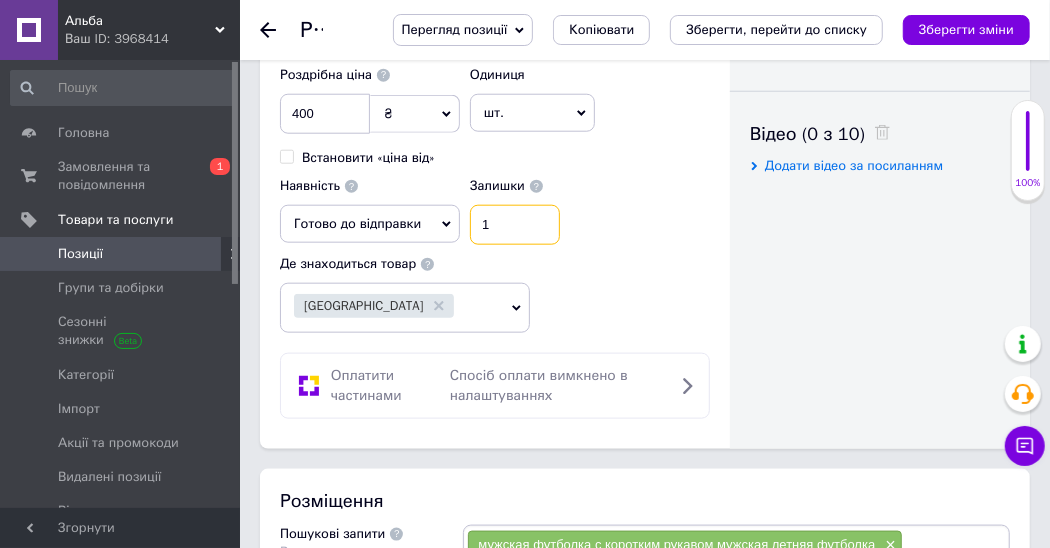 drag, startPoint x: 489, startPoint y: 215, endPoint x: 473, endPoint y: 213, distance: 16.124516 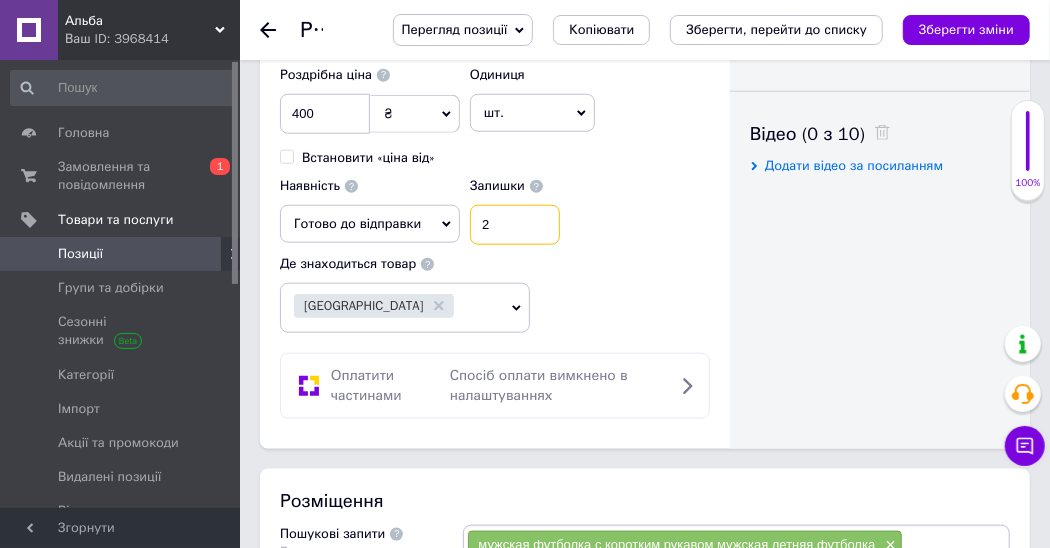 type on "2" 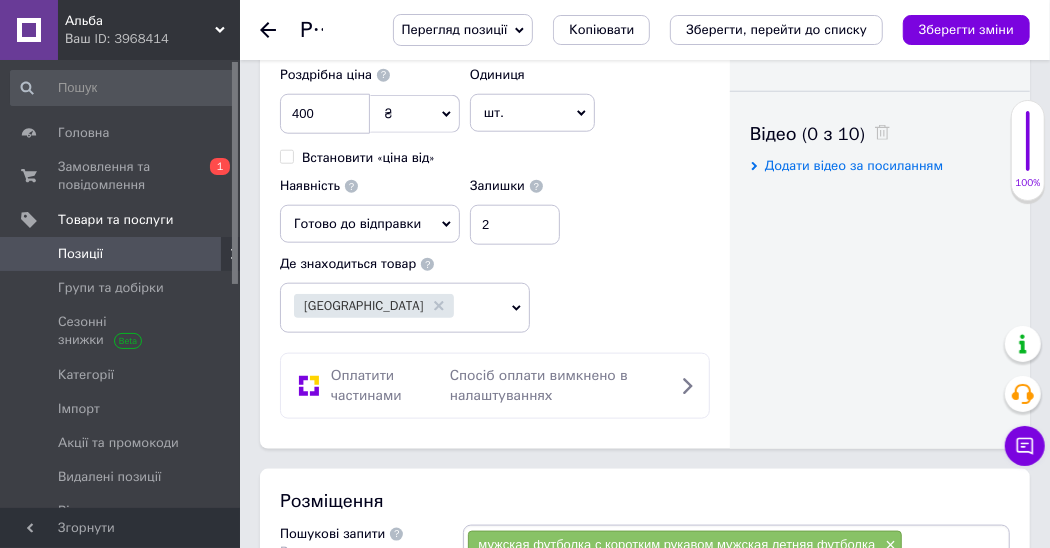 drag, startPoint x: 593, startPoint y: 277, endPoint x: 616, endPoint y: 258, distance: 29.832869 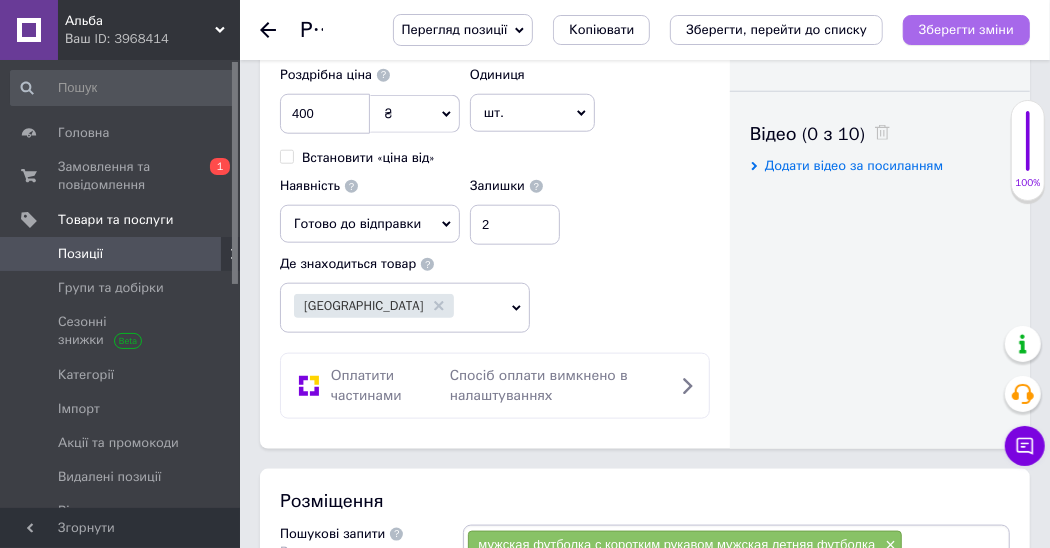 click on "Зберегти зміни" at bounding box center [966, 29] 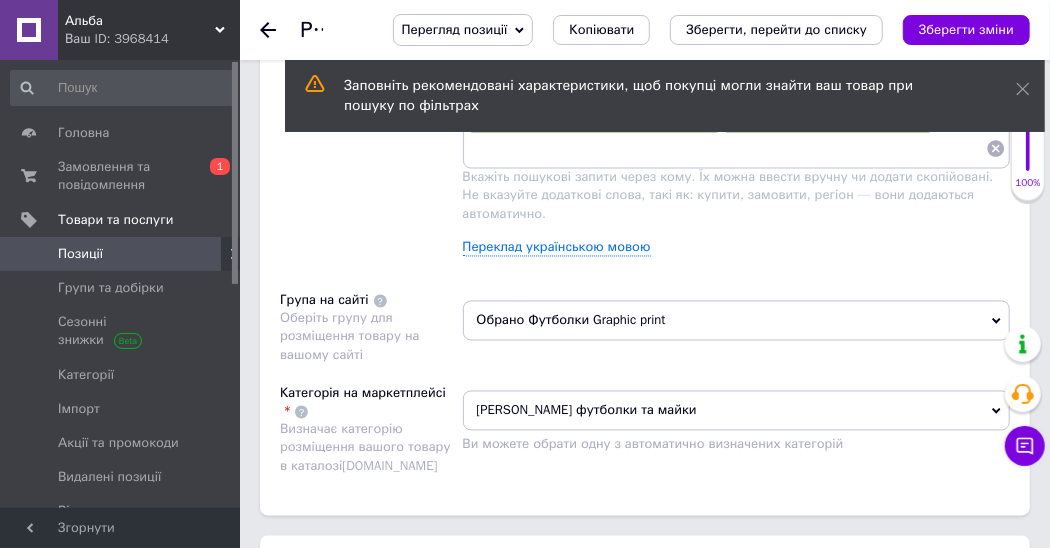 scroll, scrollTop: 1657, scrollLeft: 0, axis: vertical 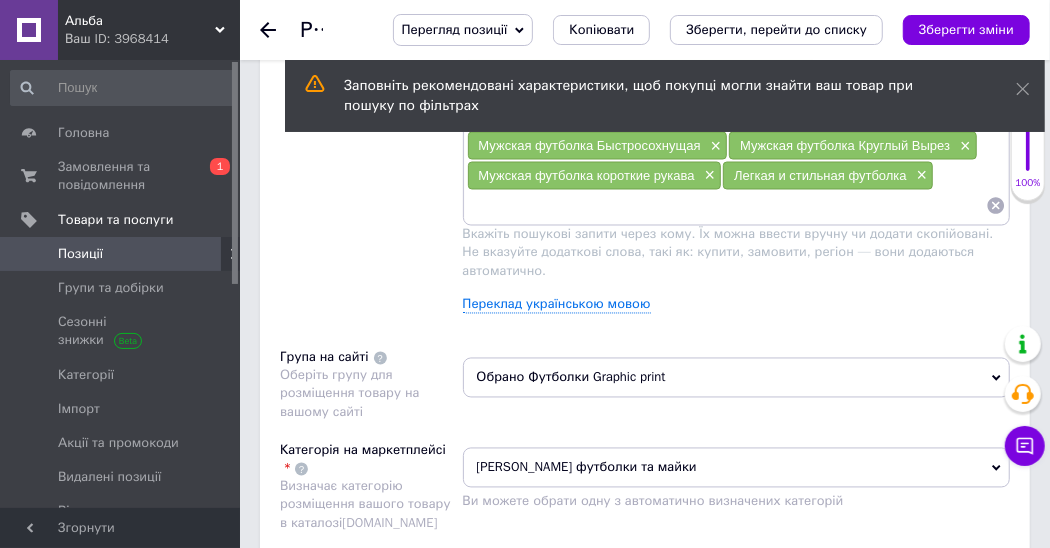 click 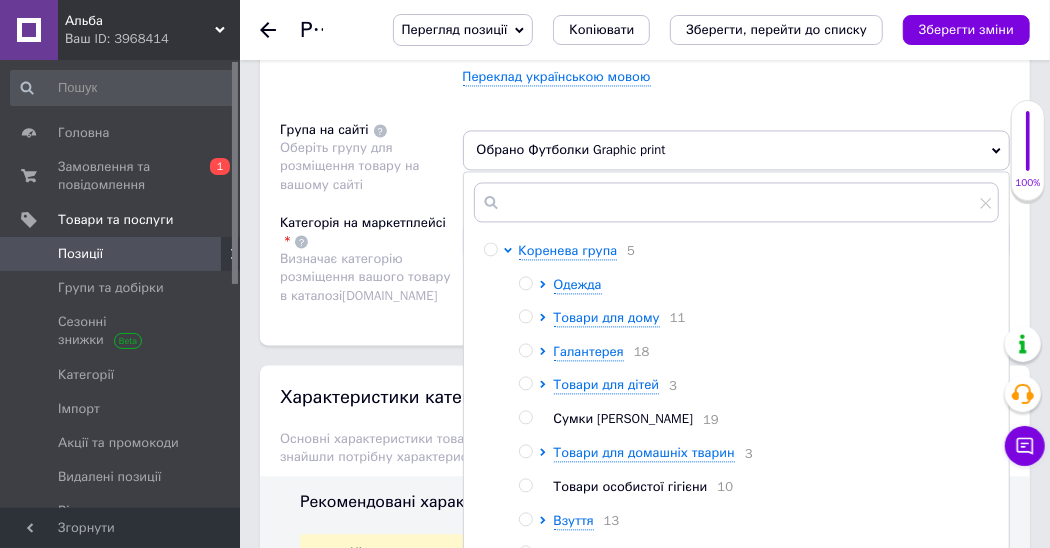 scroll, scrollTop: 1942, scrollLeft: 0, axis: vertical 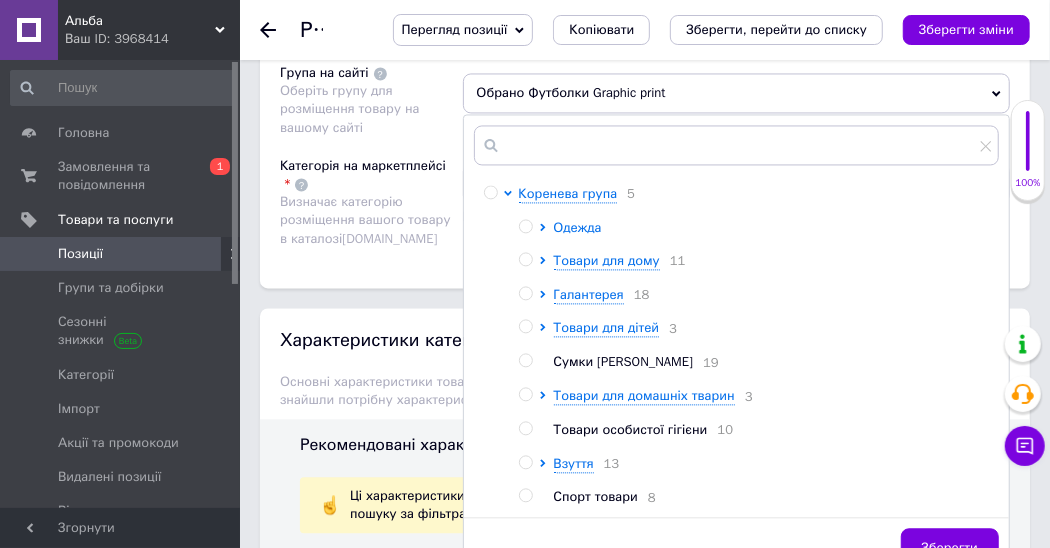 click on "Одежда" at bounding box center [578, 227] 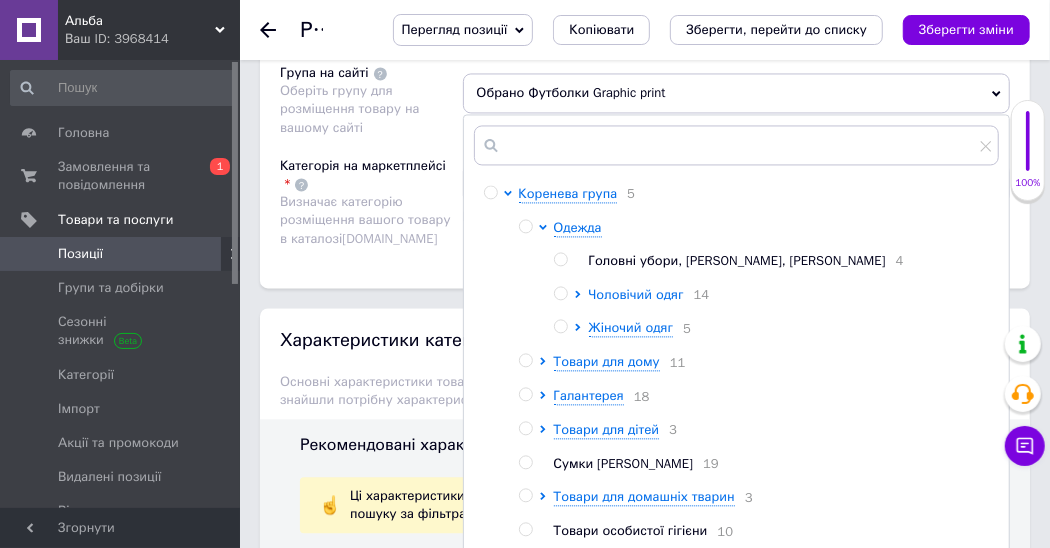 click on "Чоловічий одяг" at bounding box center (636, 294) 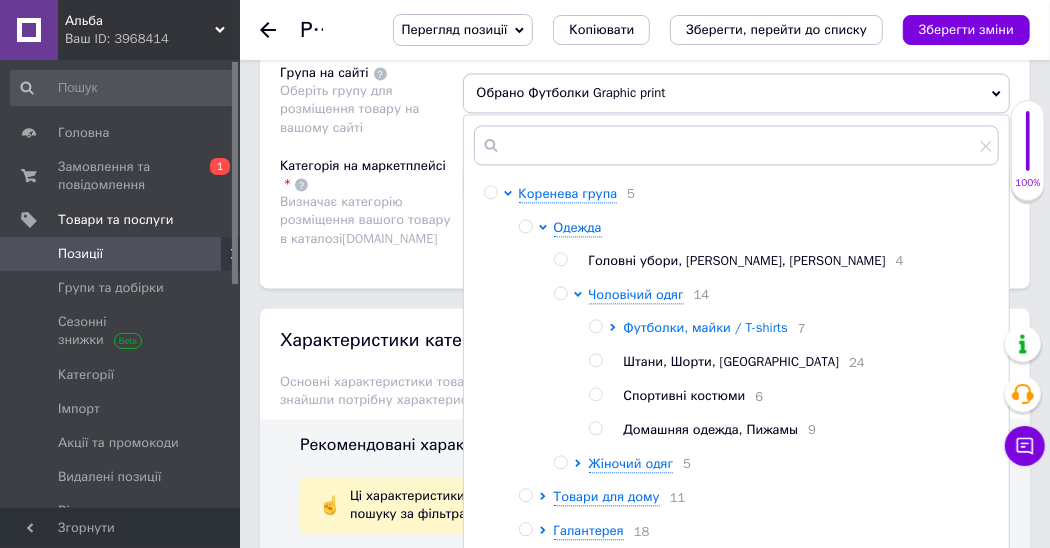 click on "Футболки, майки / T-shirts" at bounding box center [706, 327] 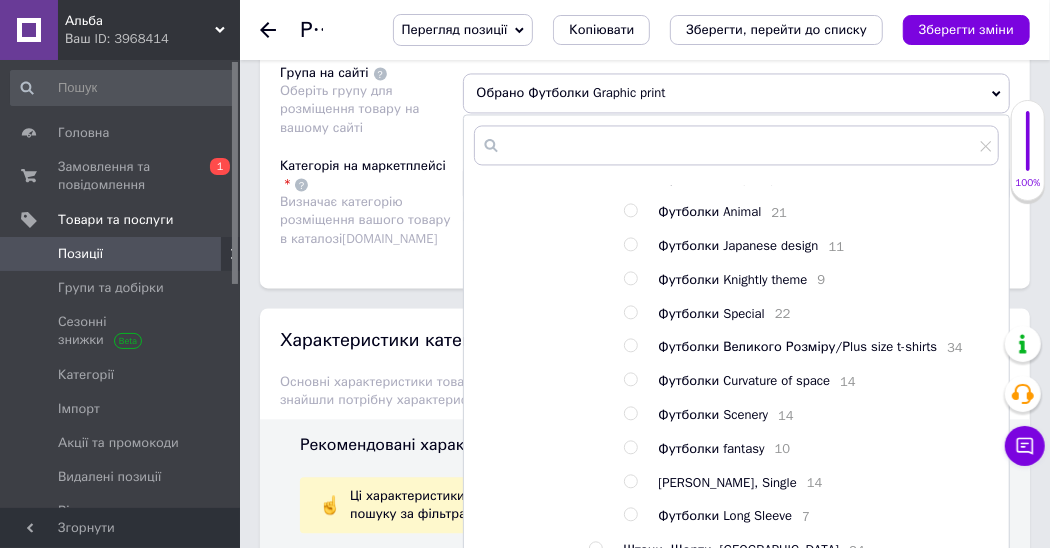 scroll, scrollTop: 342, scrollLeft: 0, axis: vertical 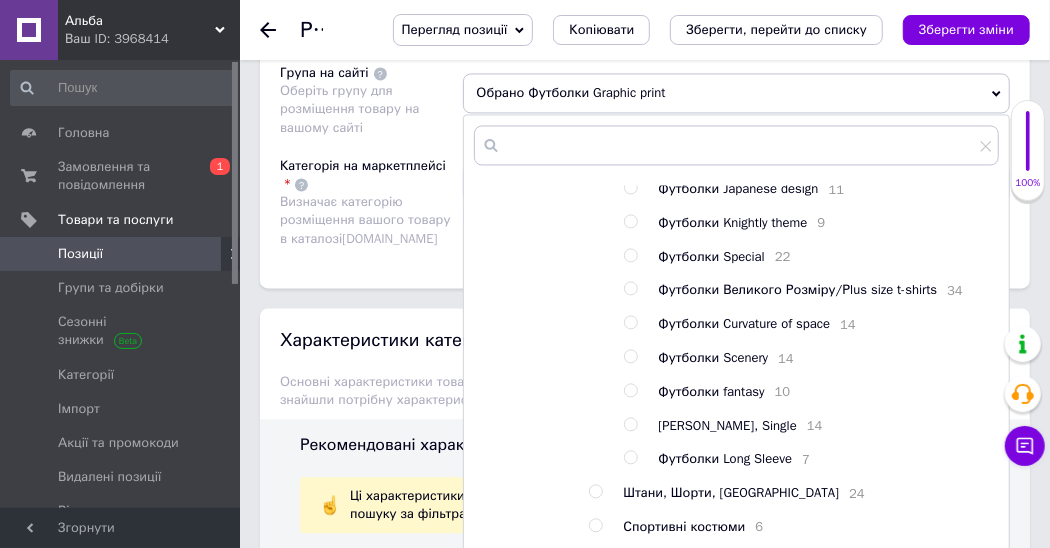 click at bounding box center (630, 322) 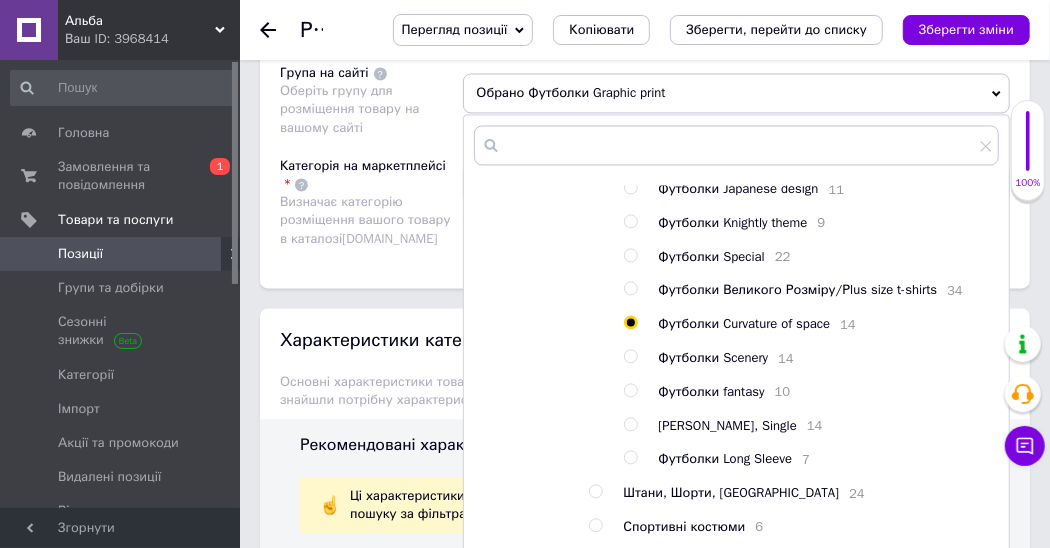radio on "true" 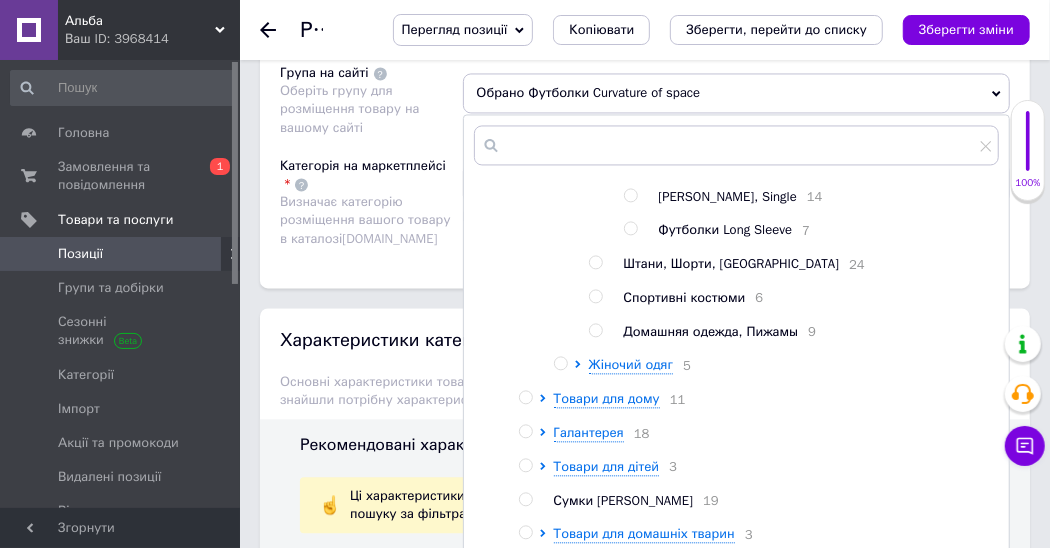 scroll, scrollTop: 701, scrollLeft: 0, axis: vertical 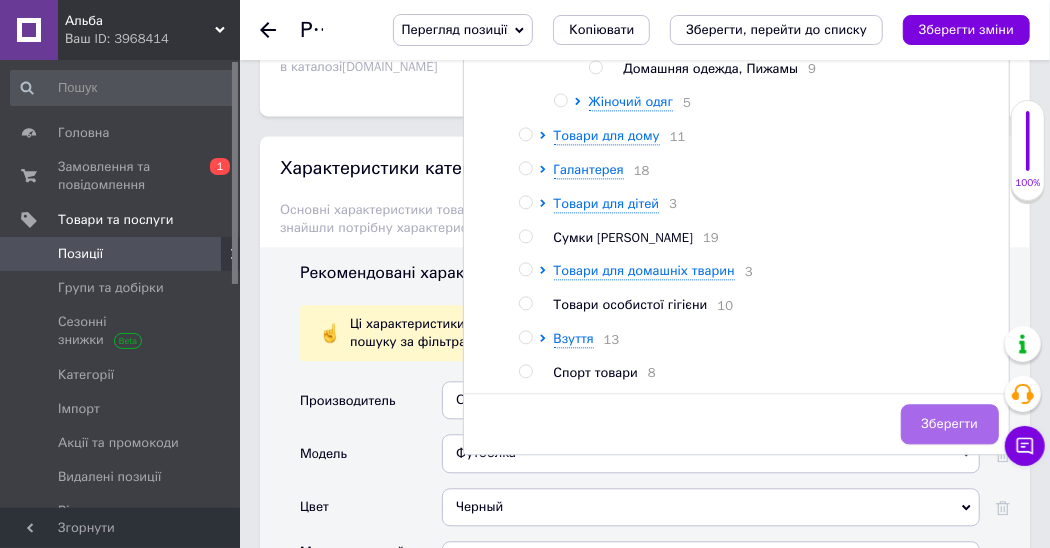 click on "Зберегти" at bounding box center [950, 424] 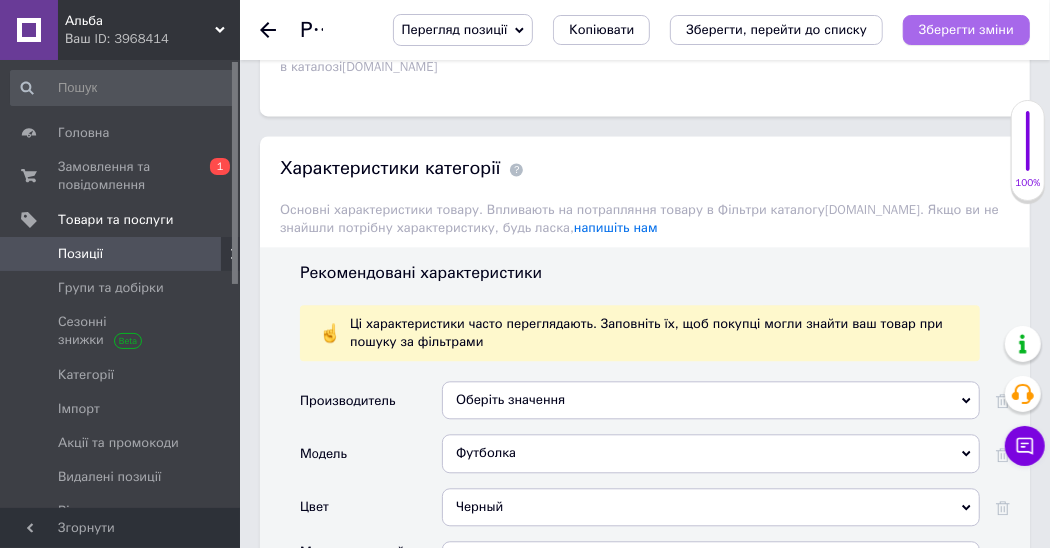 click on "Зберегти зміни" at bounding box center [966, 29] 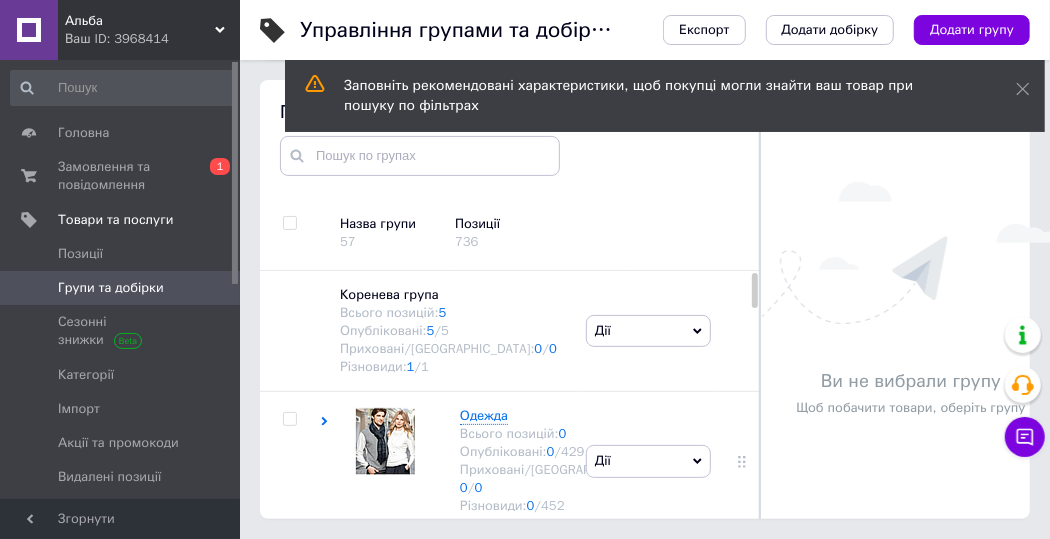 scroll, scrollTop: 121, scrollLeft: 0, axis: vertical 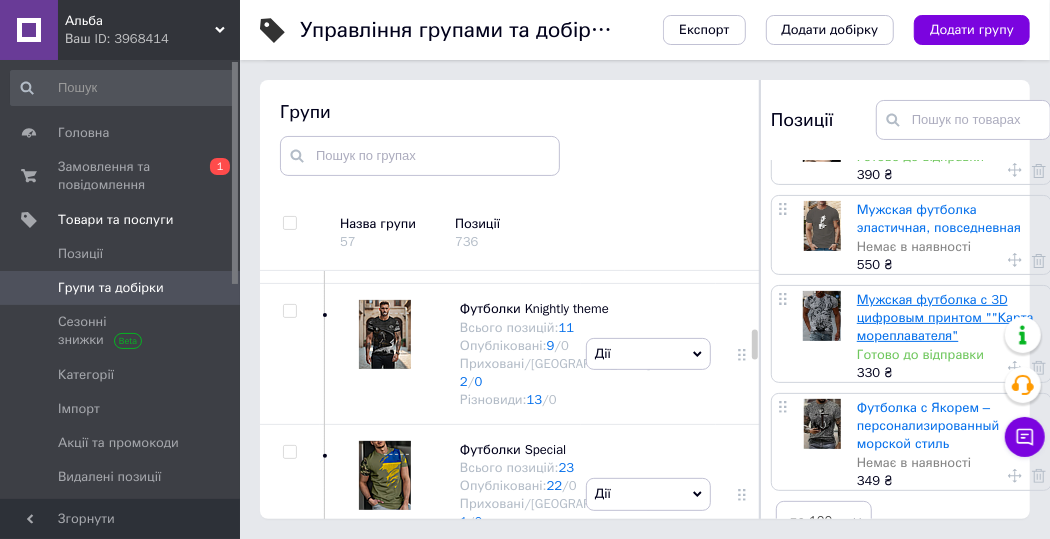 click on "Мужская футболка с 3D цифровым принтом ""Карта мореплавателя"" at bounding box center (945, 317) 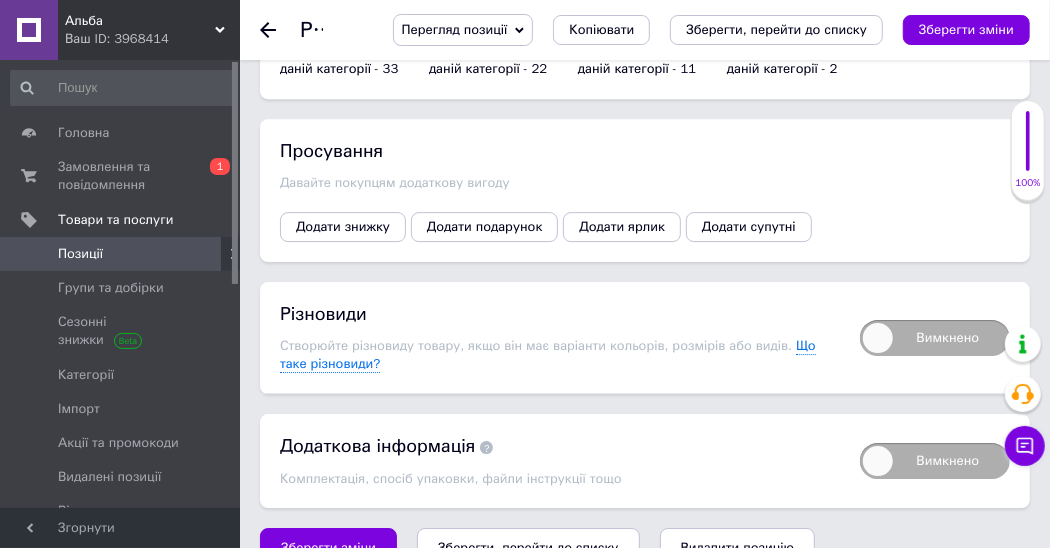 scroll, scrollTop: 3040, scrollLeft: 0, axis: vertical 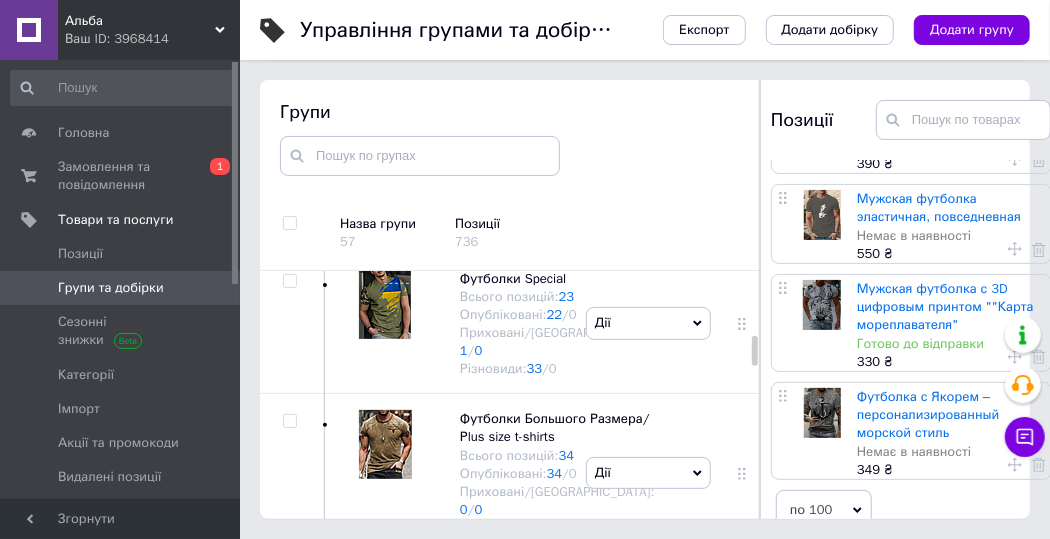 click on "Футболки Animal" at bounding box center [511, -143] 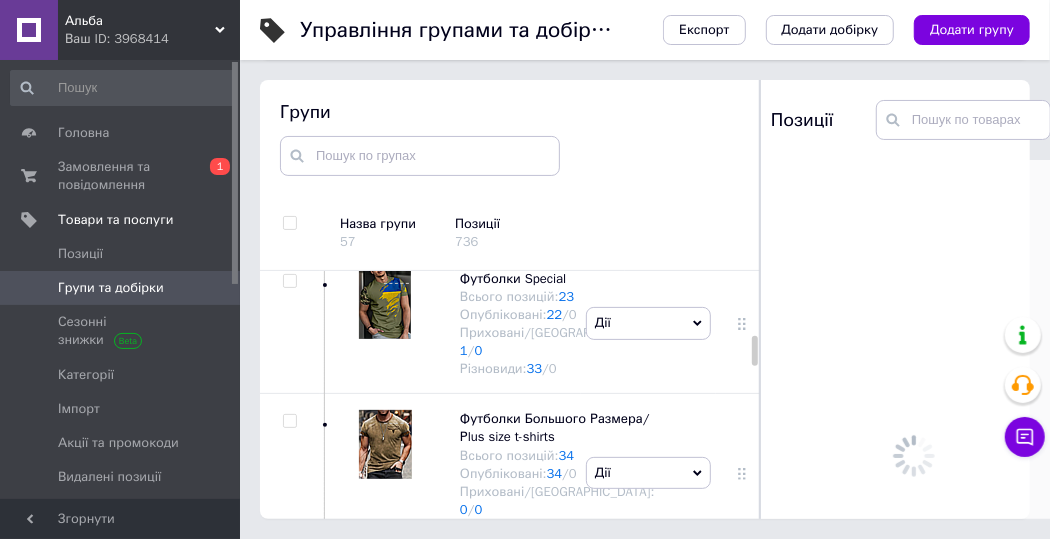 scroll, scrollTop: 0, scrollLeft: 0, axis: both 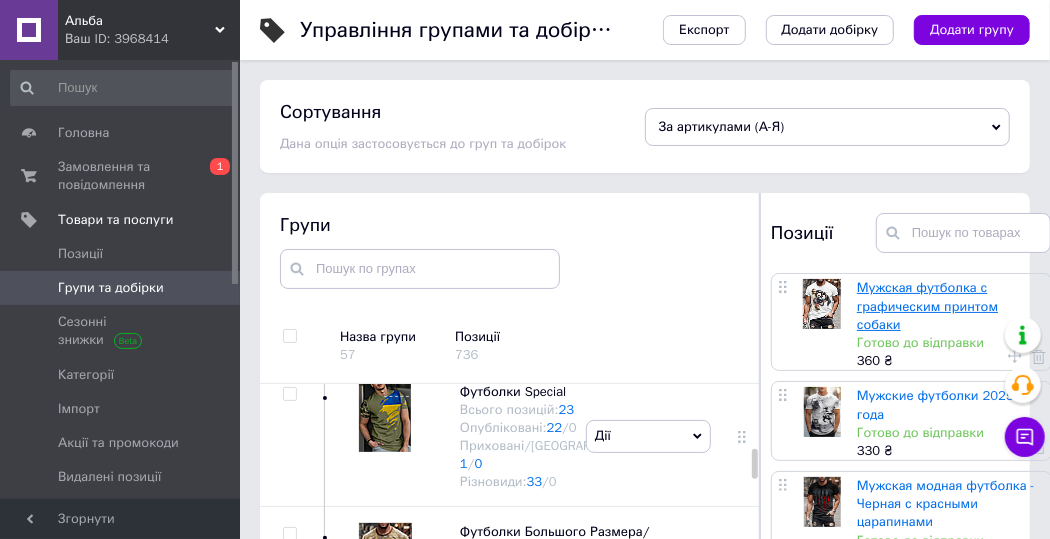 click on "Мужская футболка с графическим принтом собаки" at bounding box center [927, 305] 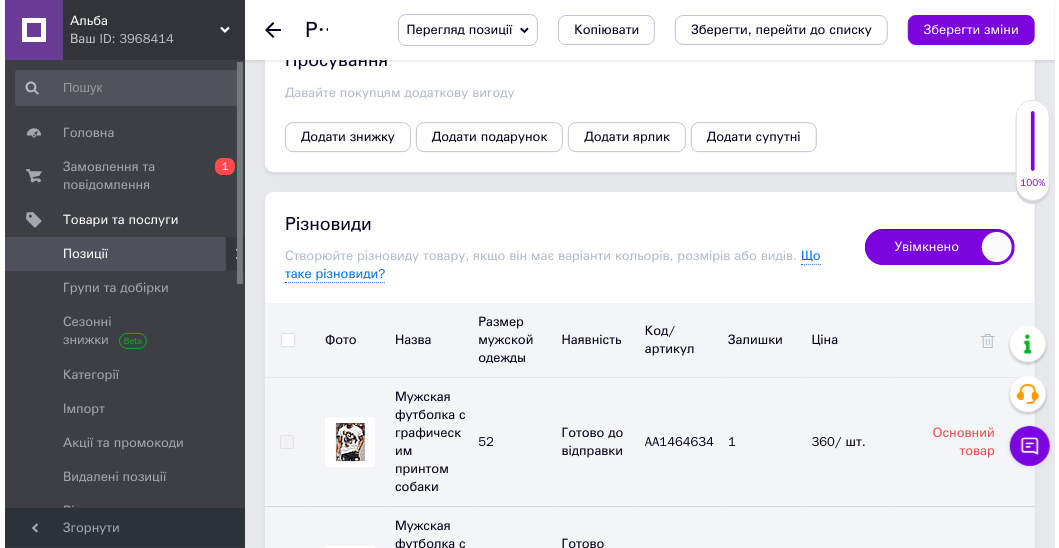 scroll, scrollTop: 3257, scrollLeft: 0, axis: vertical 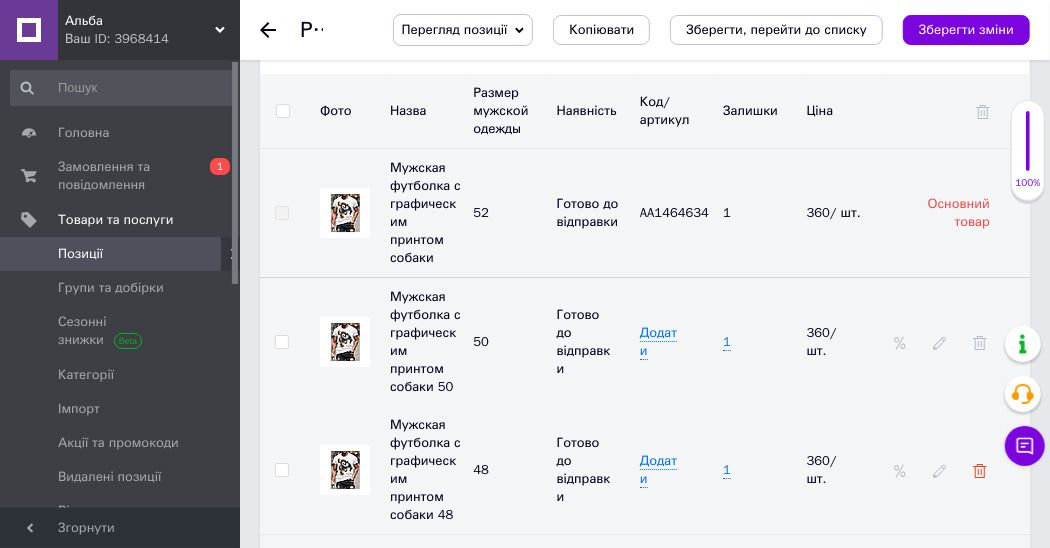click 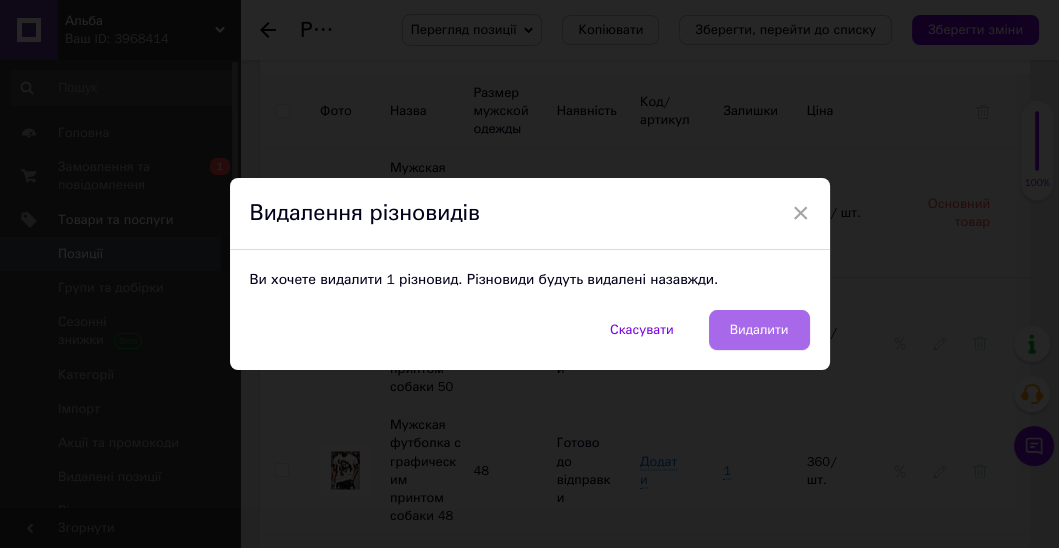 click on "Видалити" at bounding box center (759, 330) 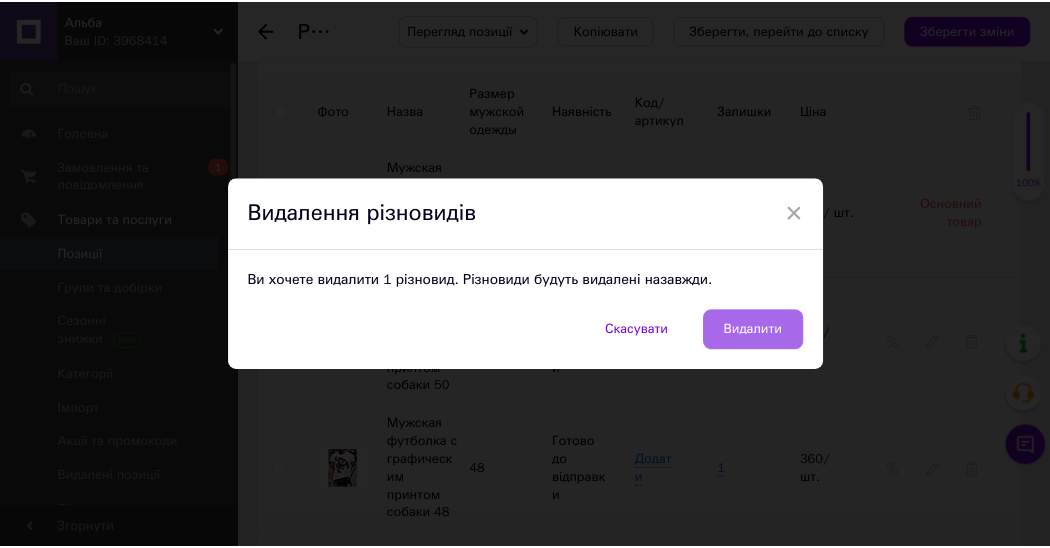 scroll, scrollTop: 3256, scrollLeft: 0, axis: vertical 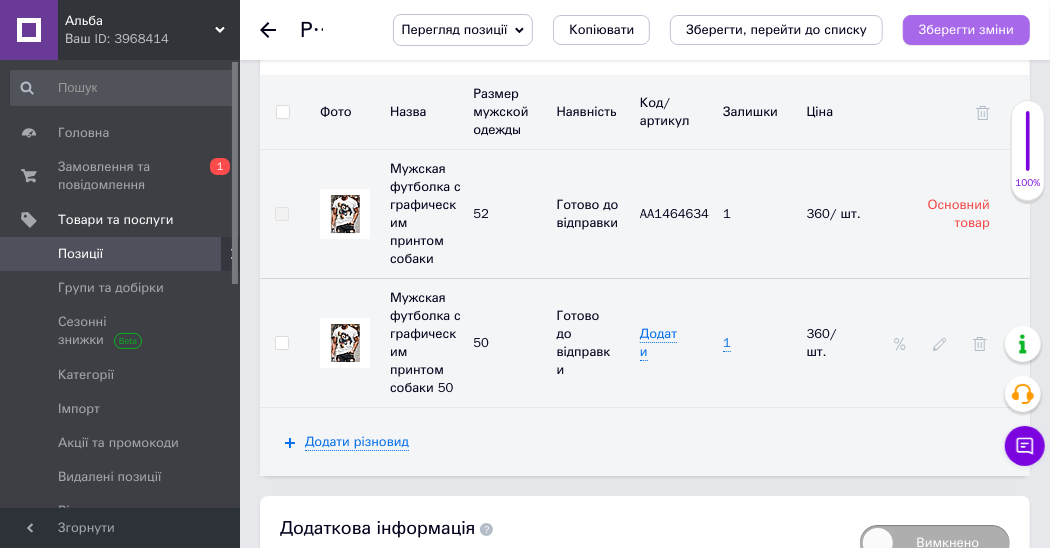 click on "Зберегти зміни" at bounding box center [966, 29] 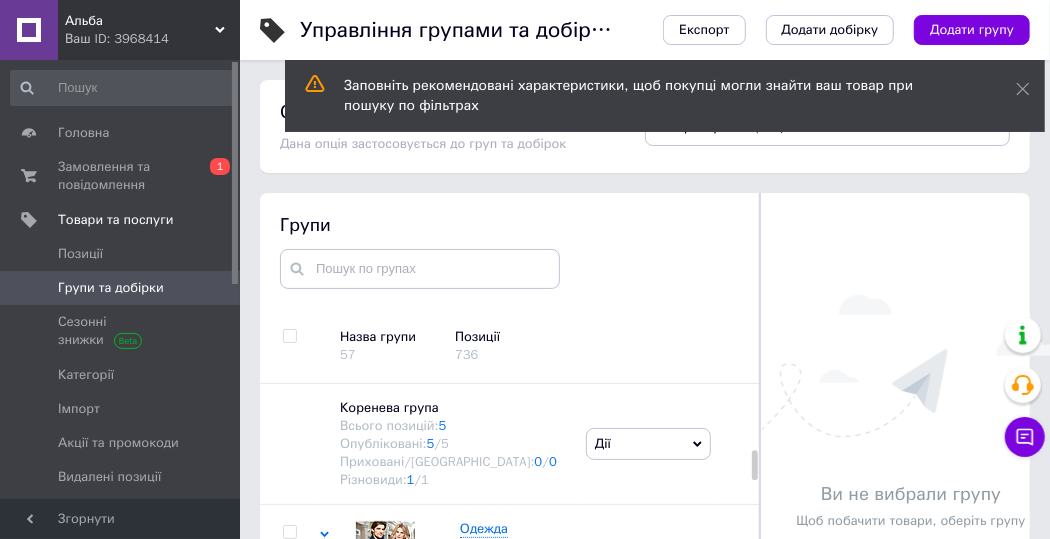 scroll, scrollTop: 121, scrollLeft: 0, axis: vertical 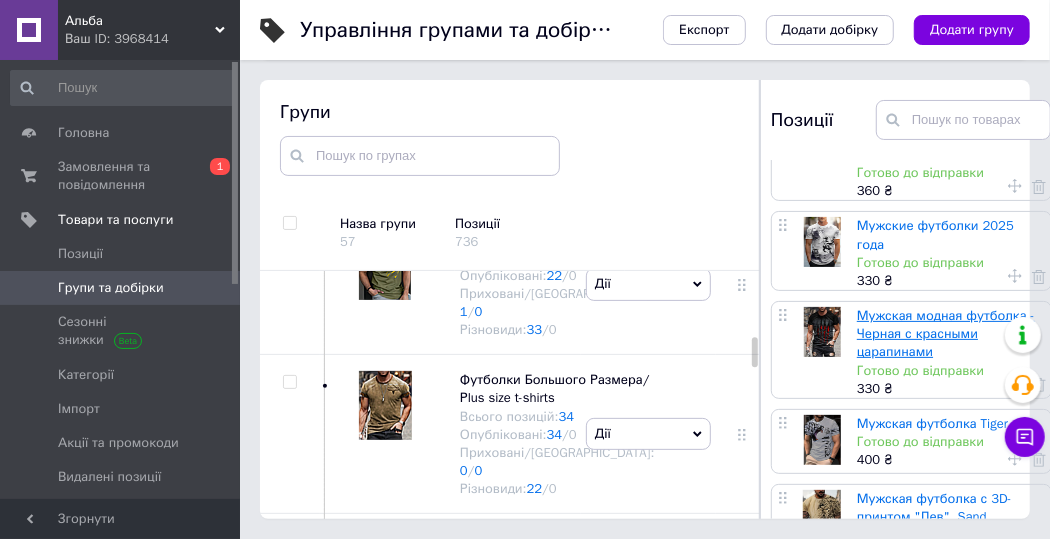 click on "Мужская модная футболка - Черная с красными царапинами" at bounding box center [946, 333] 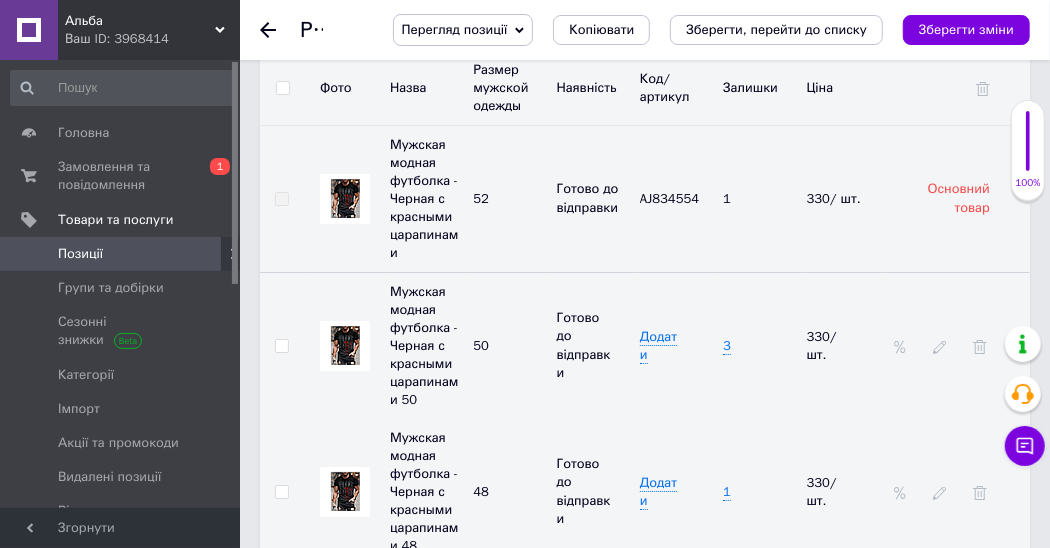 scroll, scrollTop: 3428, scrollLeft: 0, axis: vertical 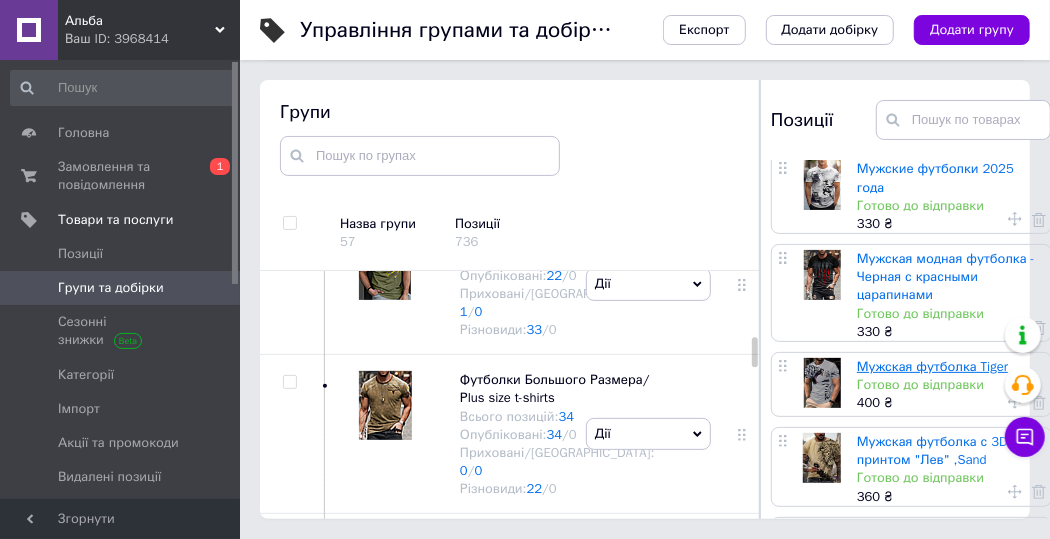 click on "Мужская футболка Tiger" at bounding box center (932, 366) 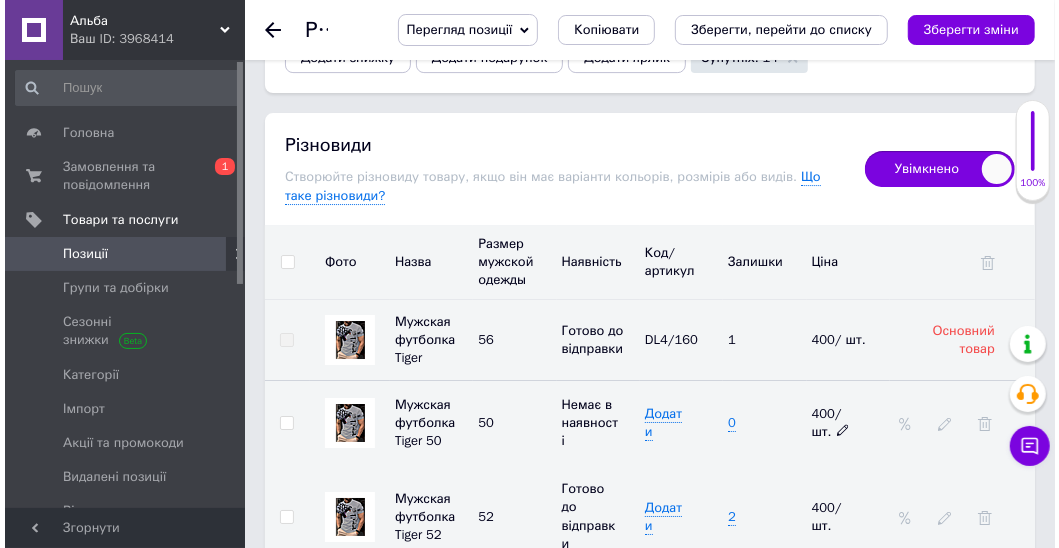 scroll, scrollTop: 3371, scrollLeft: 0, axis: vertical 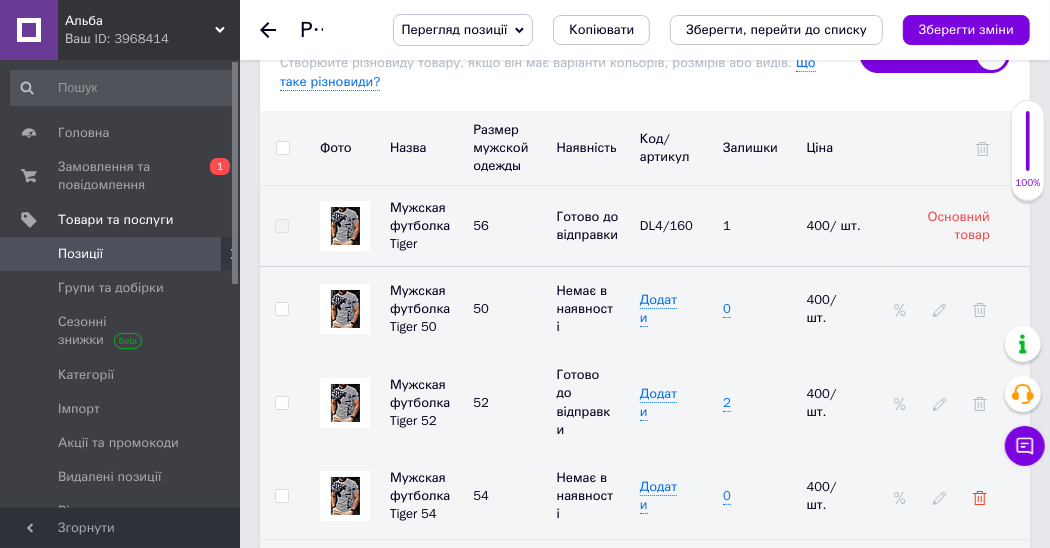 click 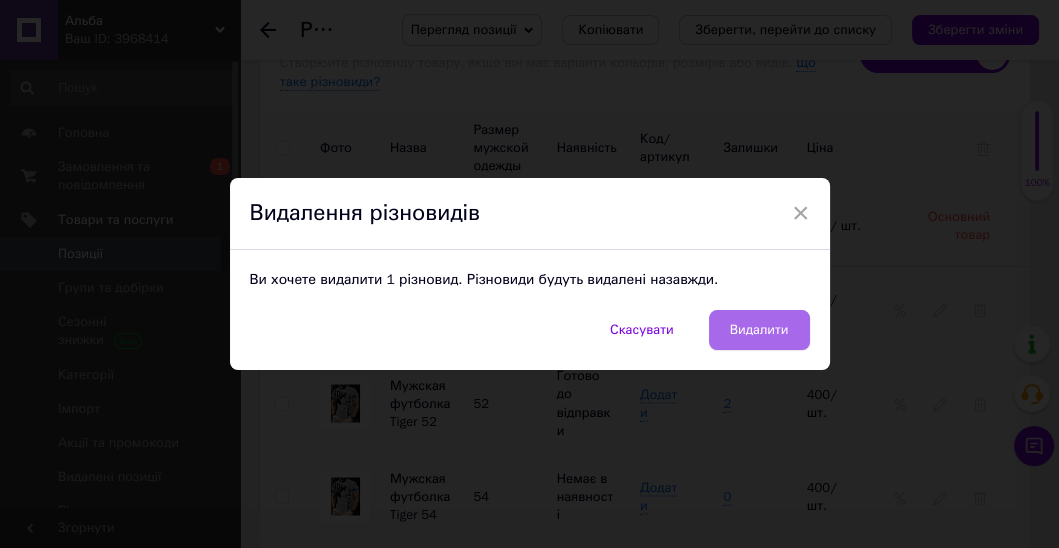 click on "Видалити" at bounding box center (759, 330) 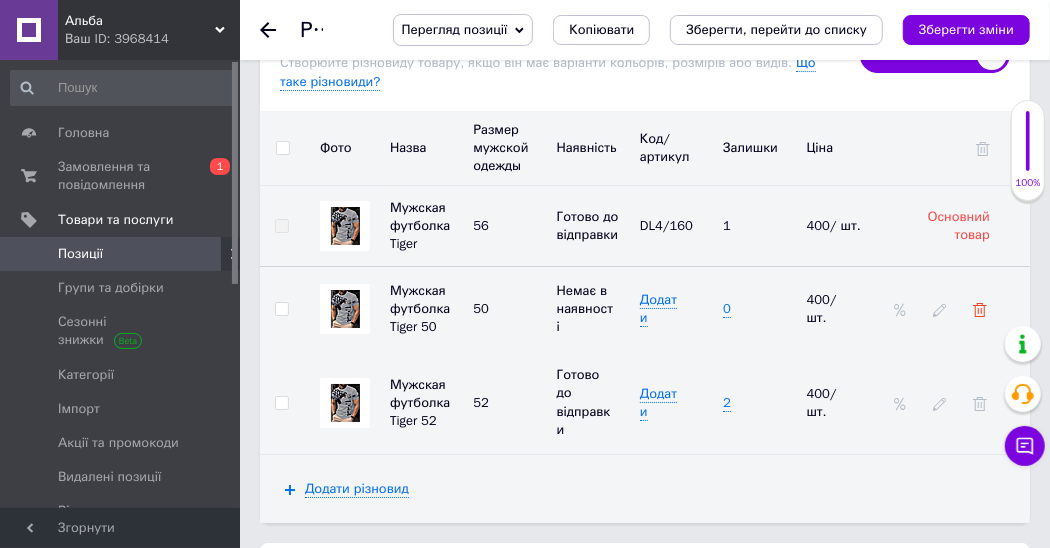 click 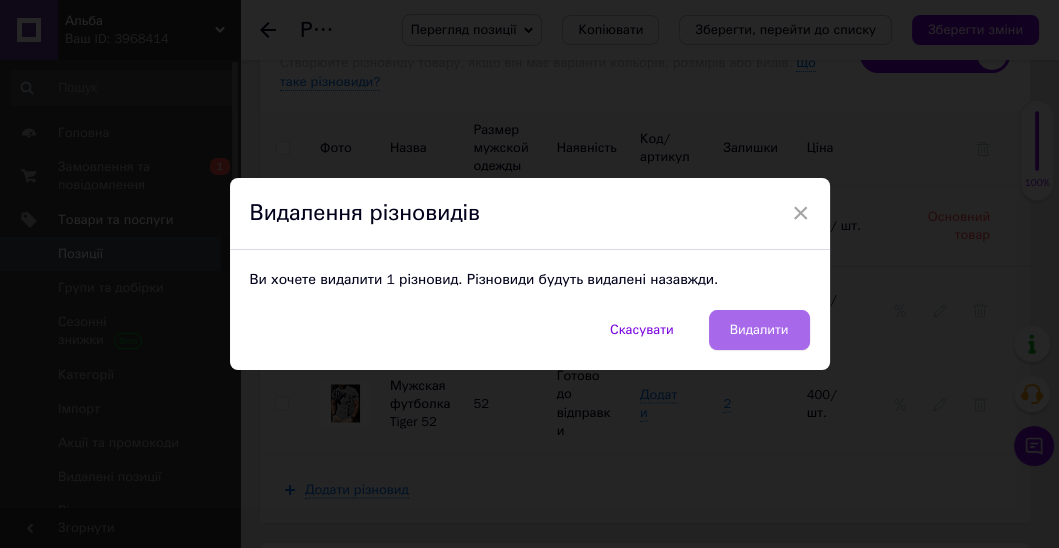 click on "Видалити" at bounding box center [759, 330] 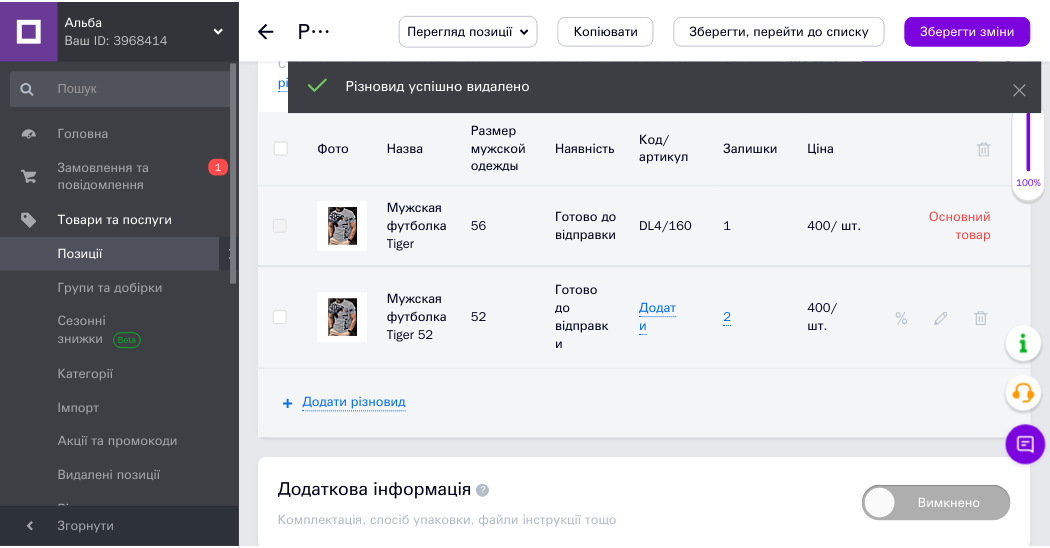 scroll, scrollTop: 3314, scrollLeft: 0, axis: vertical 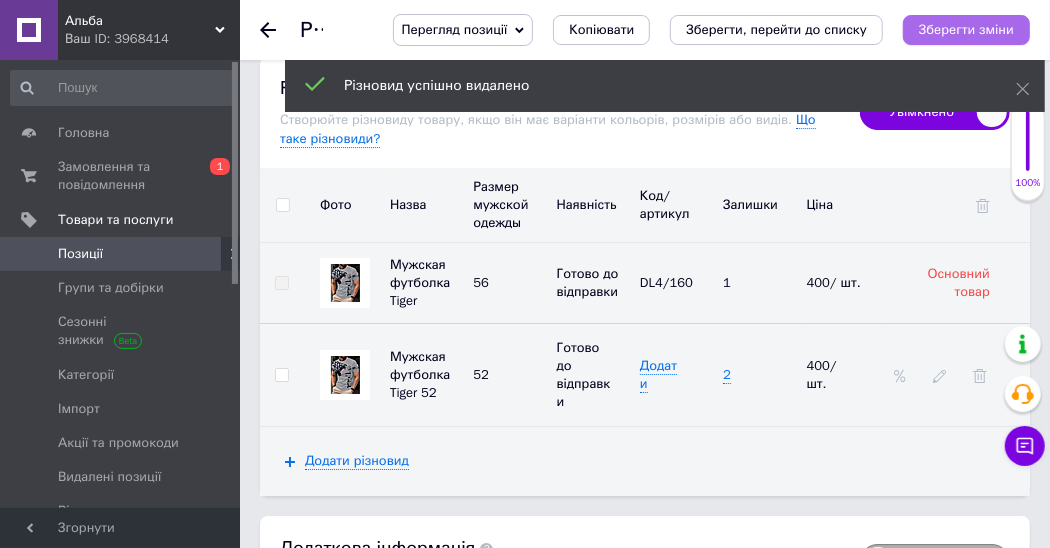 click on "Зберегти зміни" at bounding box center [966, 29] 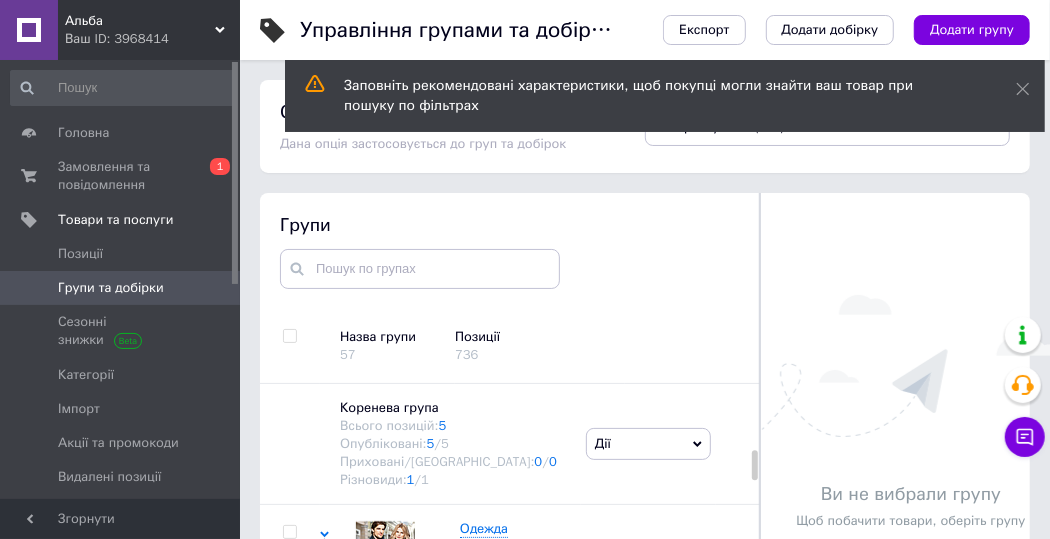 scroll, scrollTop: 121, scrollLeft: 0, axis: vertical 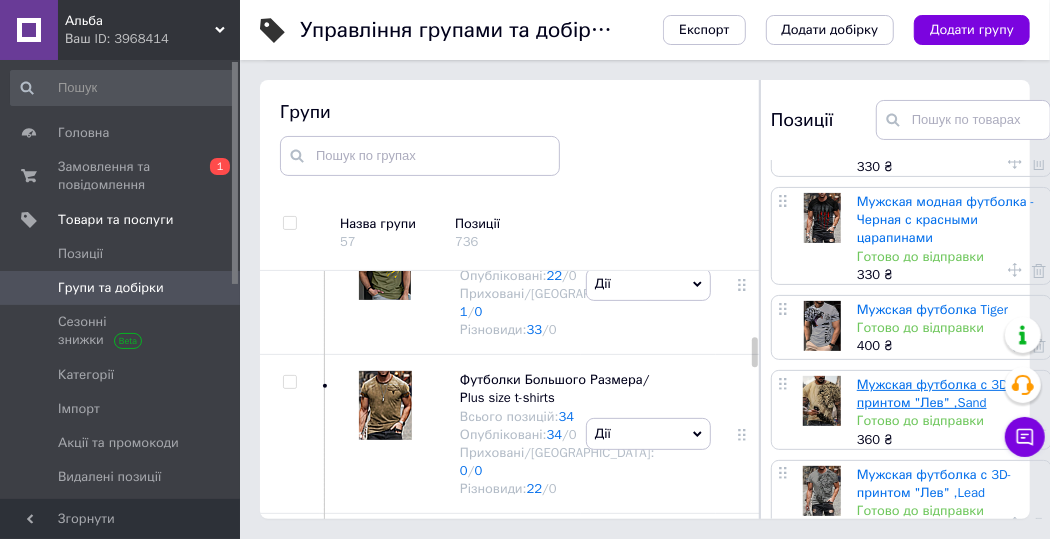 click on "Мужская футболка с 3D-принтом "Лев" ,Sand" at bounding box center [934, 393] 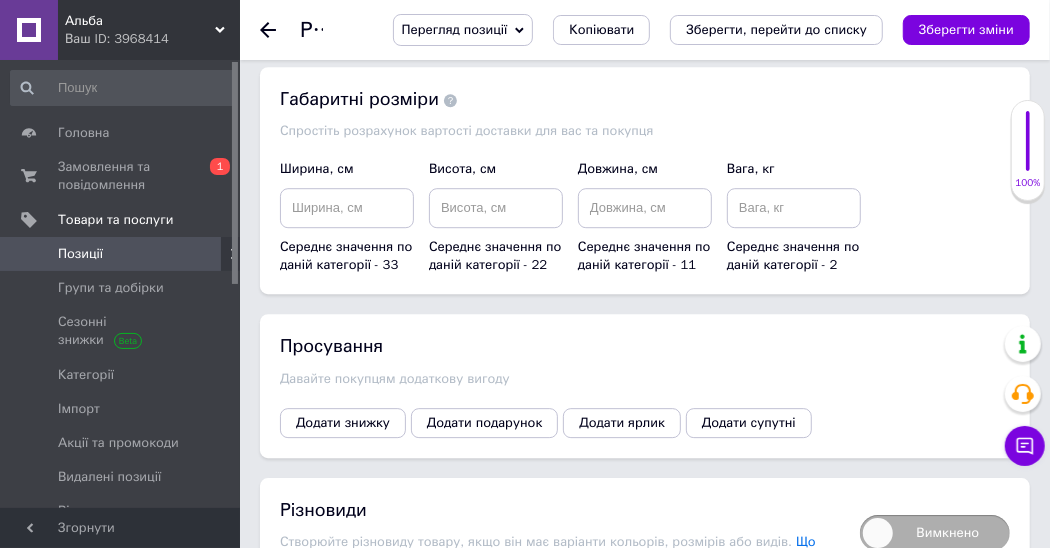 scroll, scrollTop: 2953, scrollLeft: 0, axis: vertical 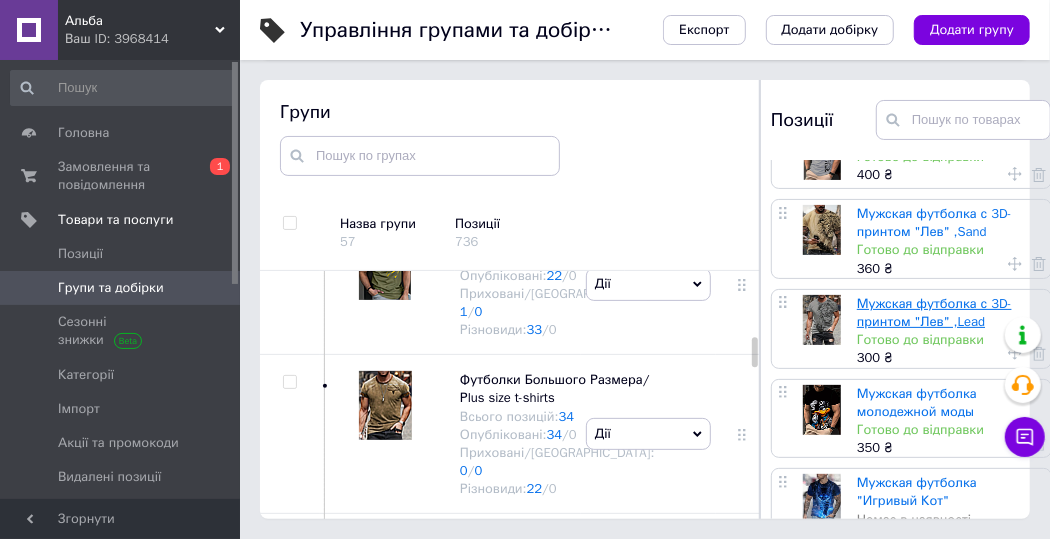 click on "Мужская футболка с 3D-принтом "Лев" ,Lead" at bounding box center (934, 312) 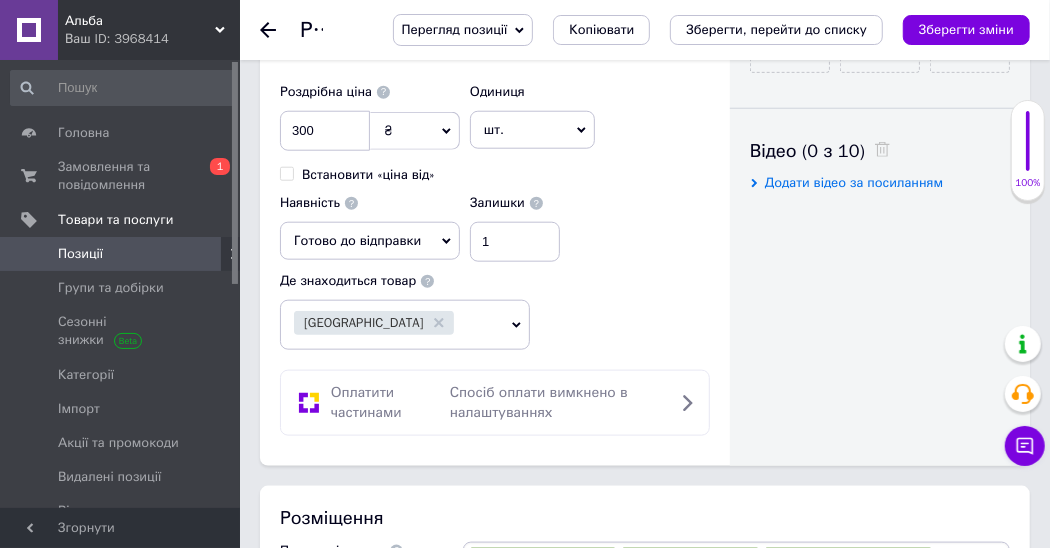 scroll, scrollTop: 840, scrollLeft: 0, axis: vertical 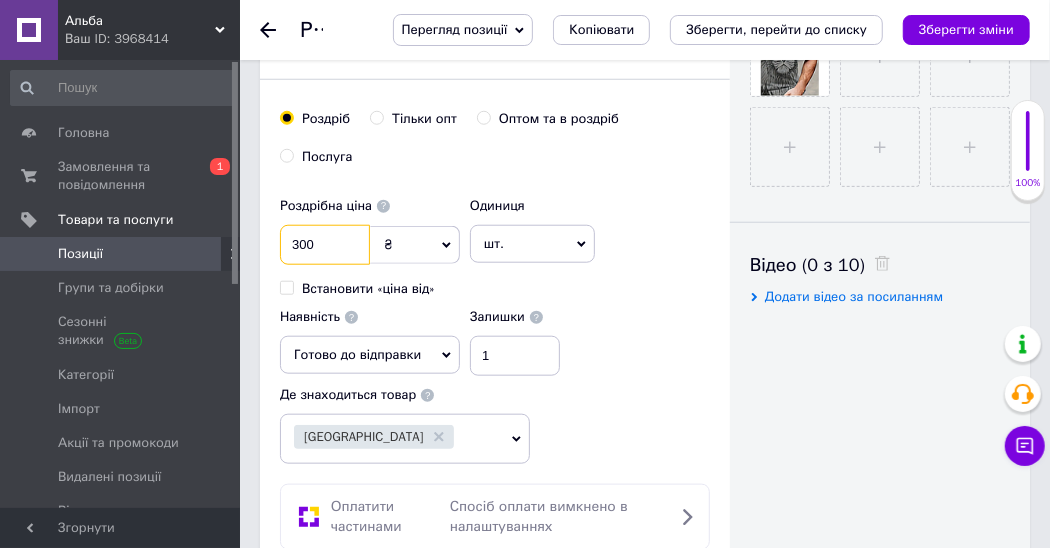 click on "300" at bounding box center [325, 245] 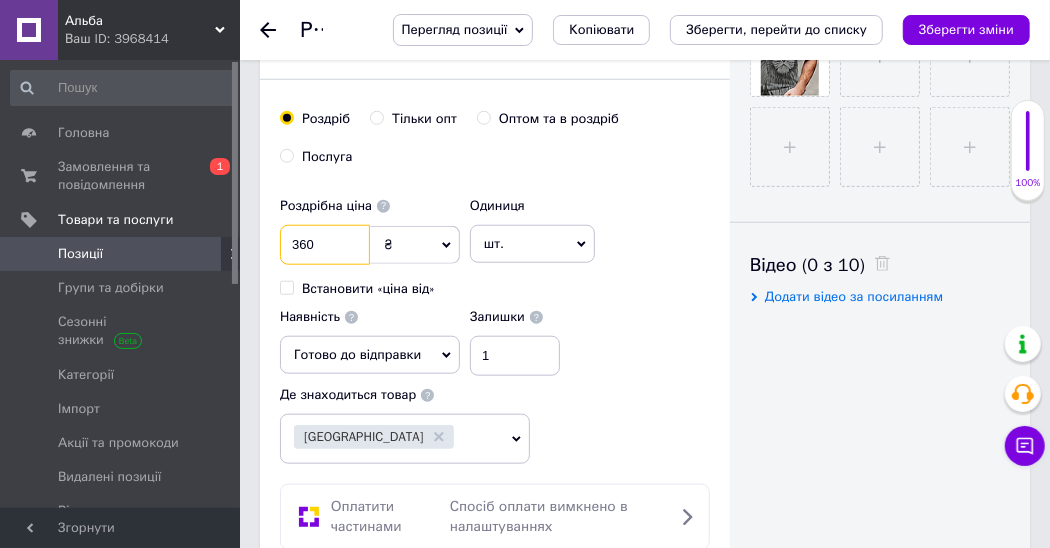 type on "360" 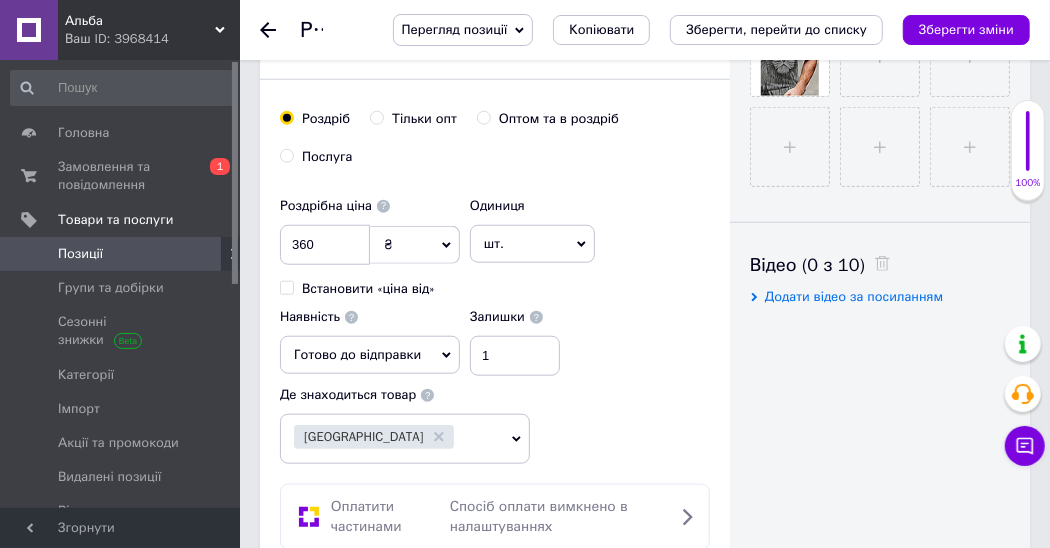 click on "Роздрібна ціна 360 ₴ $ EUR CHF GBP ¥ PLN ₸ MDL HUF KGS CNY TRY KRW lei Встановити «ціна від» Одиниця шт. Популярне комплект упаковка кв.м пара м кг пог.м послуга т а автоцистерна ампула б балон банка блістер бобіна бочка бут бухта в ват виїзд відро г г га година гр/кв.м гігакалорія д дав два місяці день доба доза є єврокуб з зміна к кВт каністра карат кв.дм кв.м кв.см кв.фут квартал кг кг/кв.м км колесо комплект коробка куб.дм куб.м л л лист м м мВт мл мм моток місяць мішок н набір номер о об'єкт од. п палетомісце пара партія пач пог.м послуга посівна одиниця птахомісце півроку пігулка" at bounding box center (495, 282) 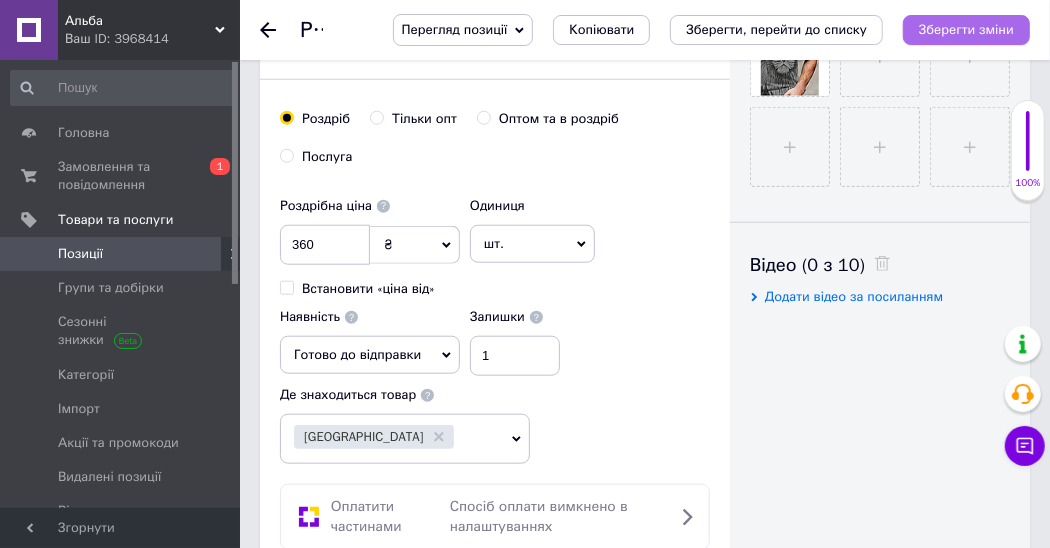 click on "Зберегти зміни" at bounding box center (966, 29) 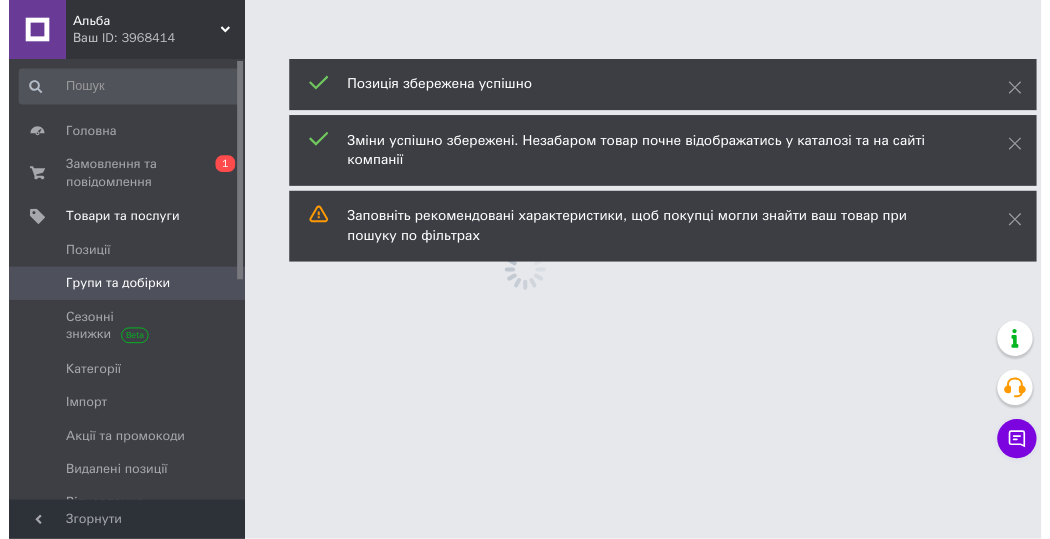 scroll, scrollTop: 0, scrollLeft: 0, axis: both 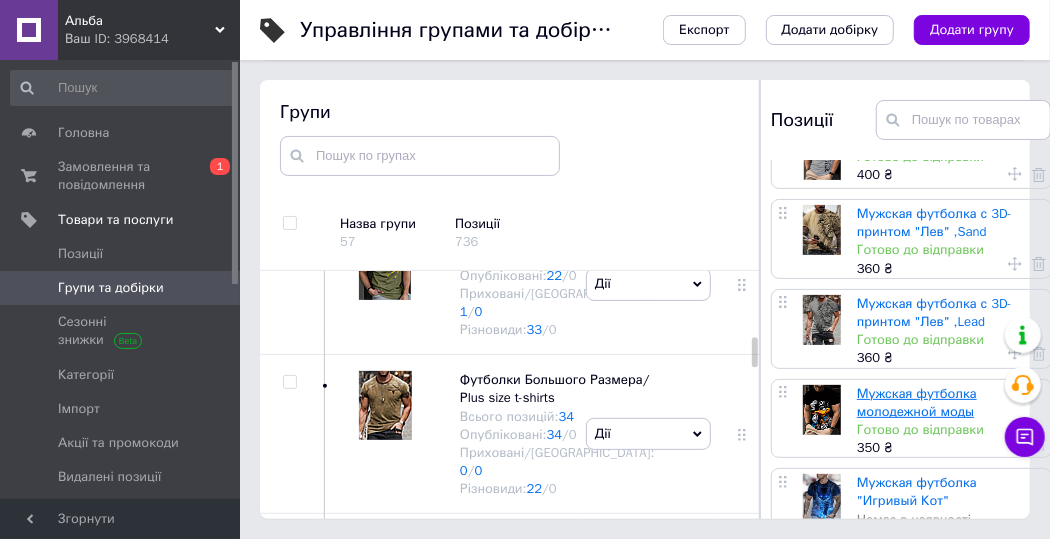 click on "Мужская футболка молодежной моды" at bounding box center (917, 402) 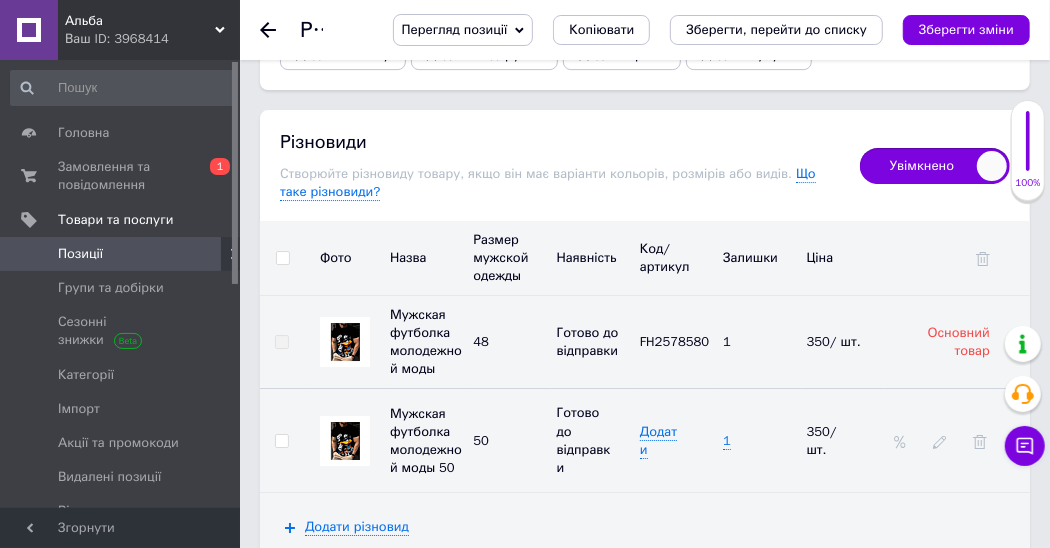 scroll, scrollTop: 3257, scrollLeft: 0, axis: vertical 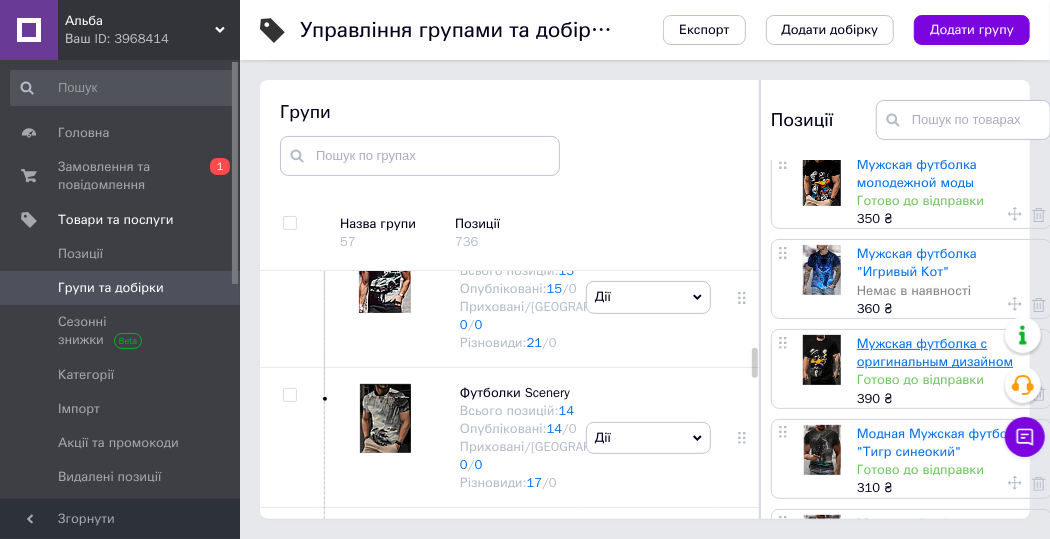 click on "Мужская футболка с оригинальным дизайном" at bounding box center [935, 352] 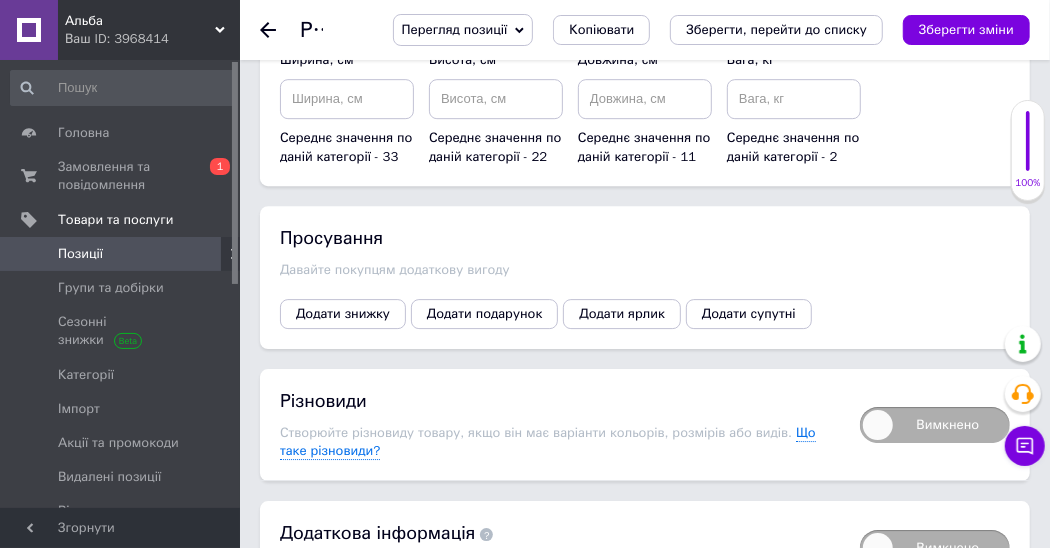 scroll, scrollTop: 3068, scrollLeft: 0, axis: vertical 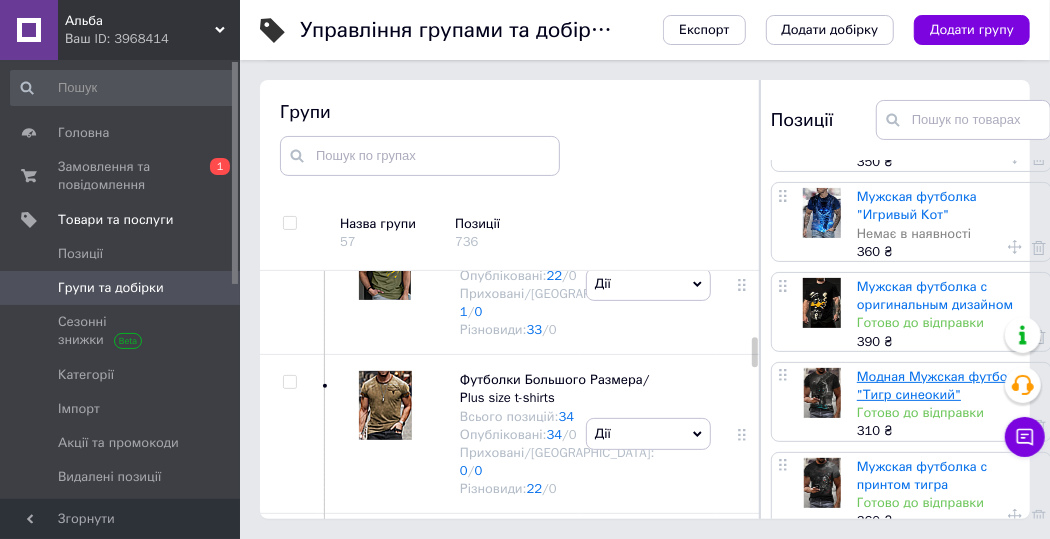 click on "Модная Мужская футболка "Тигр синеокий"" at bounding box center (943, 385) 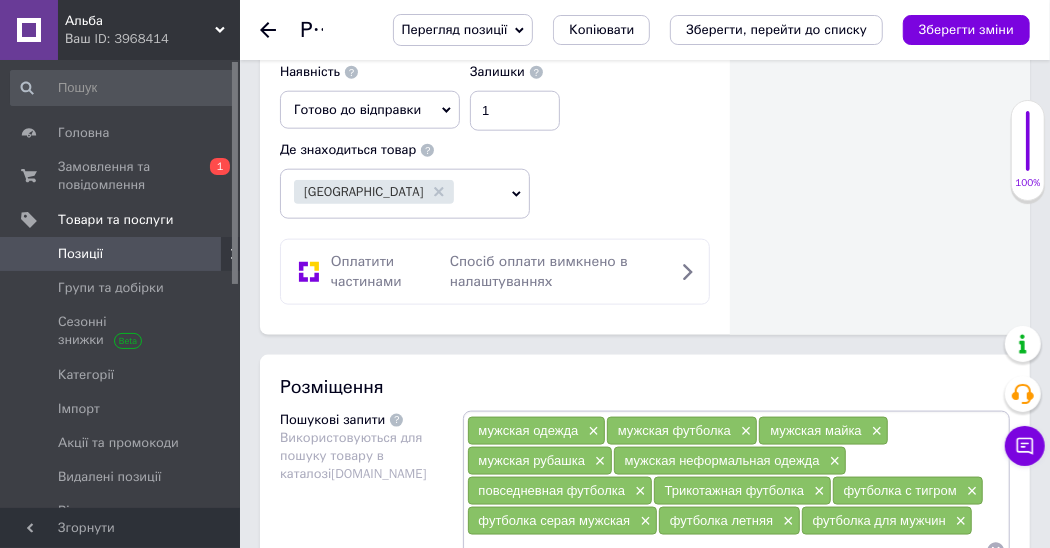 scroll, scrollTop: 857, scrollLeft: 0, axis: vertical 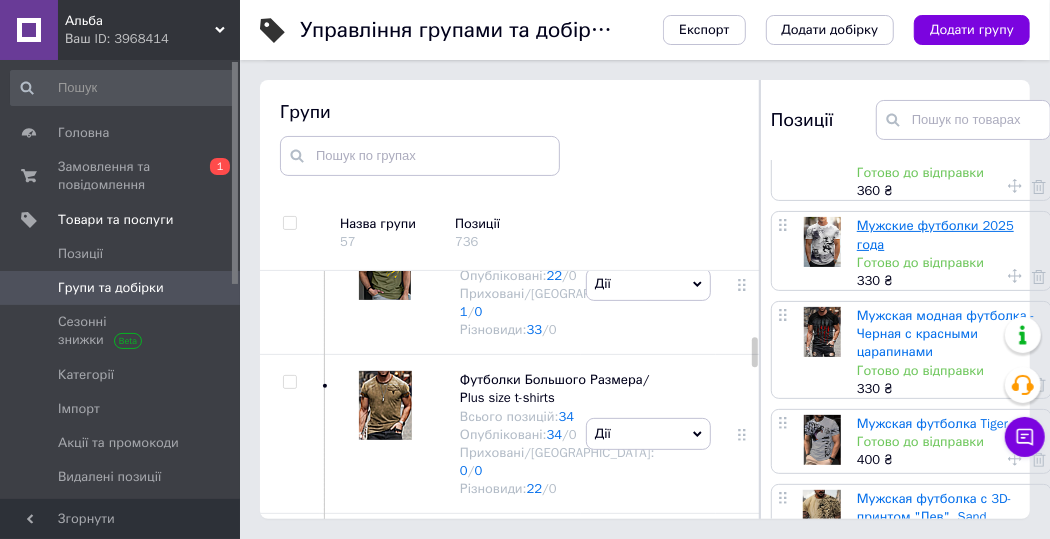 click on "Мужские футболки 2025 года" at bounding box center (935, 234) 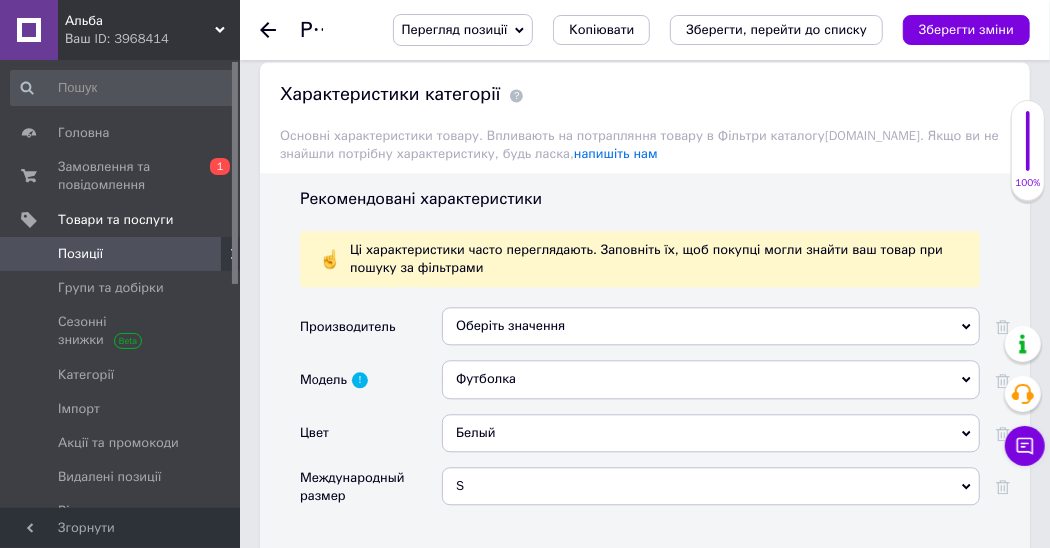 scroll, scrollTop: 1942, scrollLeft: 0, axis: vertical 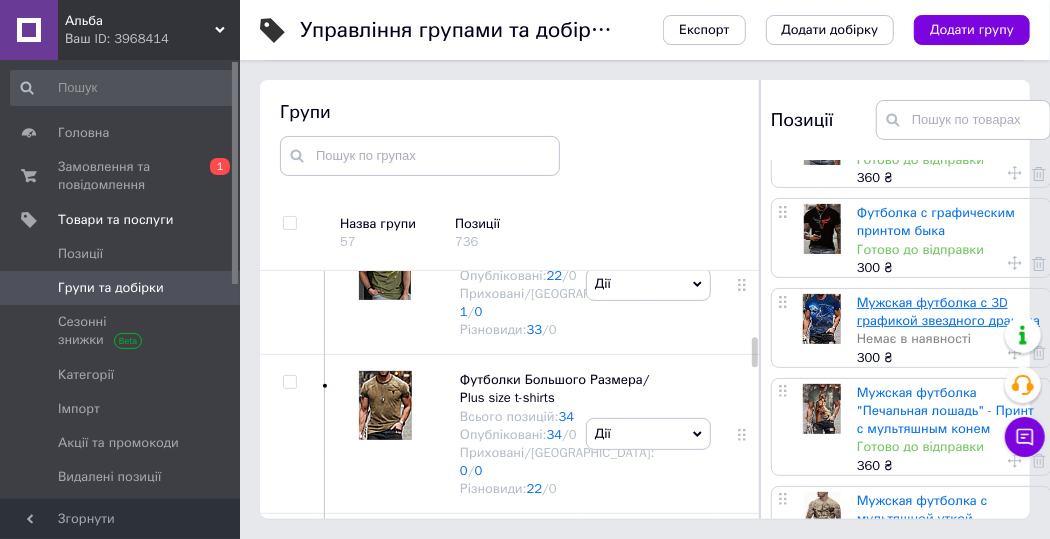 click on "Мужская футболка с 3D графикой звездного дракона" at bounding box center [948, 311] 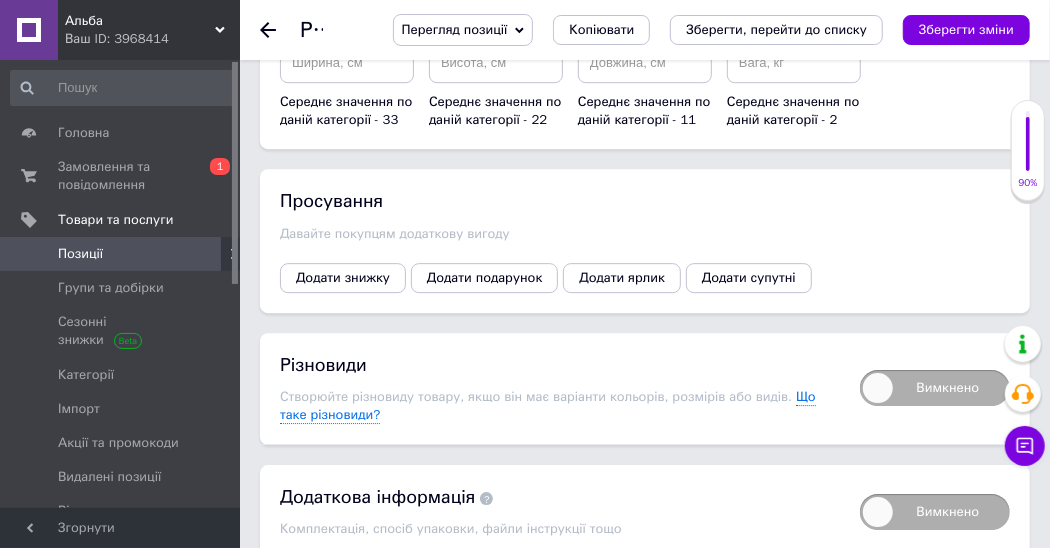 scroll, scrollTop: 2924, scrollLeft: 0, axis: vertical 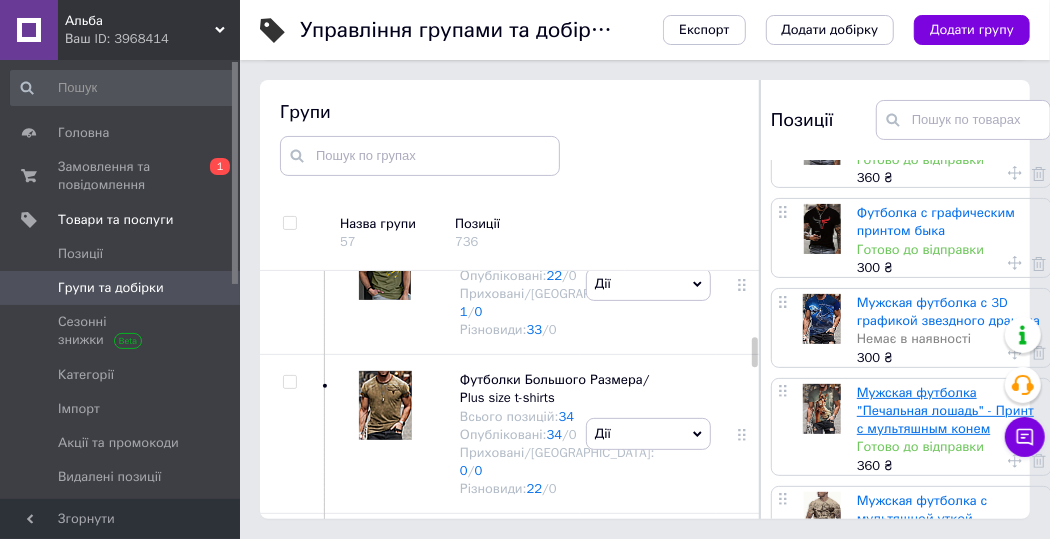 click on "Мужская футболка   "Печальная лошадь" - Принт с мультяшным конем" at bounding box center [945, 410] 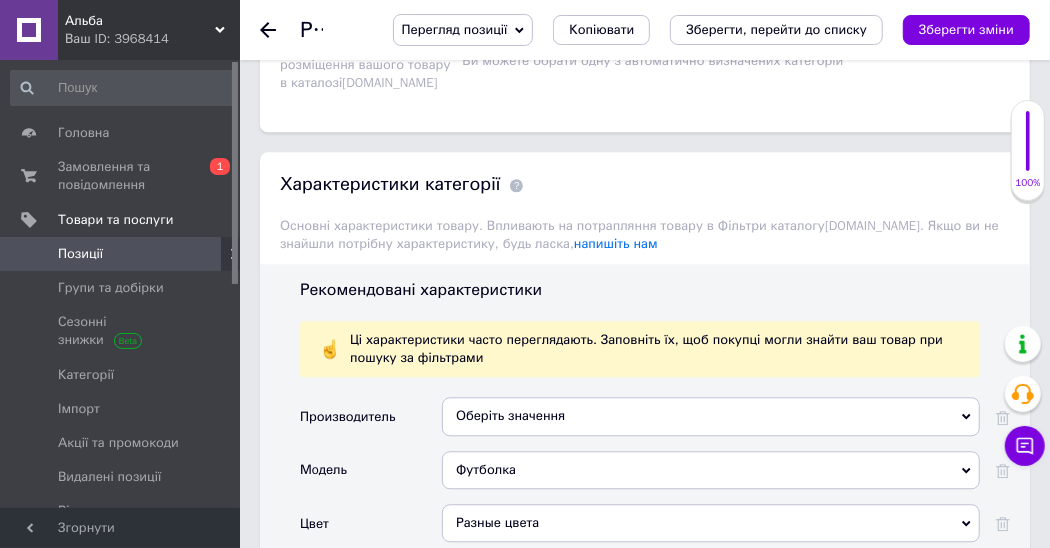 scroll, scrollTop: 2342, scrollLeft: 0, axis: vertical 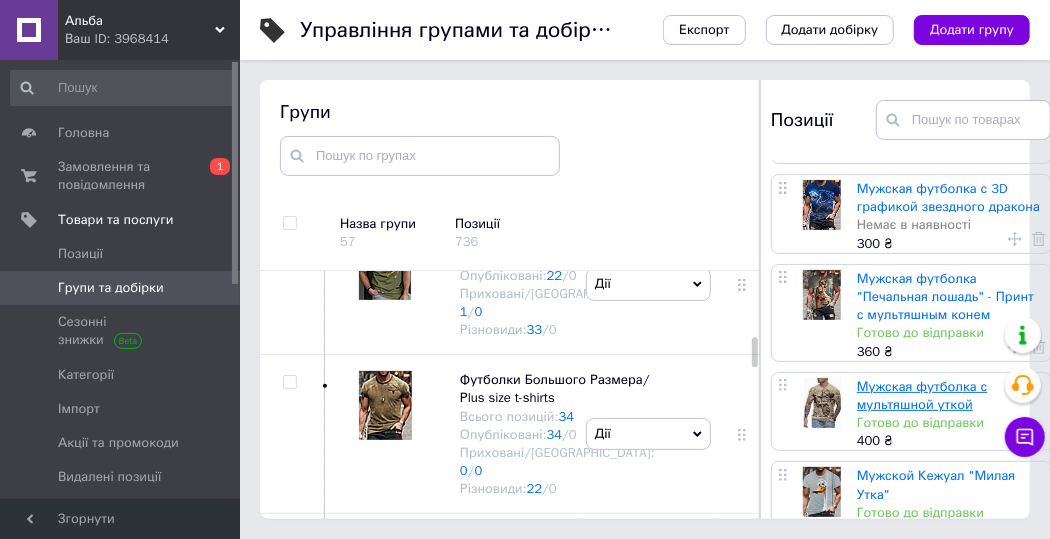 click on "Мужская футболка с мультяшной уткой" at bounding box center (922, 395) 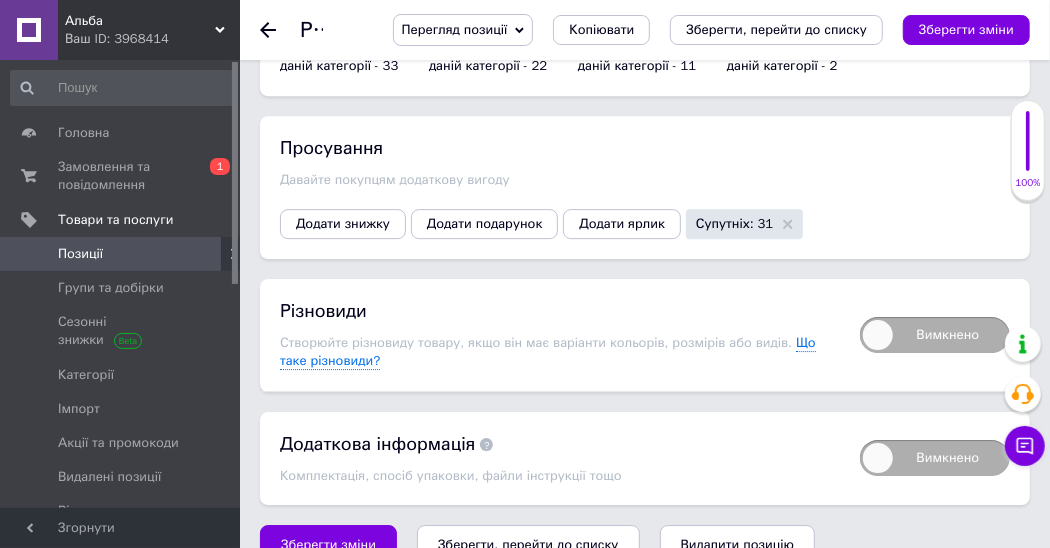 scroll, scrollTop: 2982, scrollLeft: 0, axis: vertical 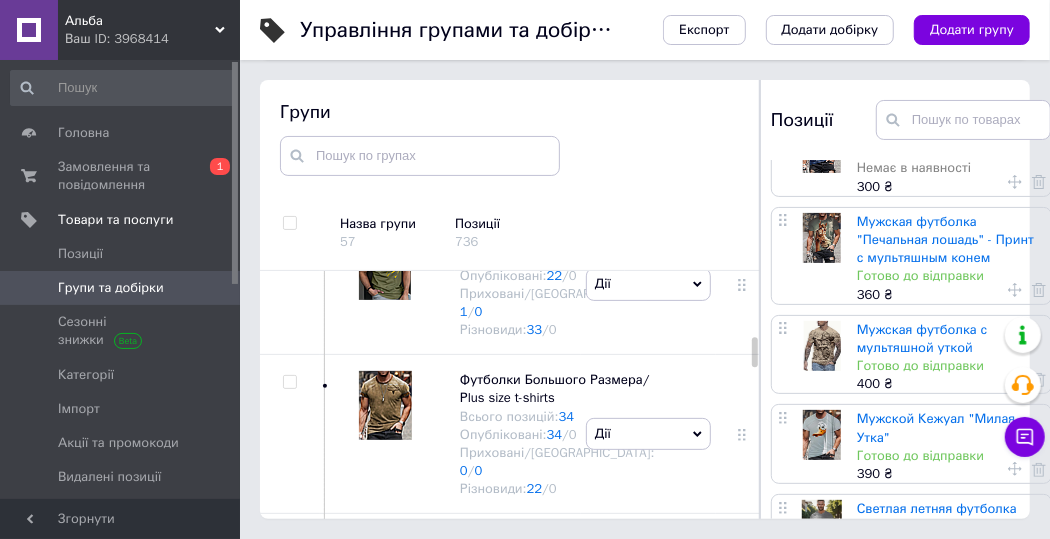 click on "Мужской Кежуал "Милая Утка"" at bounding box center [936, 427] 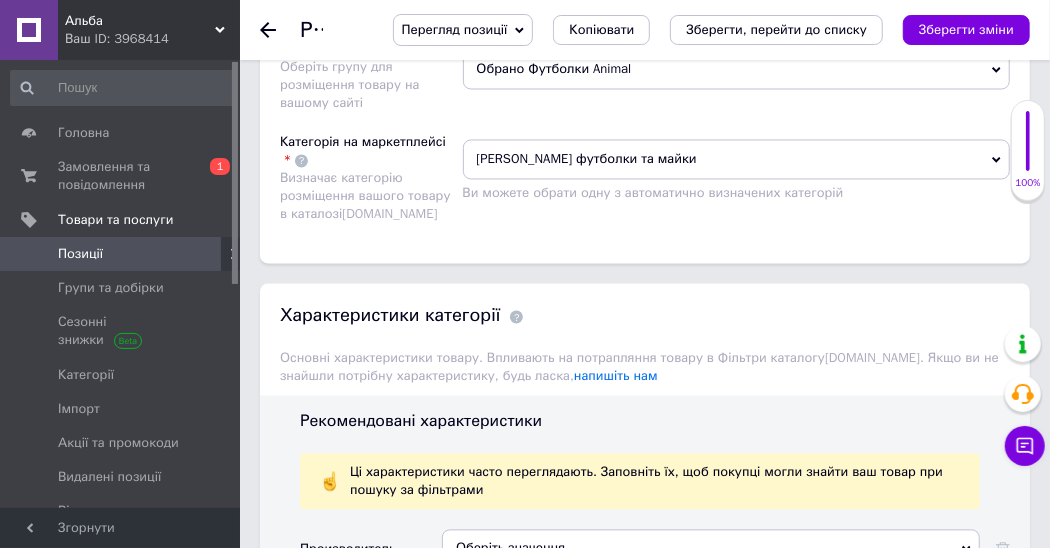 scroll, scrollTop: 2057, scrollLeft: 0, axis: vertical 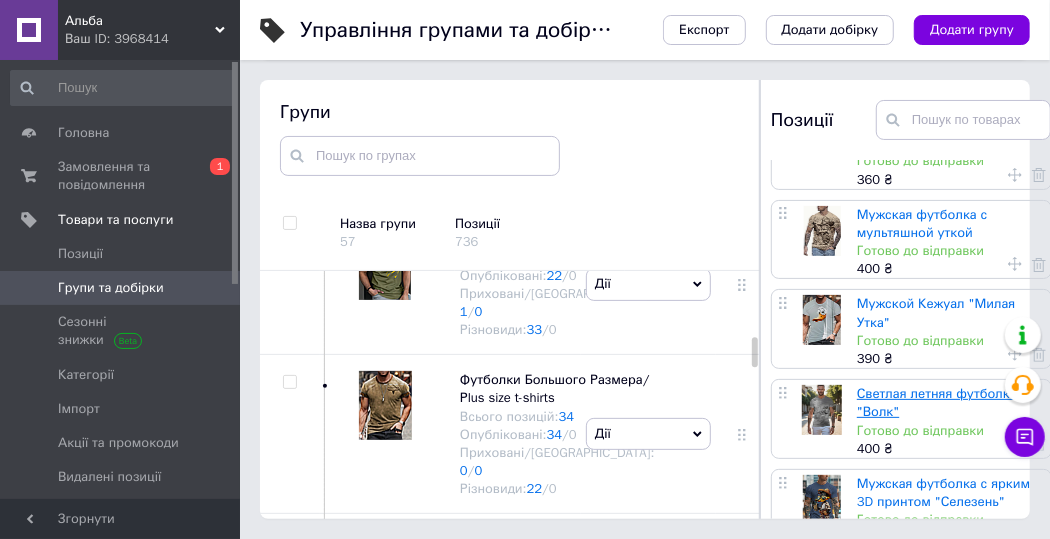 click on "Светлая летняя футболка "Волк"" at bounding box center (937, 402) 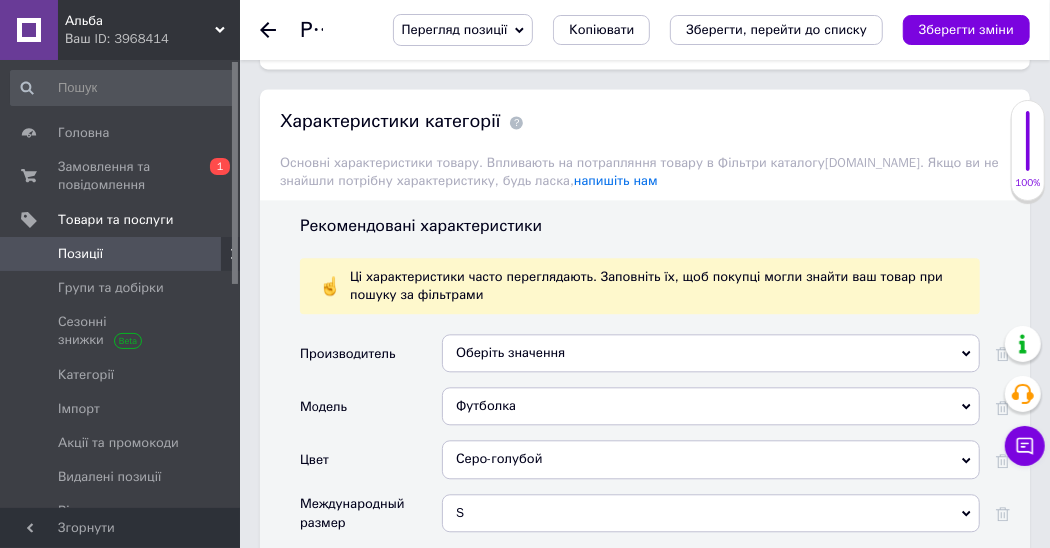 scroll, scrollTop: 2285, scrollLeft: 0, axis: vertical 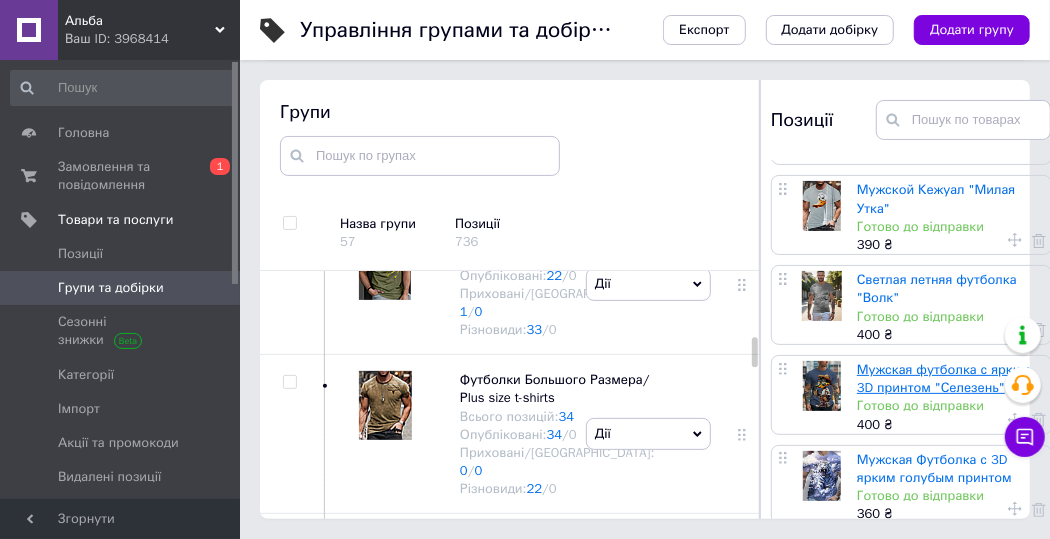 click on "Мужская футболка с ярким 3D принтом "Селезень"" at bounding box center (943, 378) 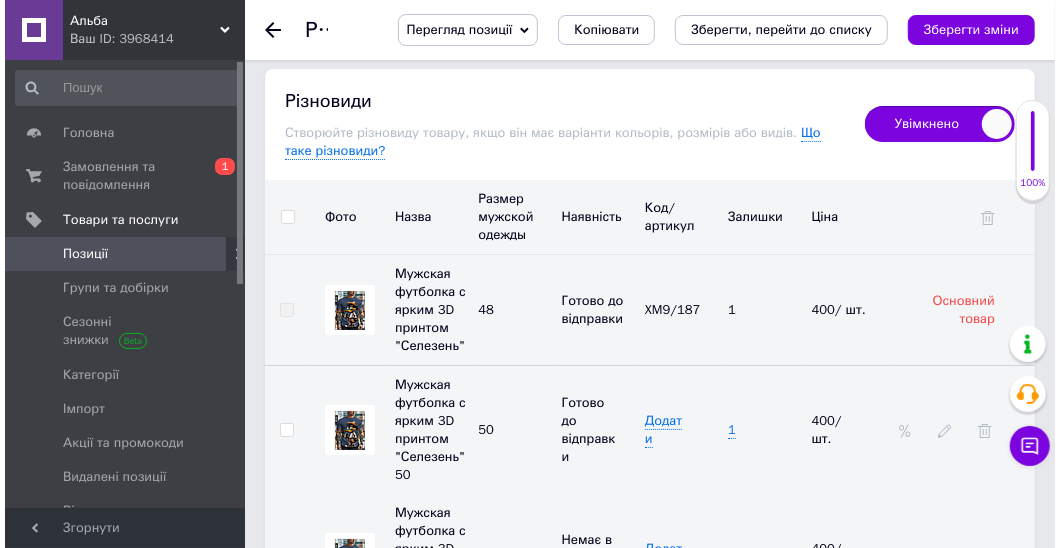 scroll, scrollTop: 3657, scrollLeft: 0, axis: vertical 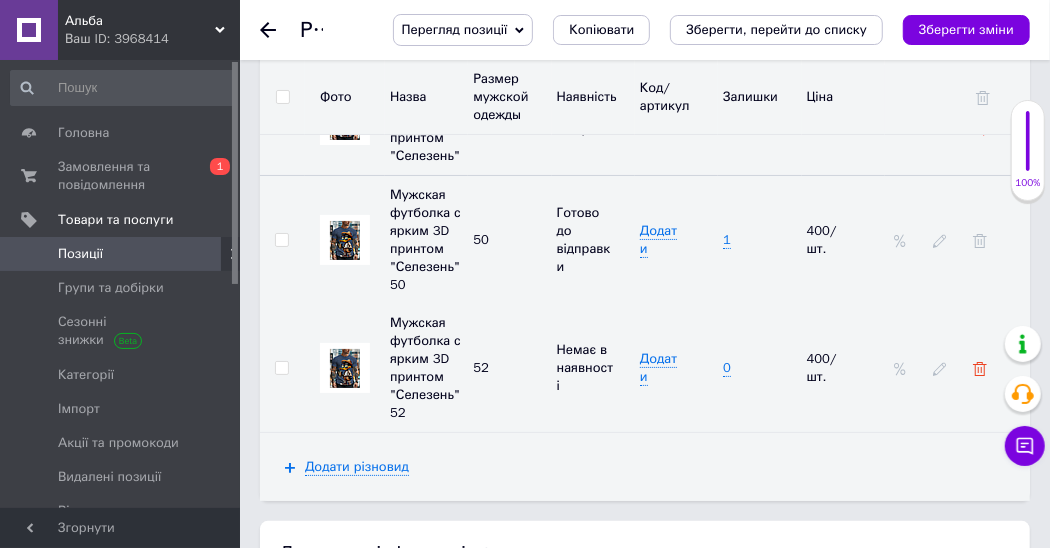 click 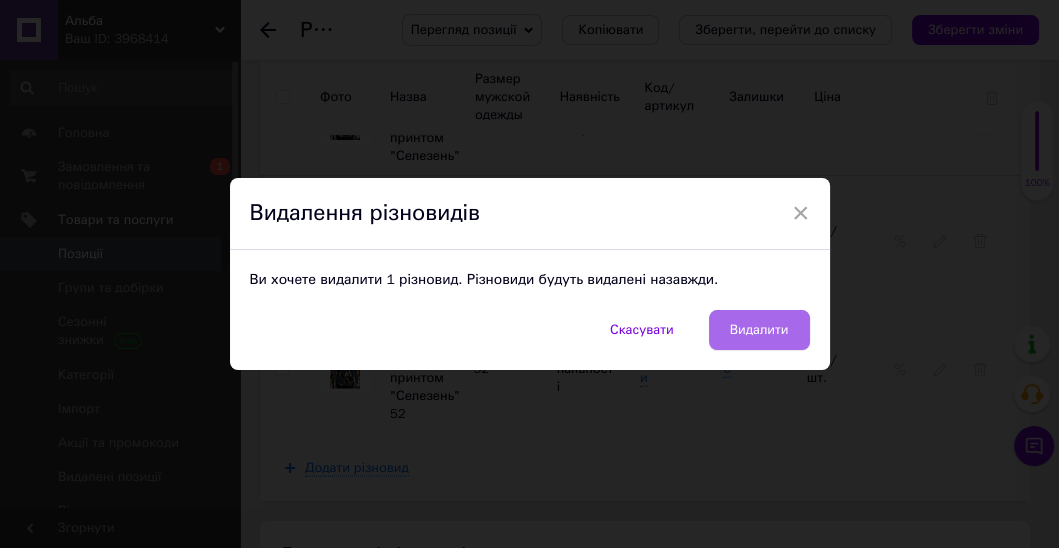 click on "Видалити" at bounding box center [759, 330] 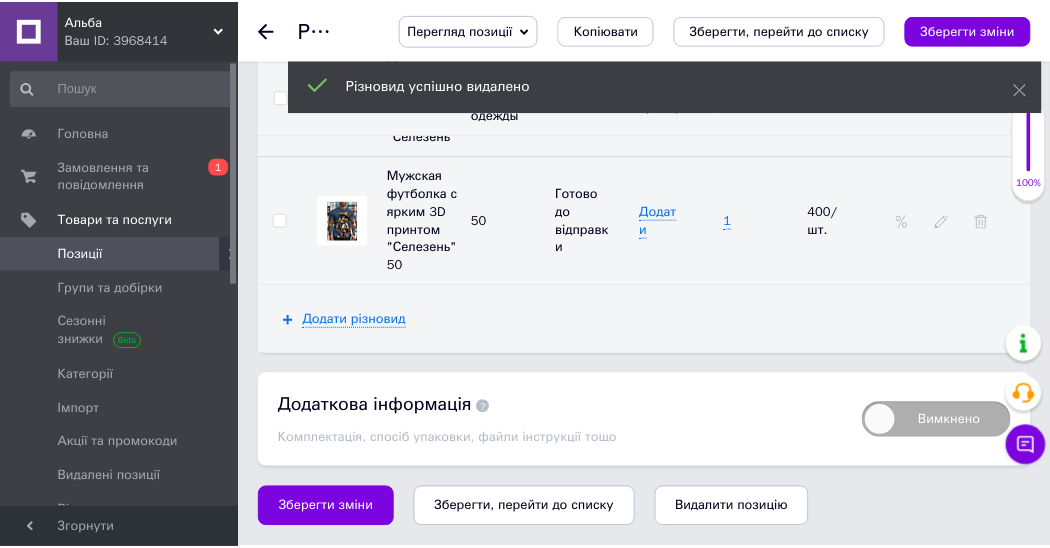 scroll, scrollTop: 3518, scrollLeft: 0, axis: vertical 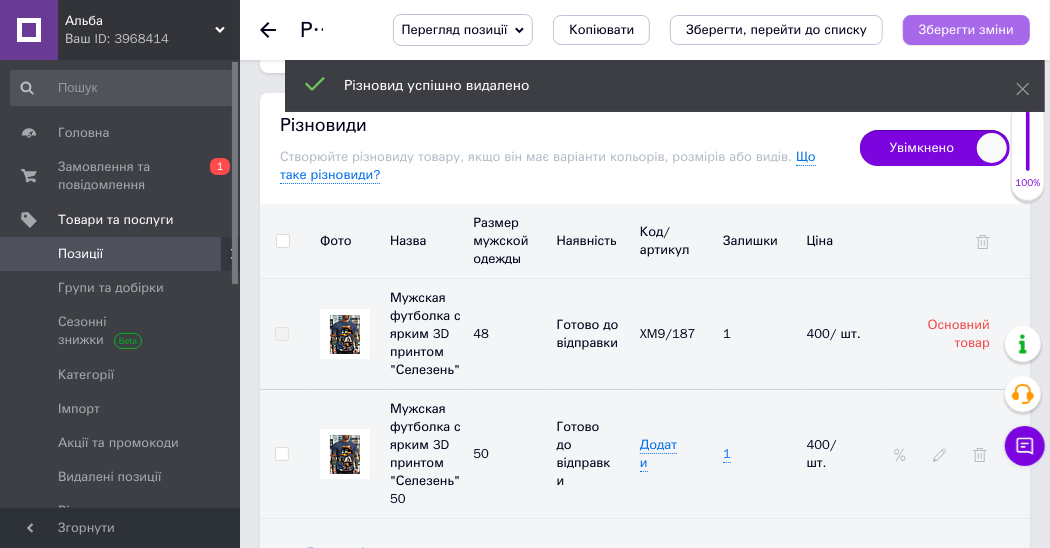 click on "Зберегти зміни" at bounding box center [966, 29] 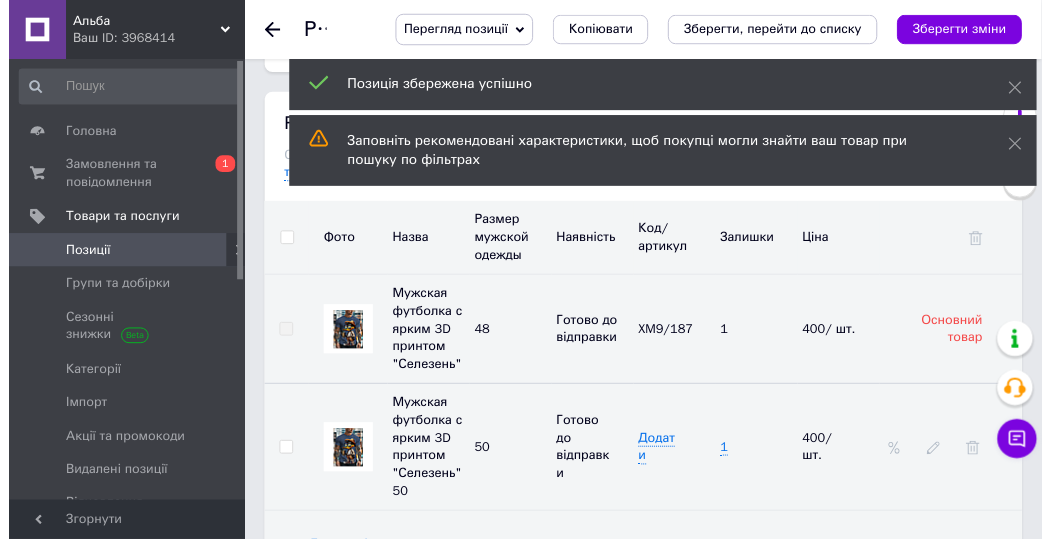scroll, scrollTop: 0, scrollLeft: 0, axis: both 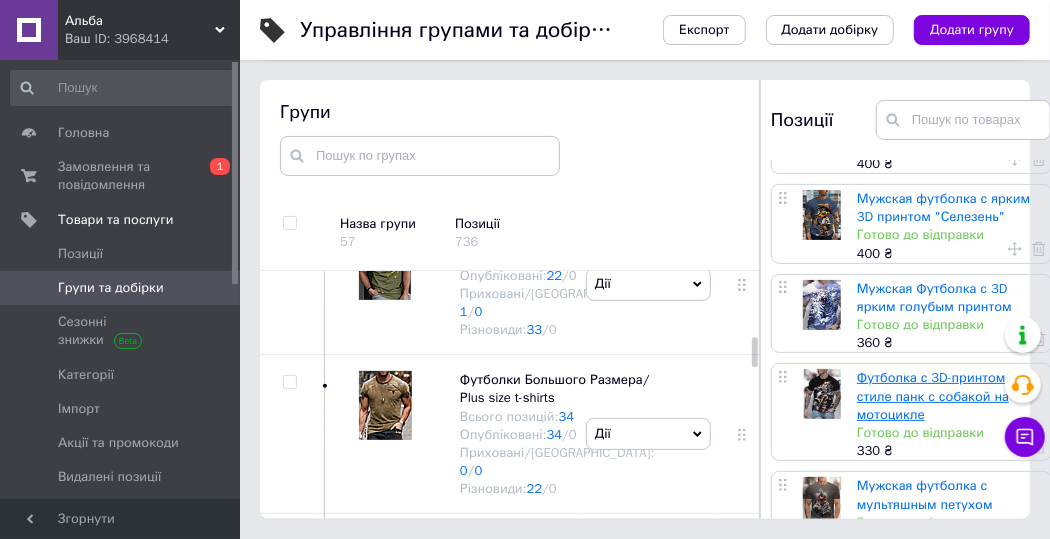 click on "Футболка с 3D-принтом в стиле панк с собакой на мотоцикле" at bounding box center [937, 395] 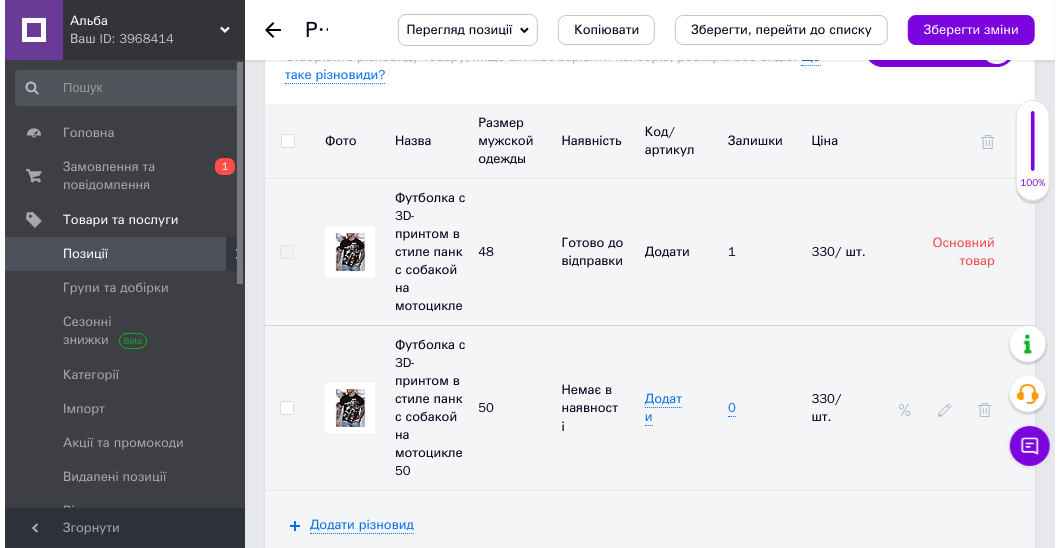 scroll, scrollTop: 3314, scrollLeft: 0, axis: vertical 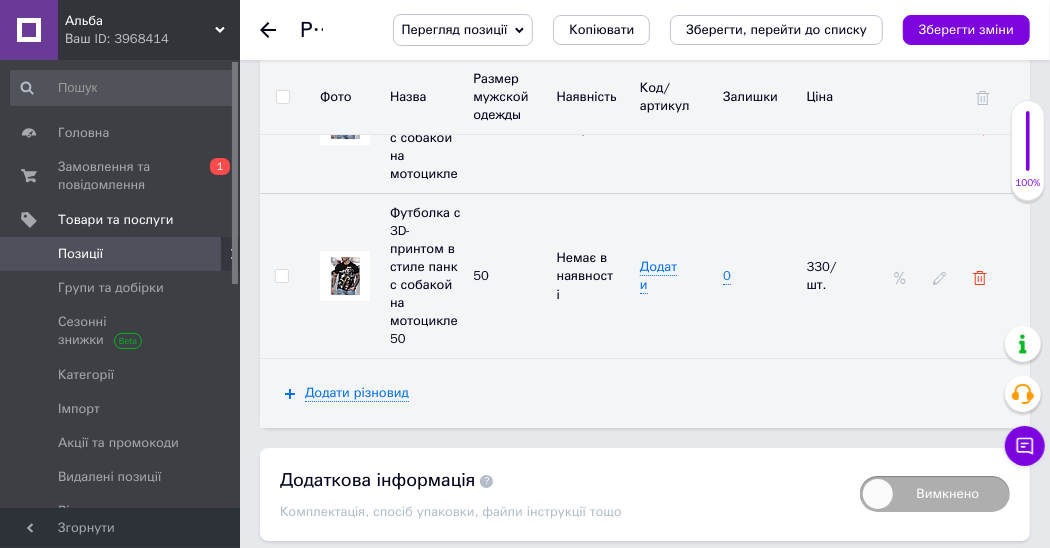 click 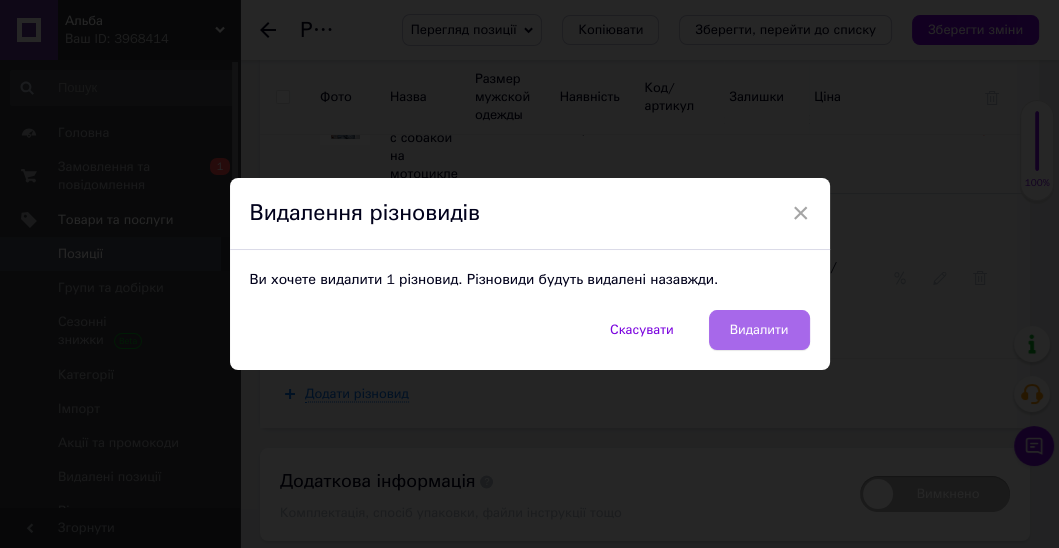click on "Видалити" at bounding box center (759, 330) 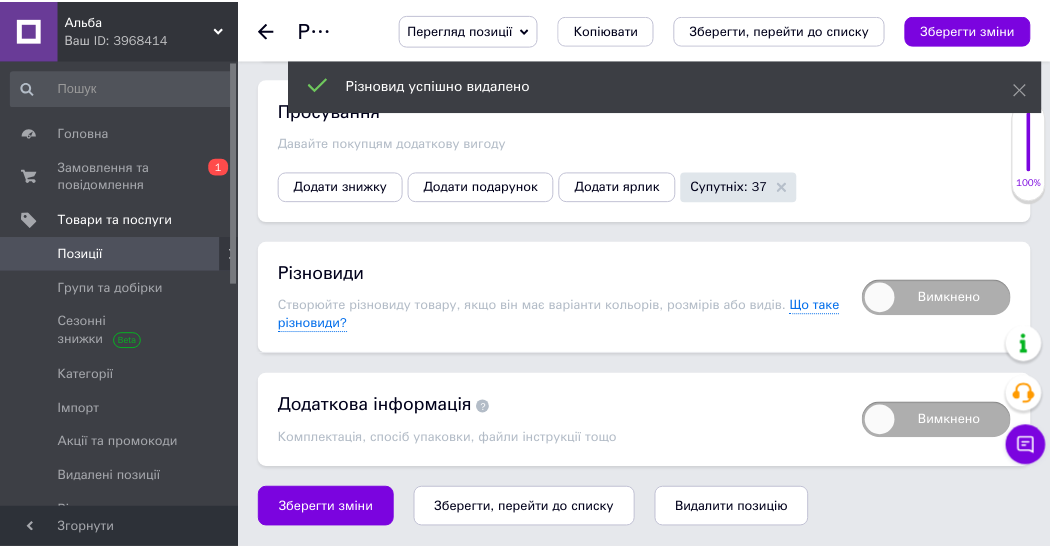 scroll, scrollTop: 2926, scrollLeft: 0, axis: vertical 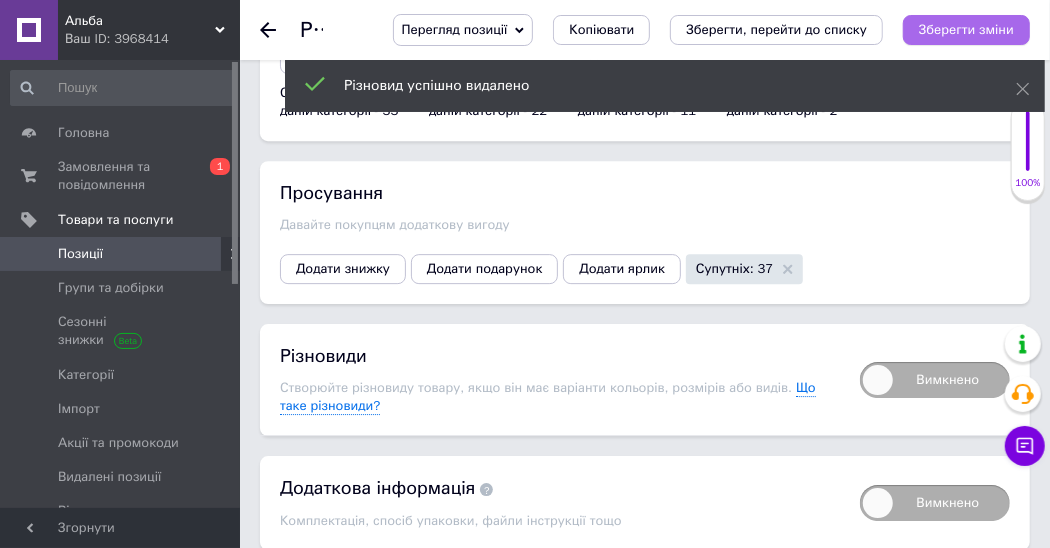 click on "Зберегти зміни" at bounding box center (966, 29) 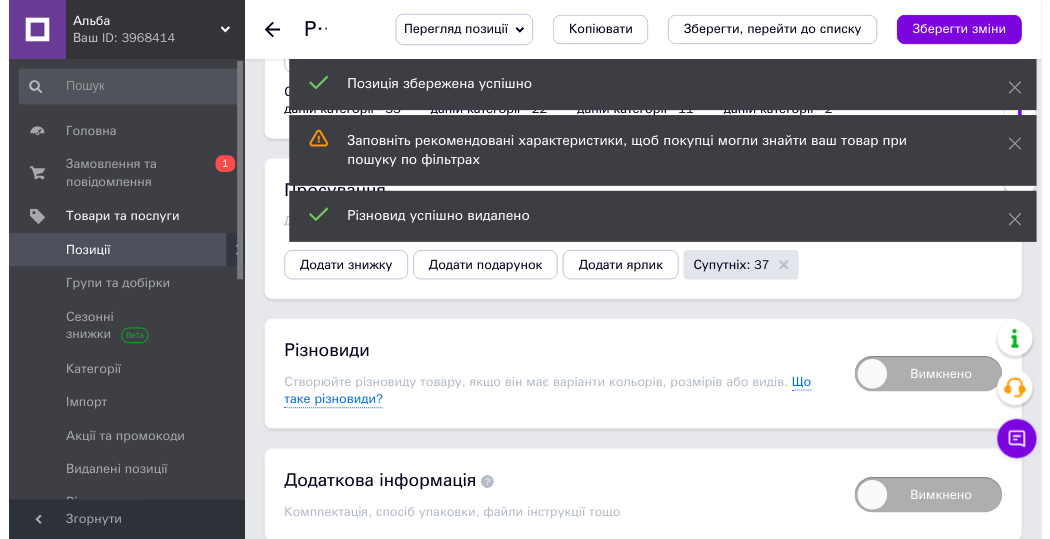 scroll, scrollTop: 0, scrollLeft: 0, axis: both 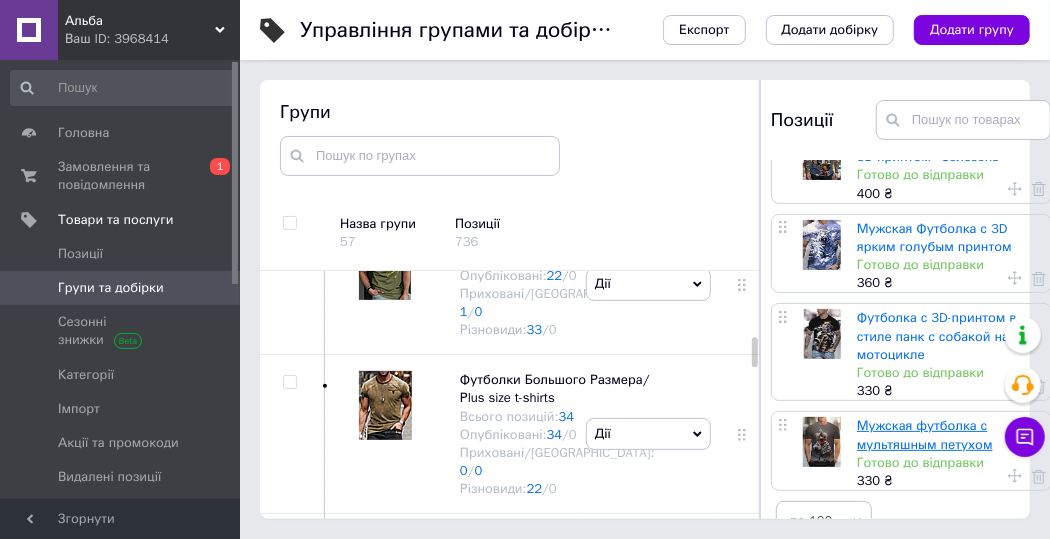 click on "Мужская футболка с мультяшным петухом" at bounding box center [925, 434] 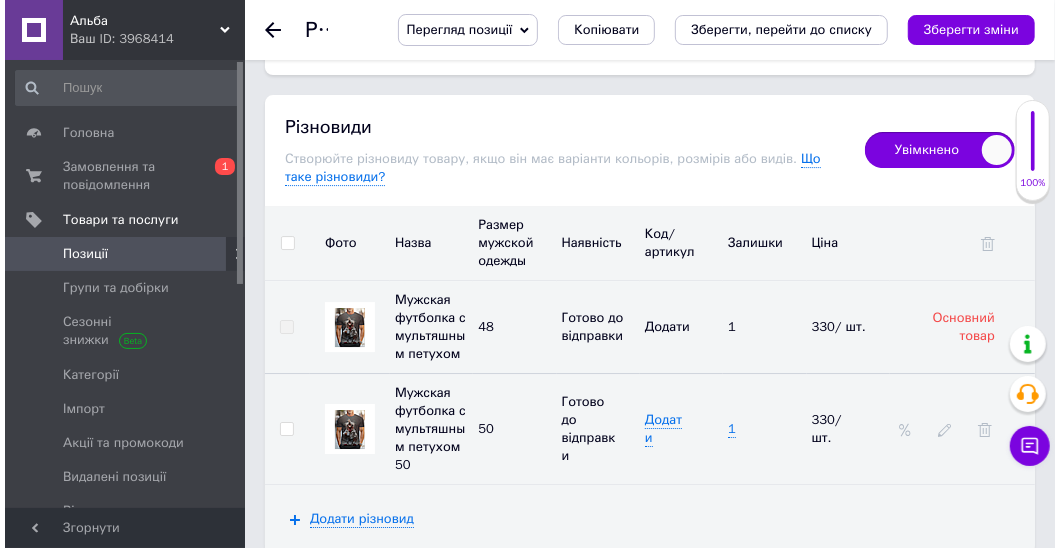 scroll, scrollTop: 3200, scrollLeft: 0, axis: vertical 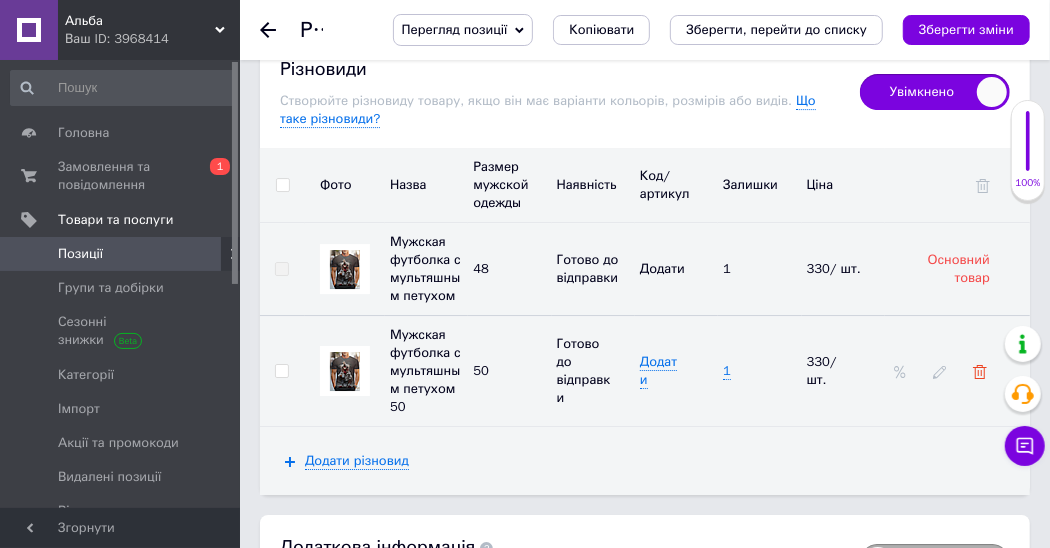 click 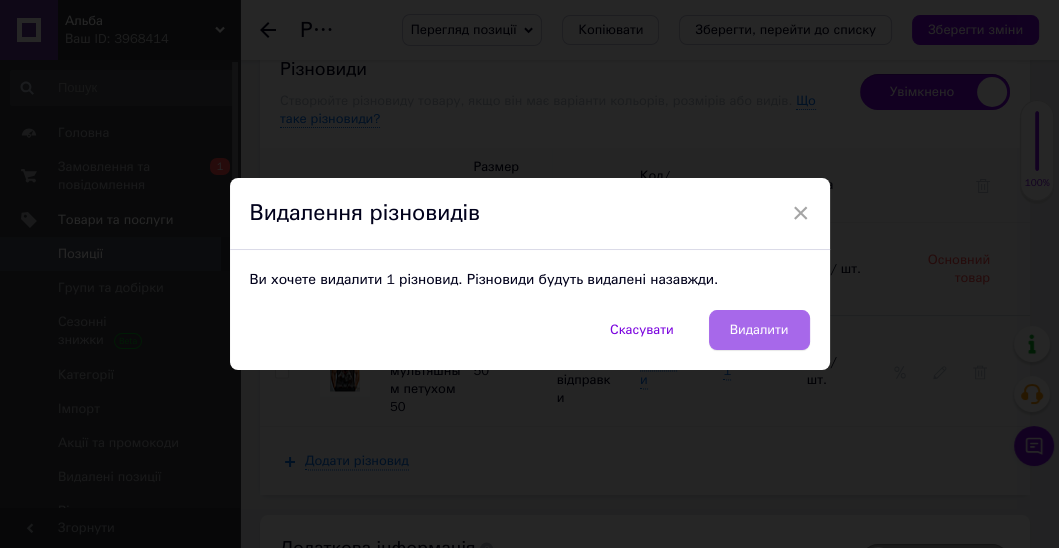 click on "Видалити" at bounding box center [759, 330] 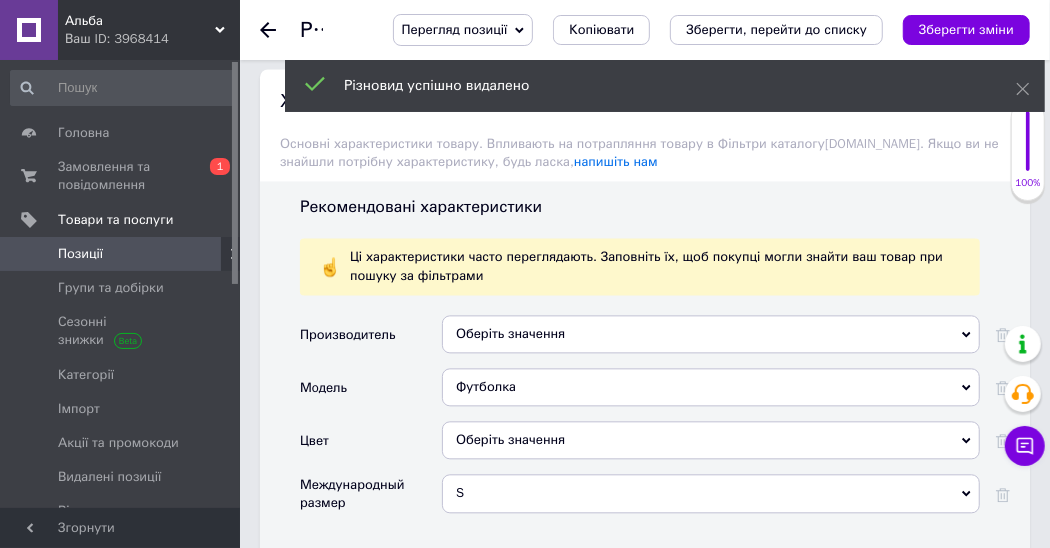 scroll, scrollTop: 2171, scrollLeft: 0, axis: vertical 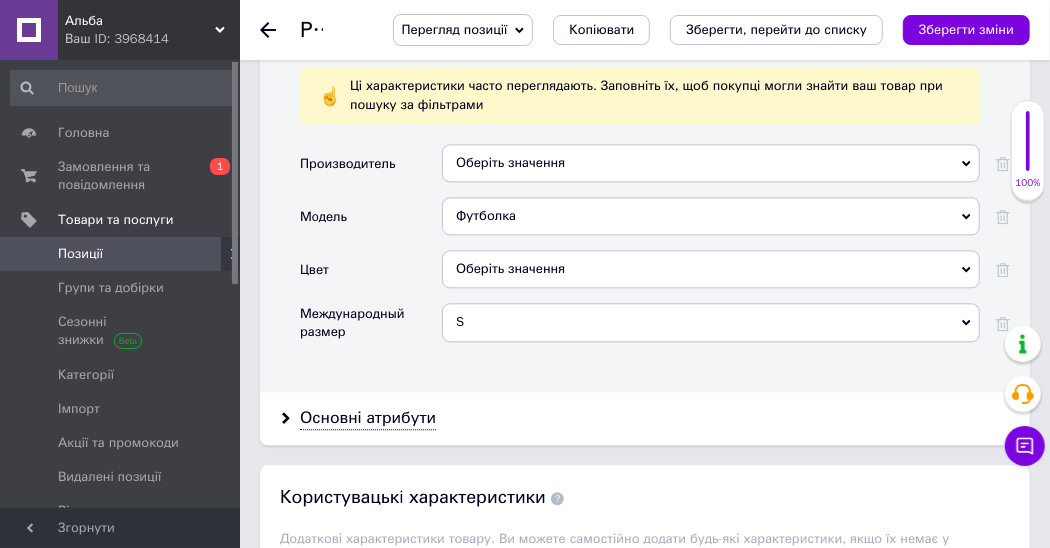click on "S" at bounding box center (711, 322) 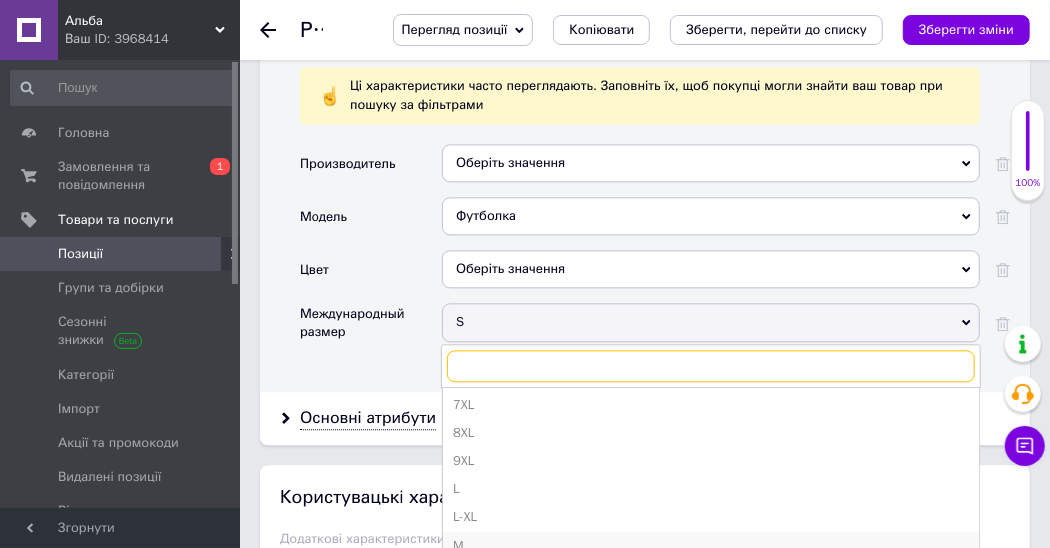 scroll, scrollTop: 246, scrollLeft: 0, axis: vertical 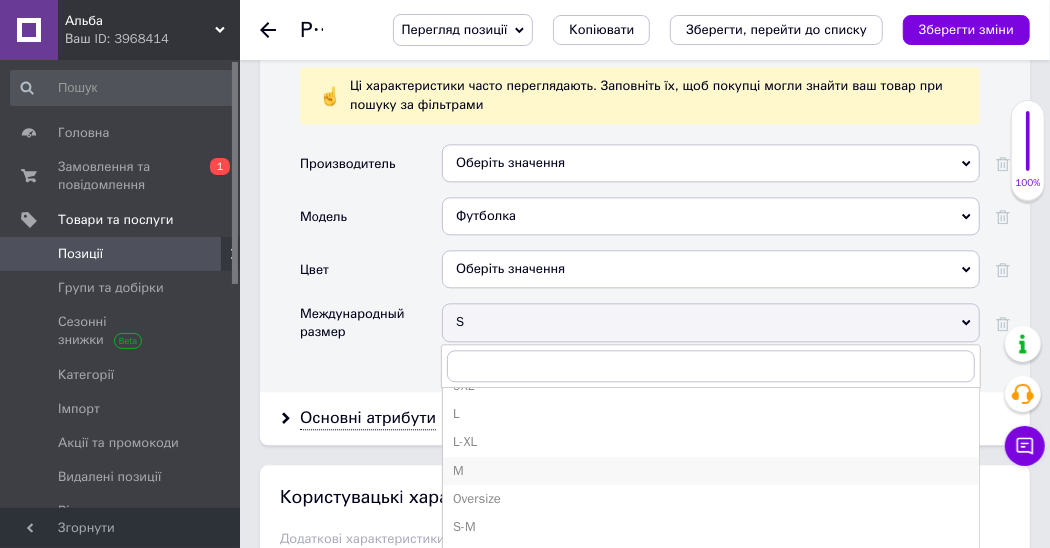 click on "M" at bounding box center (711, 471) 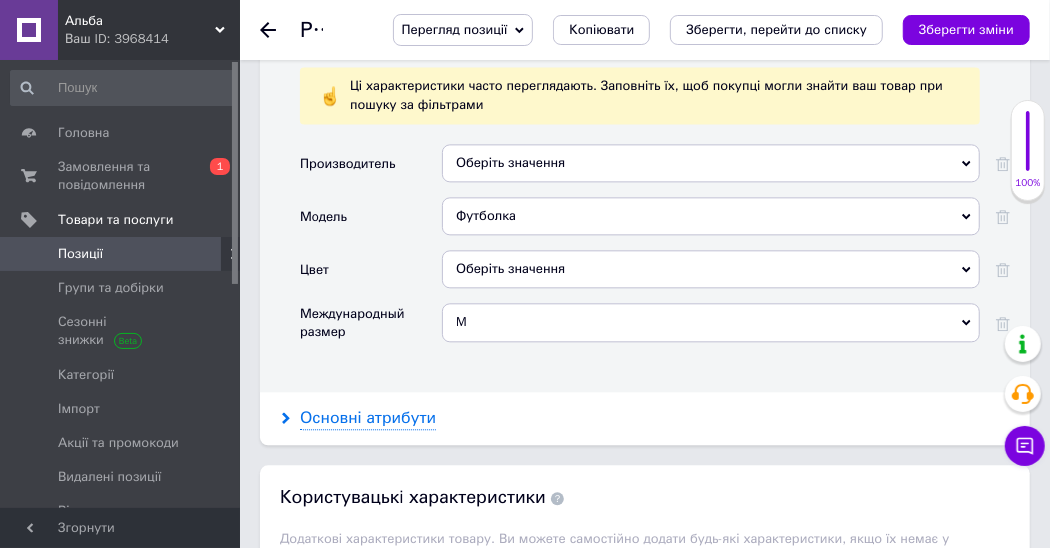 click on "Основні атрибути" at bounding box center (368, 418) 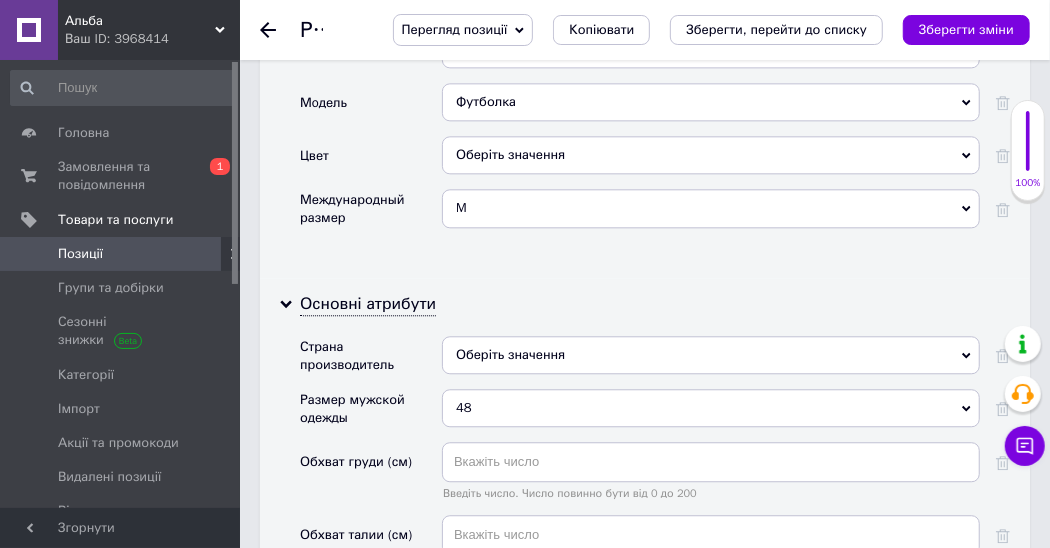 scroll, scrollTop: 2342, scrollLeft: 0, axis: vertical 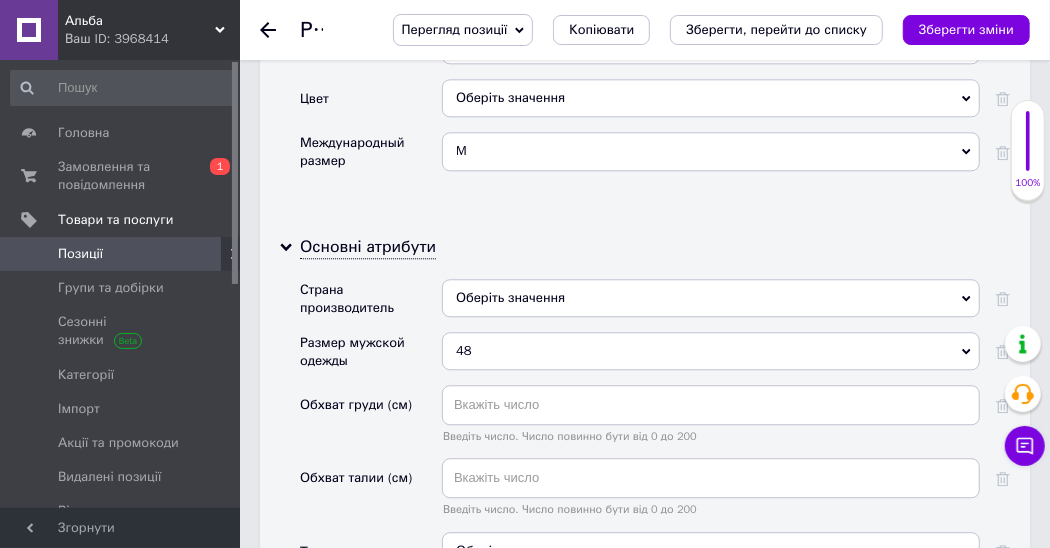 click 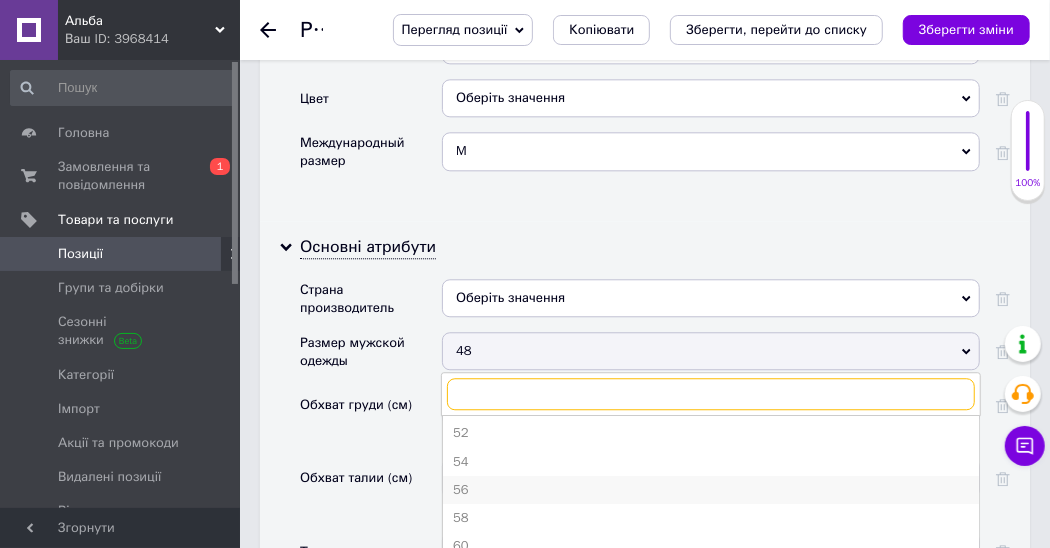 scroll, scrollTop: 57, scrollLeft: 0, axis: vertical 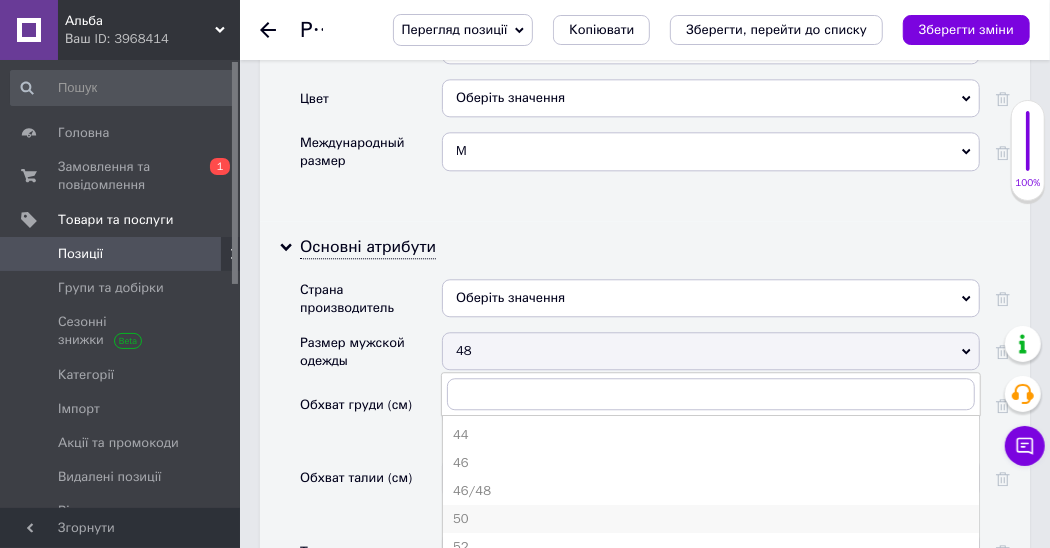 click on "50" at bounding box center [711, 519] 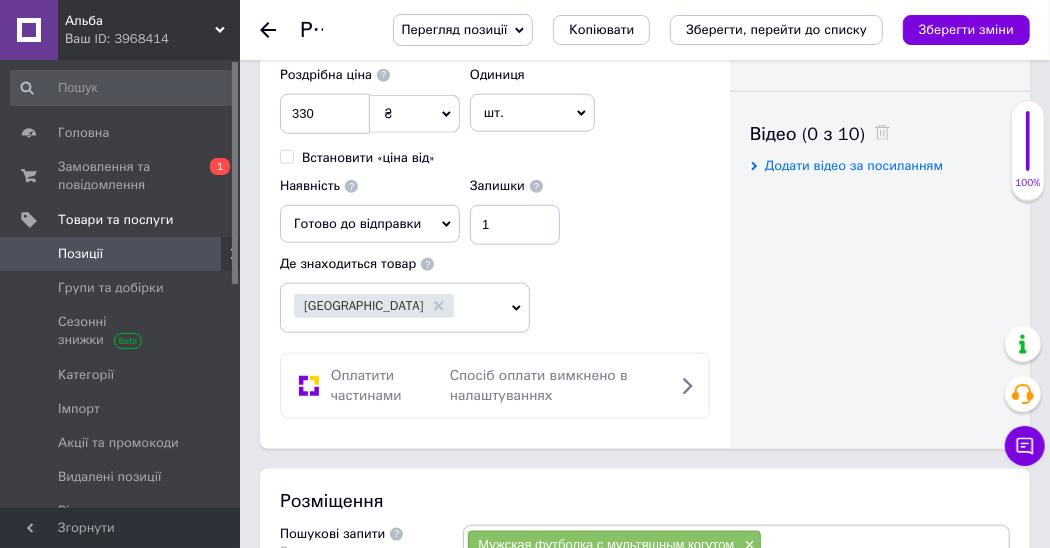 scroll, scrollTop: 857, scrollLeft: 0, axis: vertical 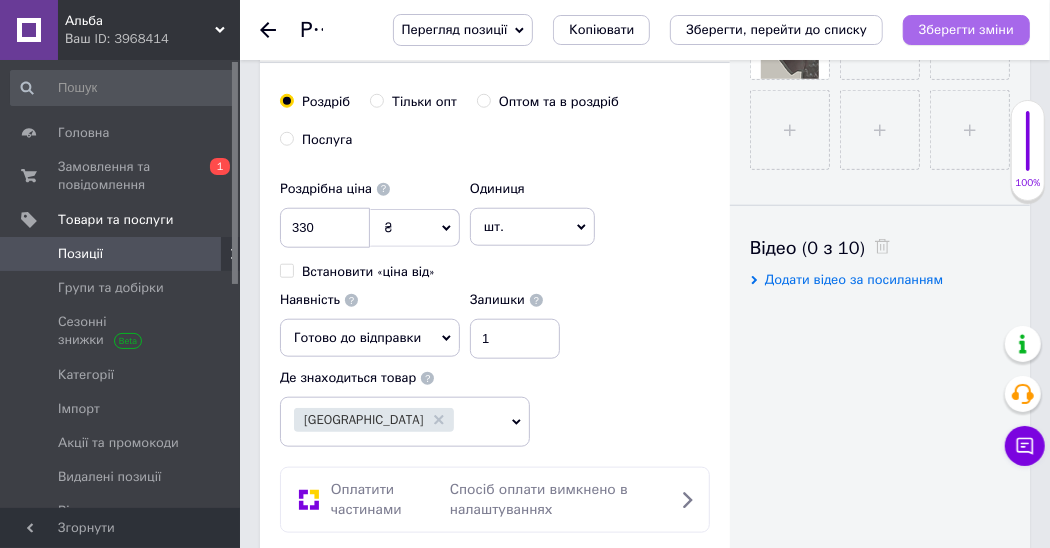 click on "Зберегти зміни" at bounding box center (966, 29) 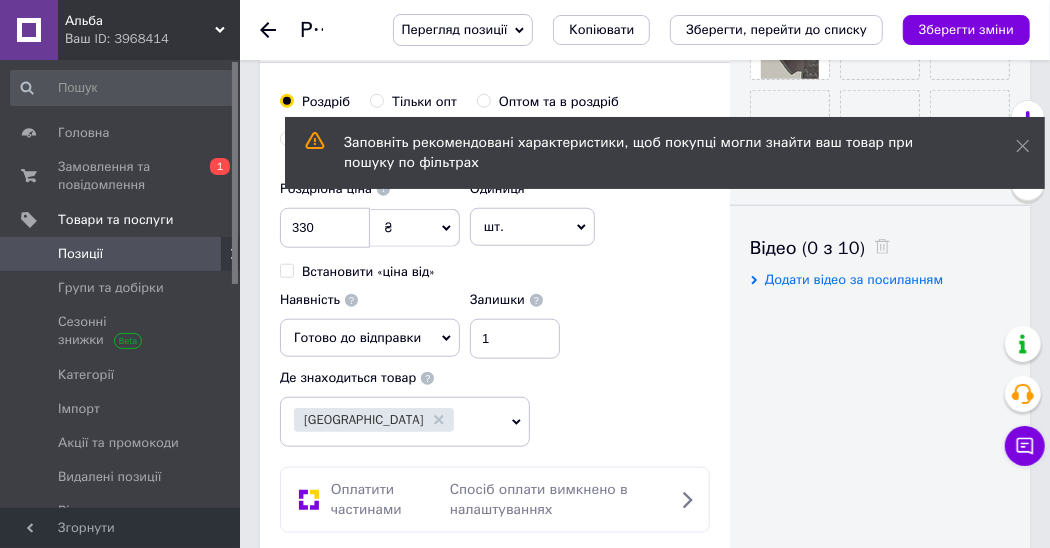 scroll, scrollTop: 628, scrollLeft: 0, axis: vertical 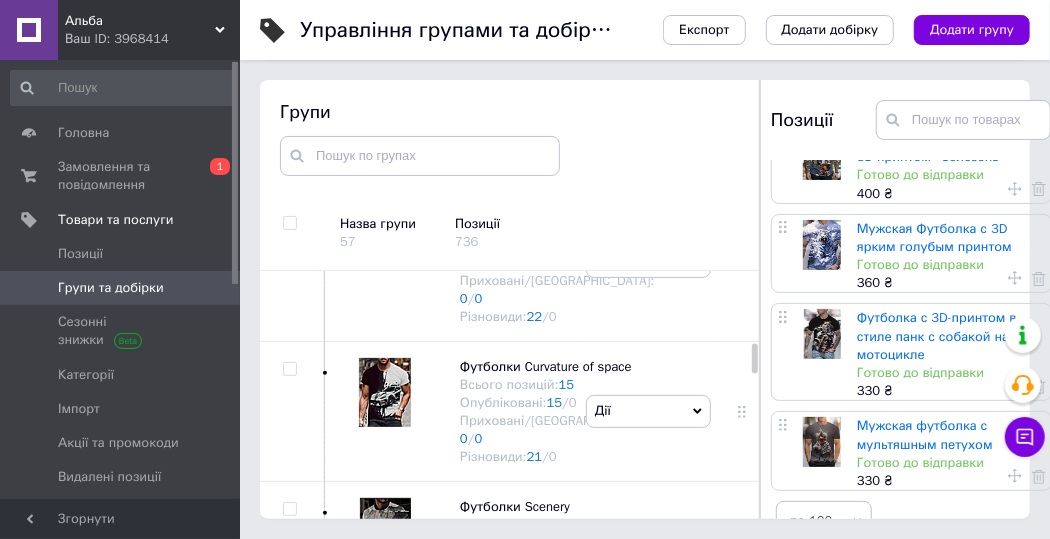 click on "Футболки Japanese design" at bounding box center (540, -214) 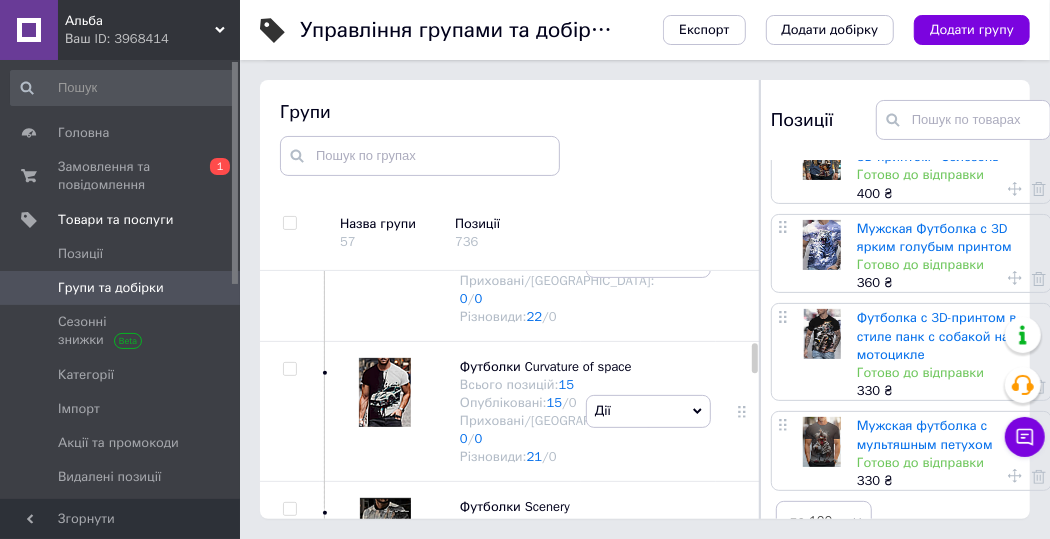 scroll, scrollTop: 0, scrollLeft: 0, axis: both 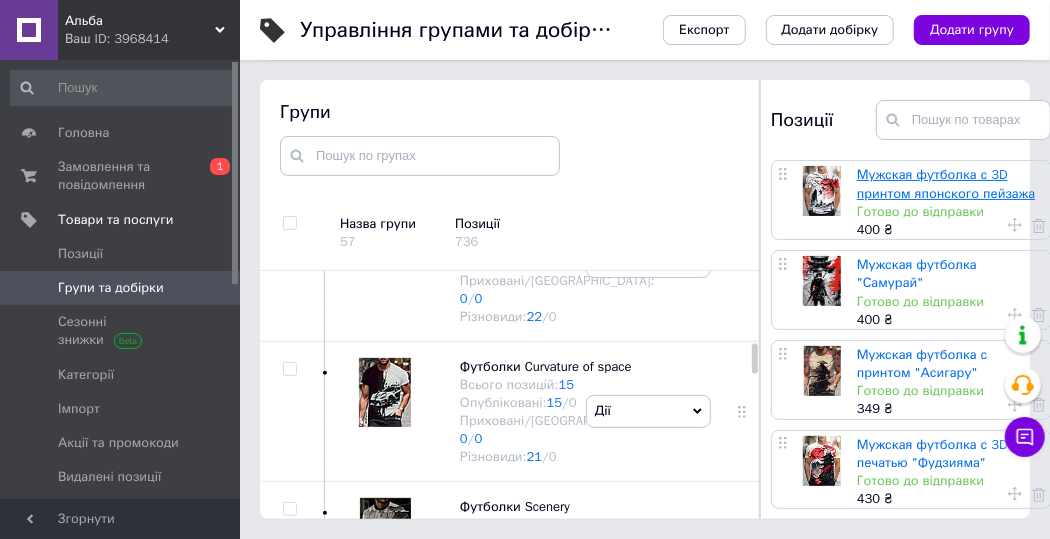click on "Мужская футболка с 3D принтом японского пейзажа" at bounding box center [946, 183] 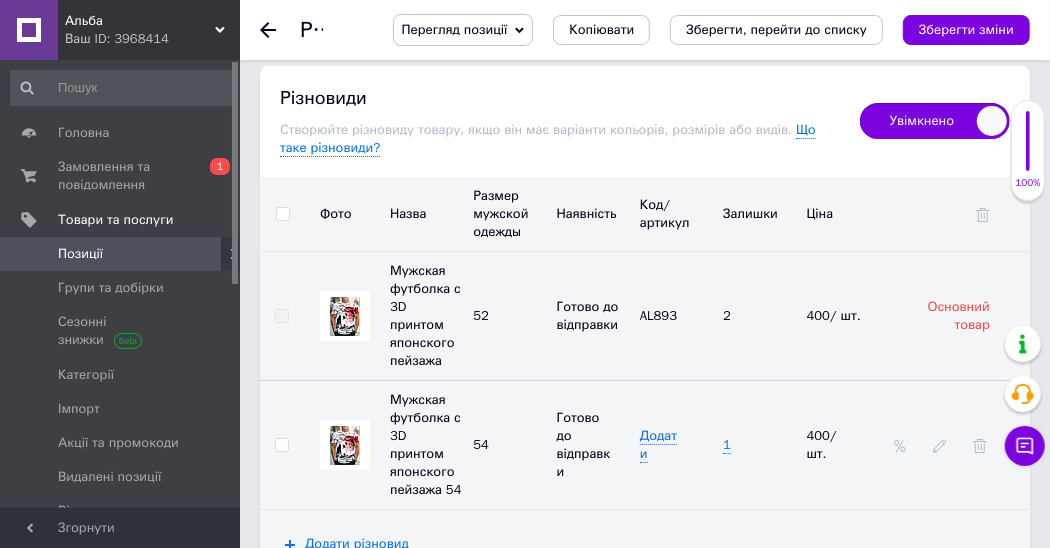scroll, scrollTop: 3542, scrollLeft: 0, axis: vertical 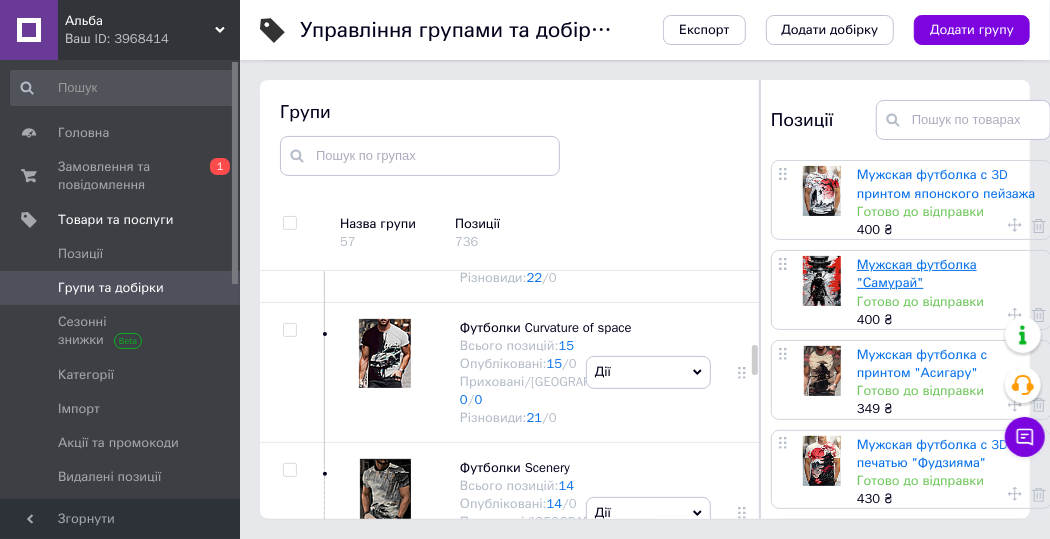 click on "Мужская футболка "Самурай"" at bounding box center [917, 273] 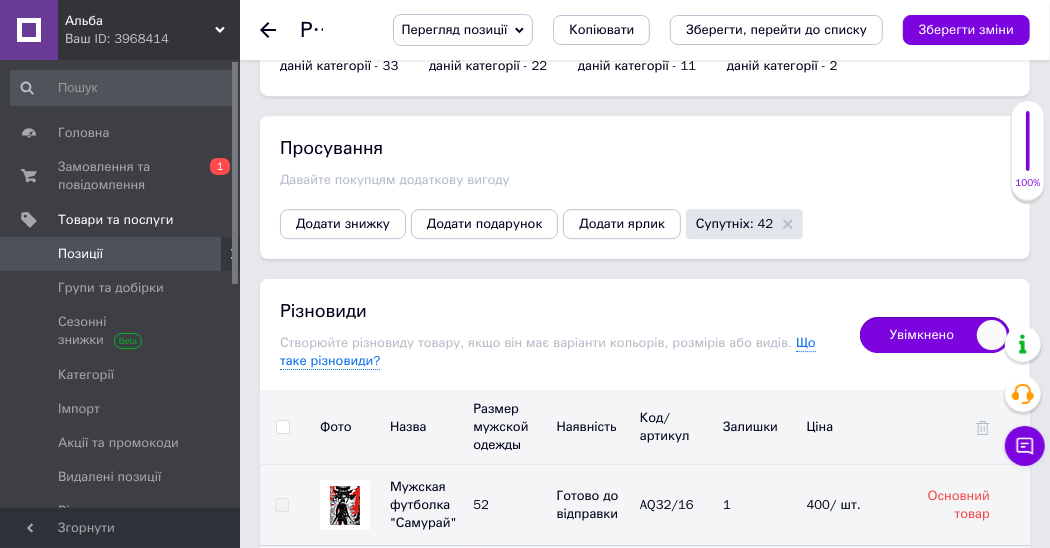 scroll, scrollTop: 3200, scrollLeft: 0, axis: vertical 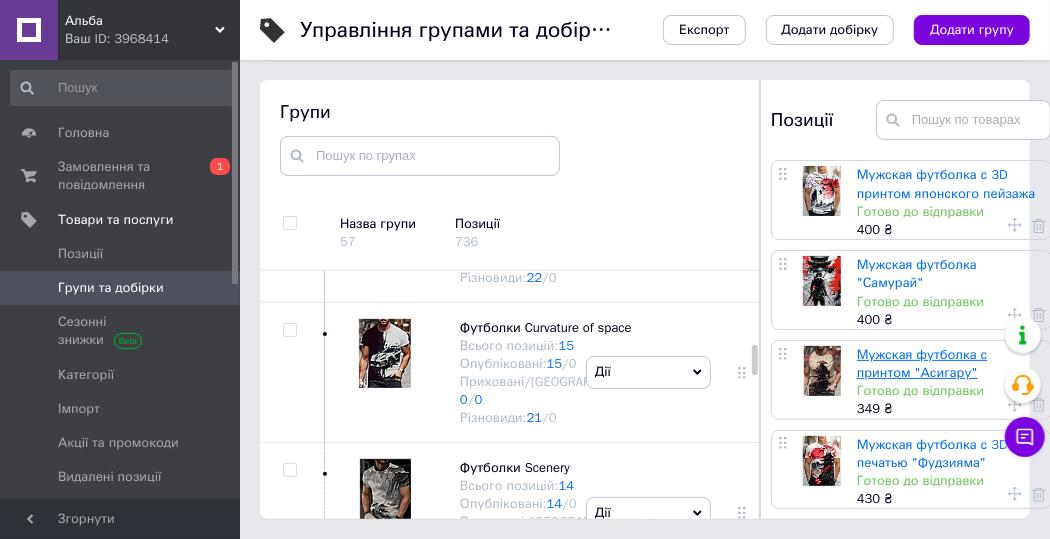click on "Мужская футболка с принтом "Асигару"" at bounding box center [922, 363] 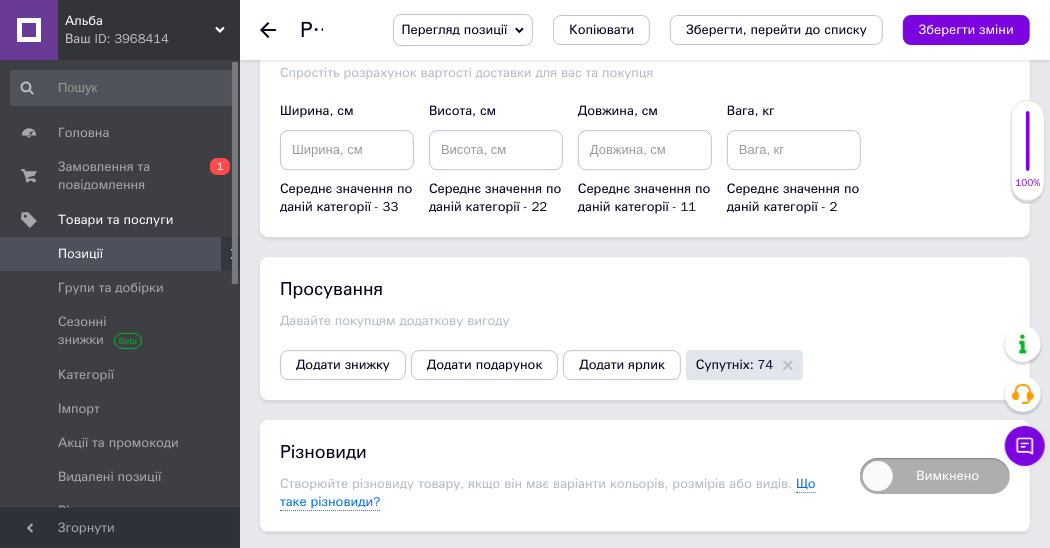 scroll, scrollTop: 2953, scrollLeft: 0, axis: vertical 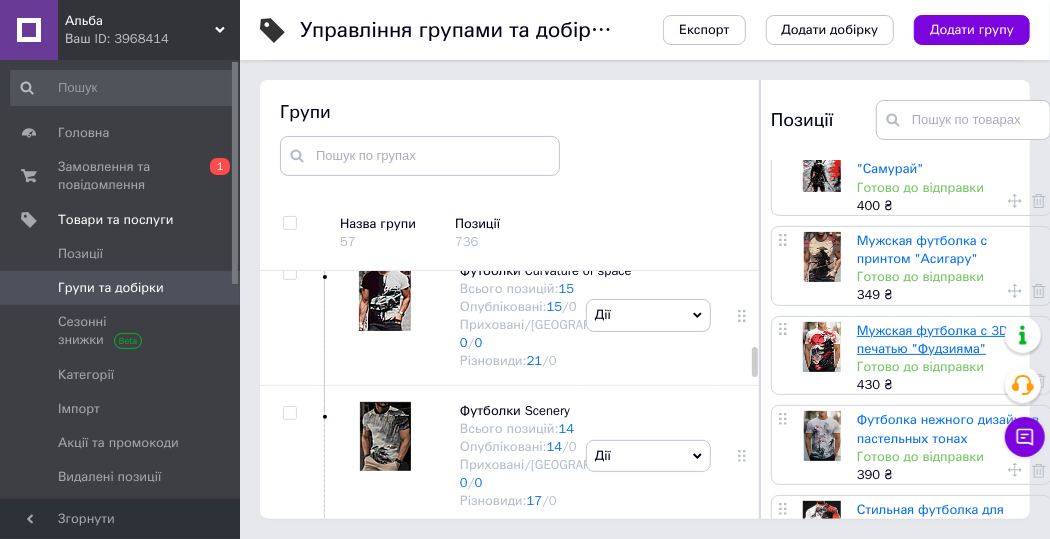 click on "Мужская футболка с 3D печатью "Фудзияма"" at bounding box center [932, 339] 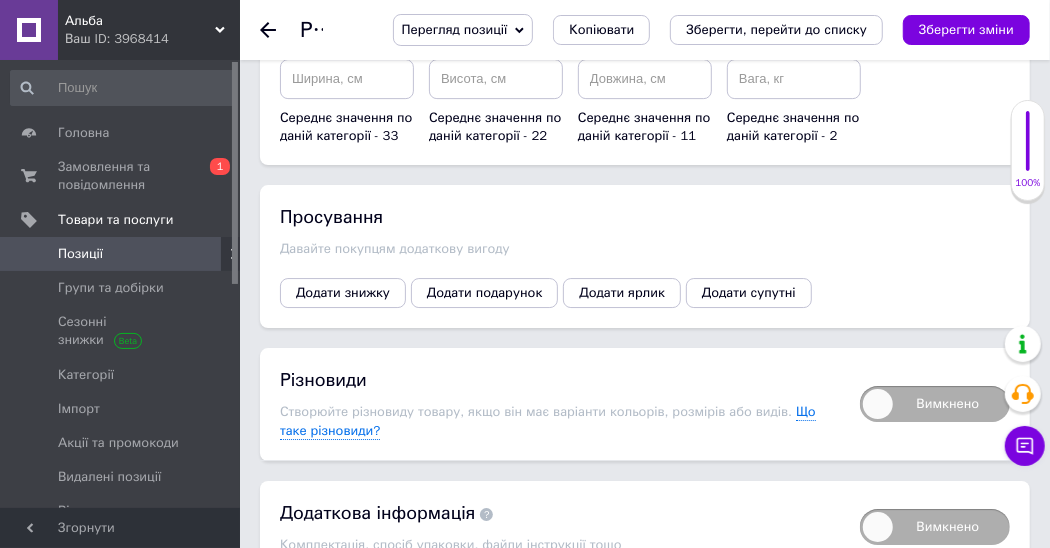 scroll, scrollTop: 3184, scrollLeft: 0, axis: vertical 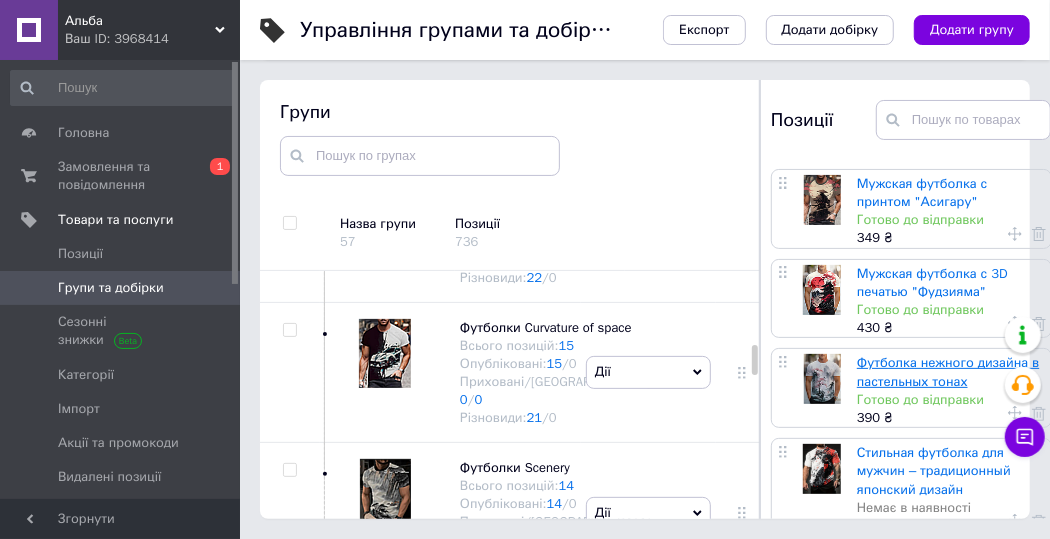 click on "Футболка нежного дизайна в пастельных тонах" at bounding box center [948, 371] 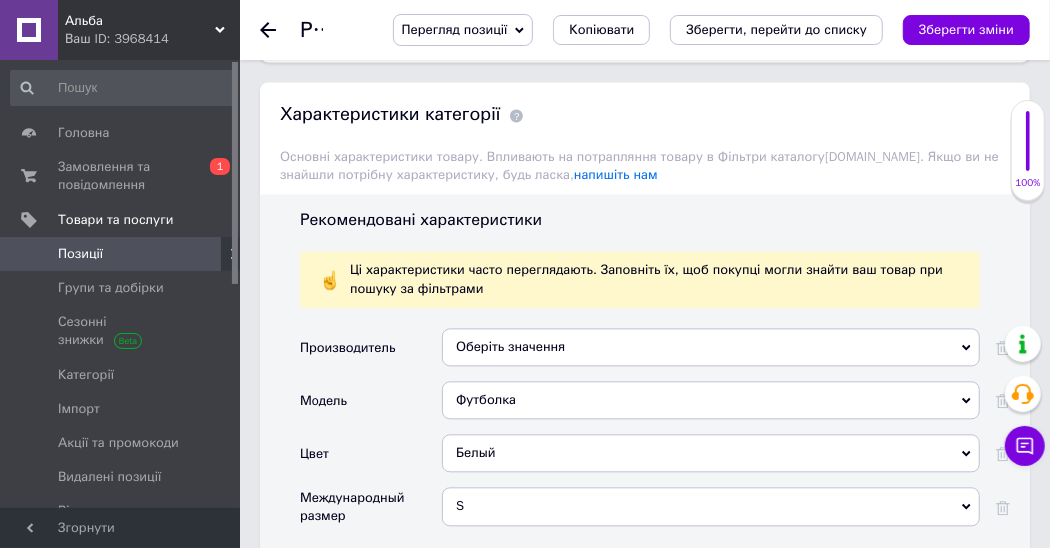 scroll, scrollTop: 2228, scrollLeft: 0, axis: vertical 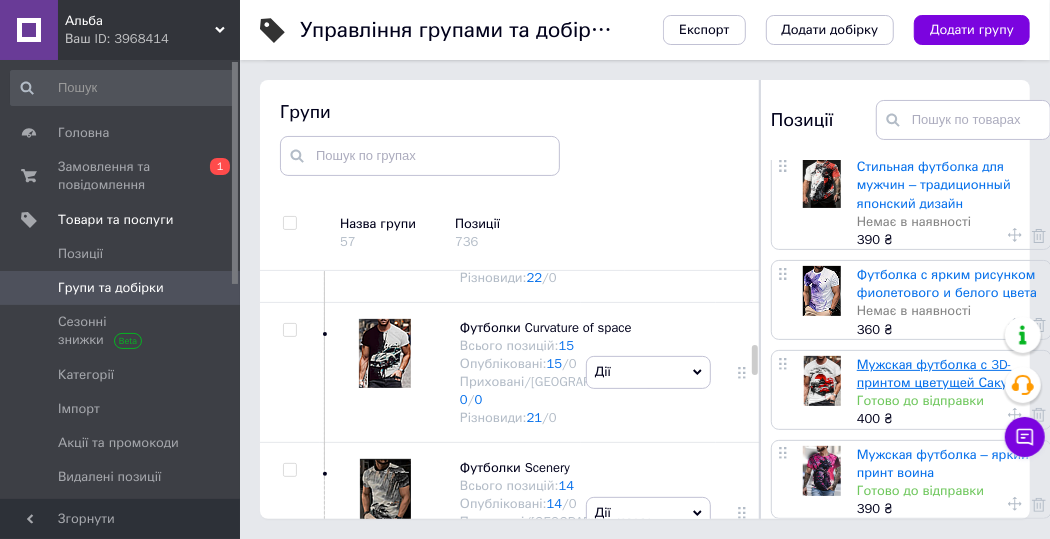 click on "Мужская футболка с 3D-принтом цветущей Сакуры" at bounding box center [941, 373] 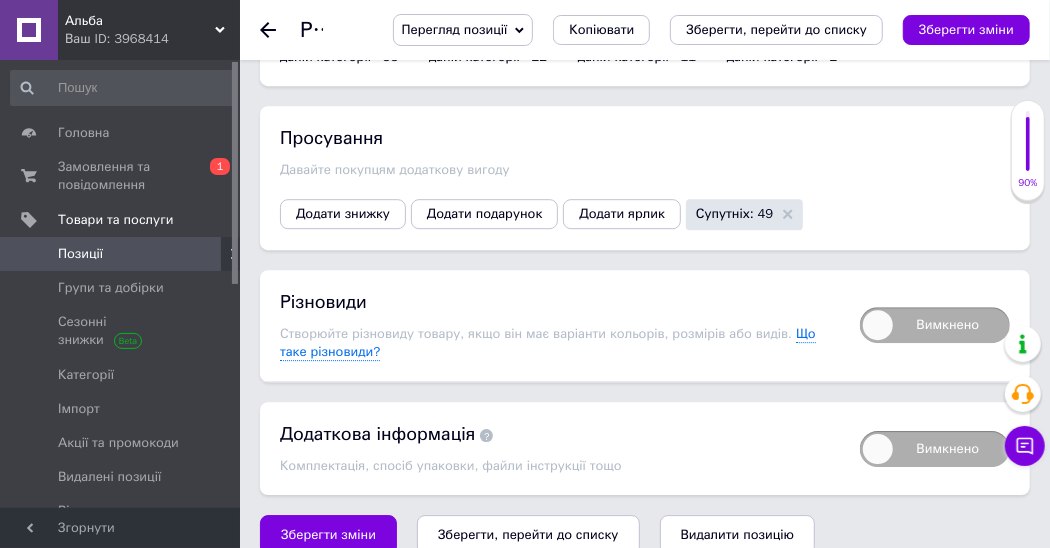 scroll, scrollTop: 2809, scrollLeft: 0, axis: vertical 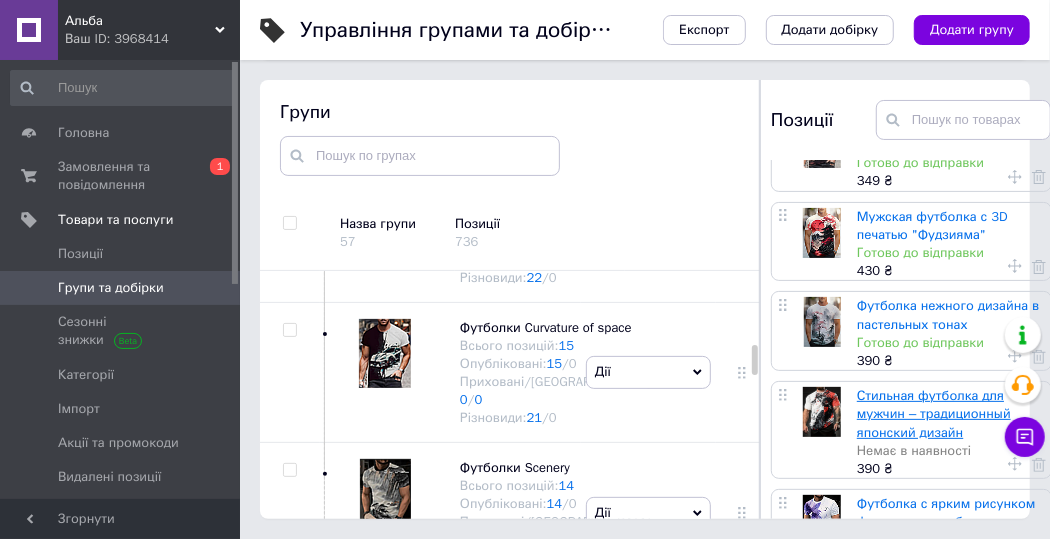 click on "Стильная футболка для мужчин – традиционный японский дизайн" at bounding box center [934, 413] 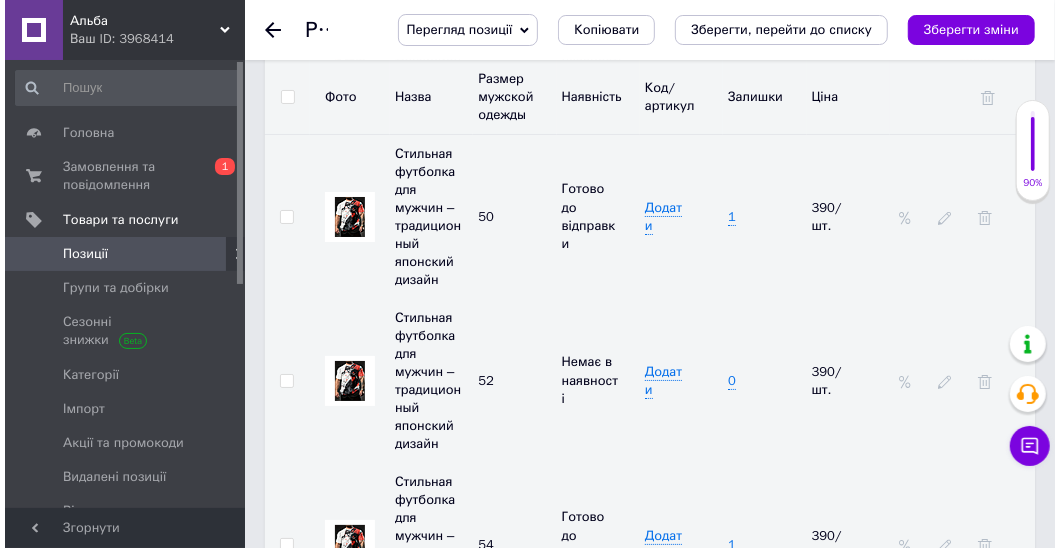 scroll, scrollTop: 3600, scrollLeft: 0, axis: vertical 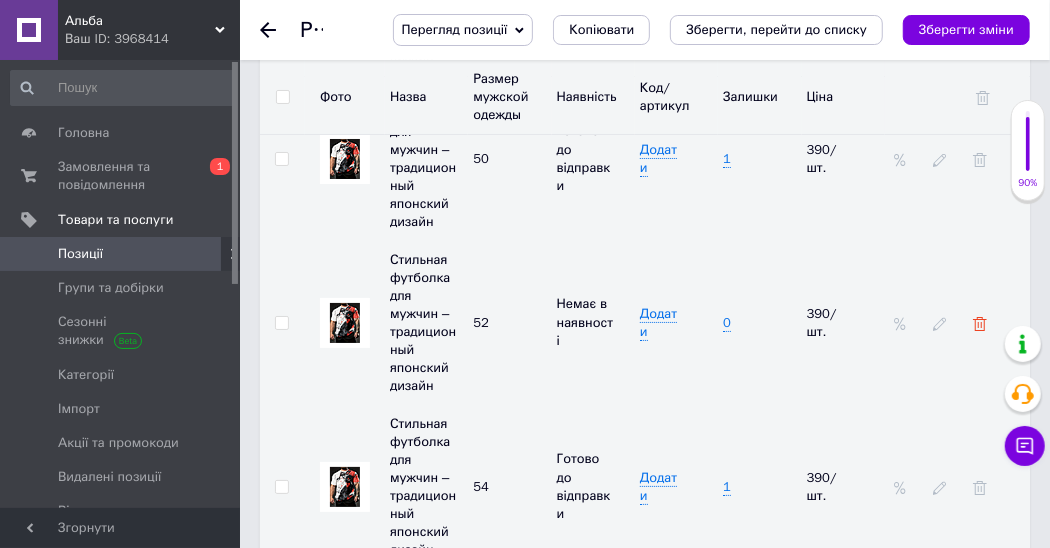 click 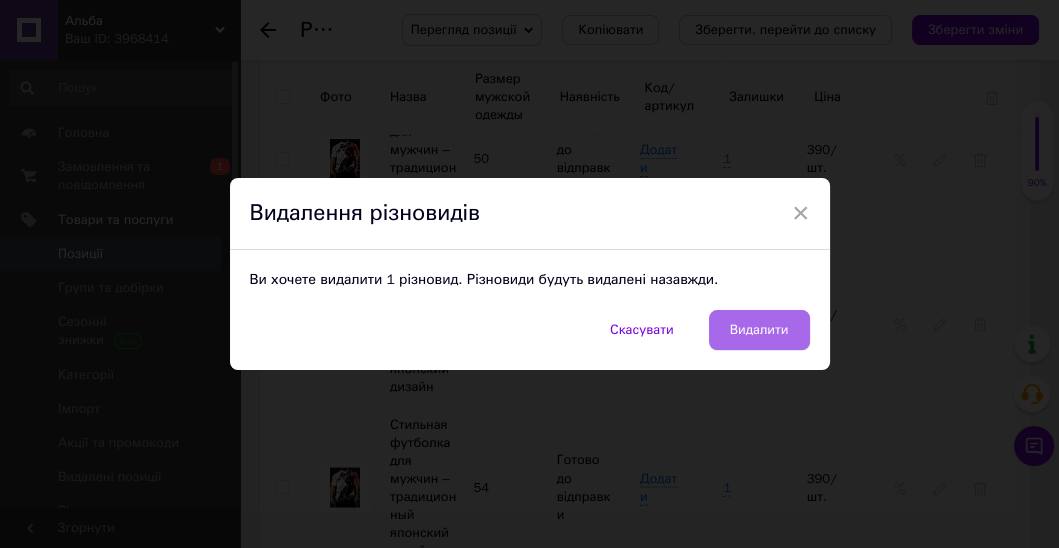 click on "Видалити" at bounding box center [759, 330] 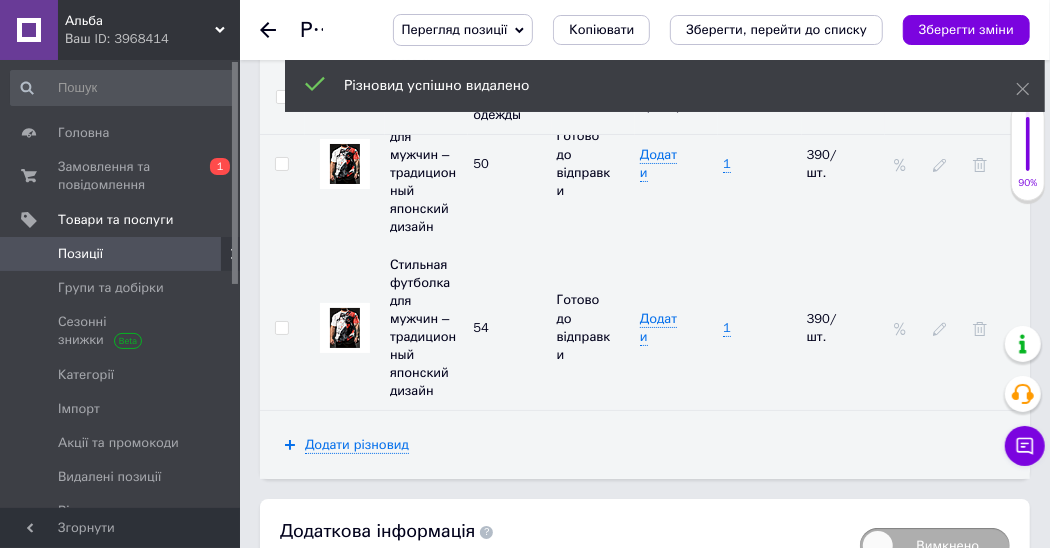 scroll, scrollTop: 3424, scrollLeft: 0, axis: vertical 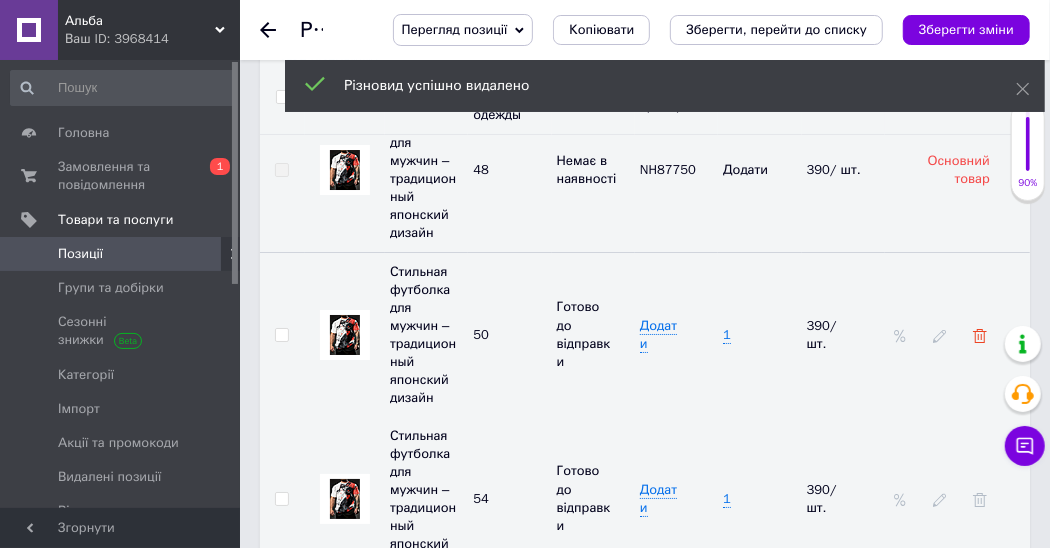 click 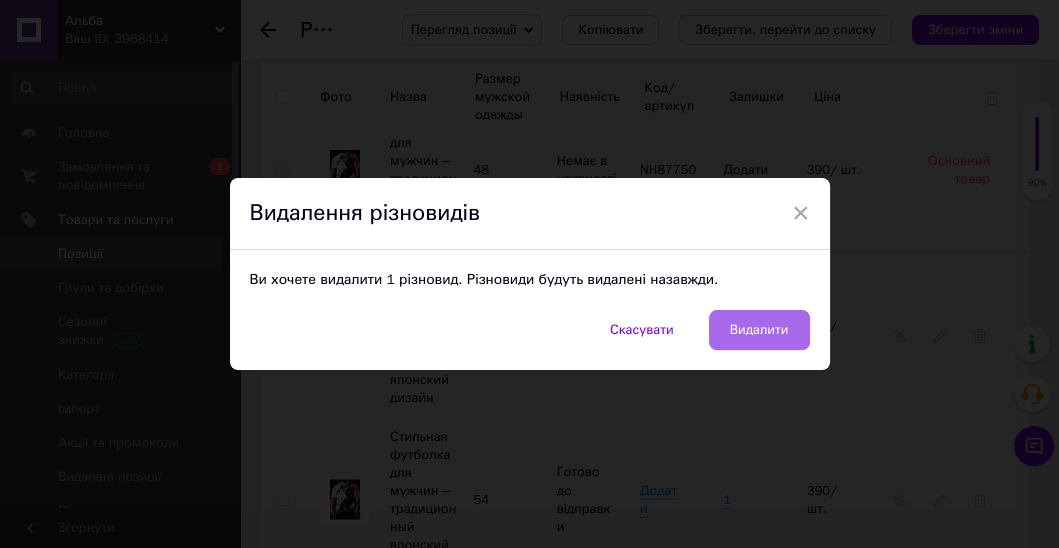 click on "Видалити" at bounding box center (759, 330) 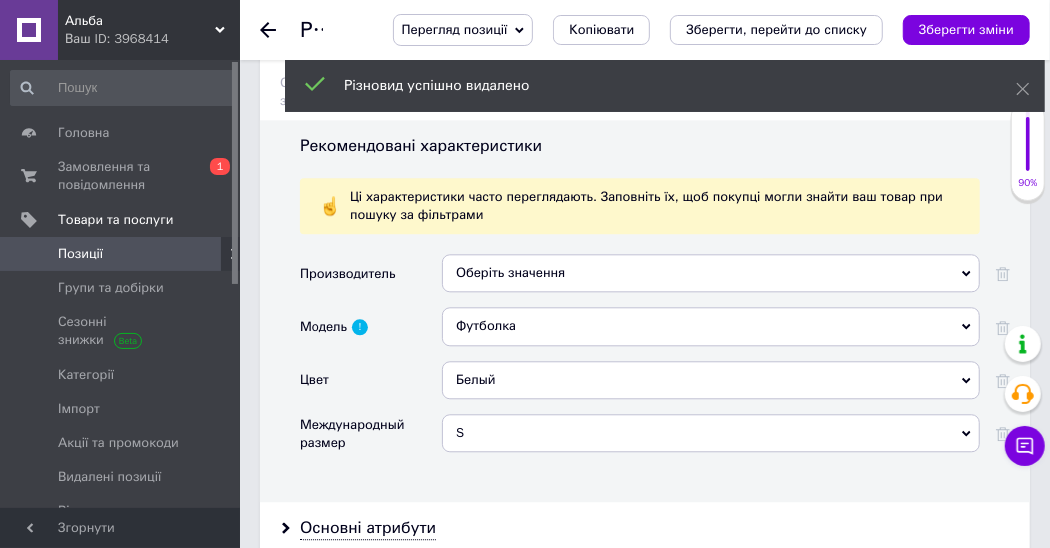 scroll, scrollTop: 2166, scrollLeft: 0, axis: vertical 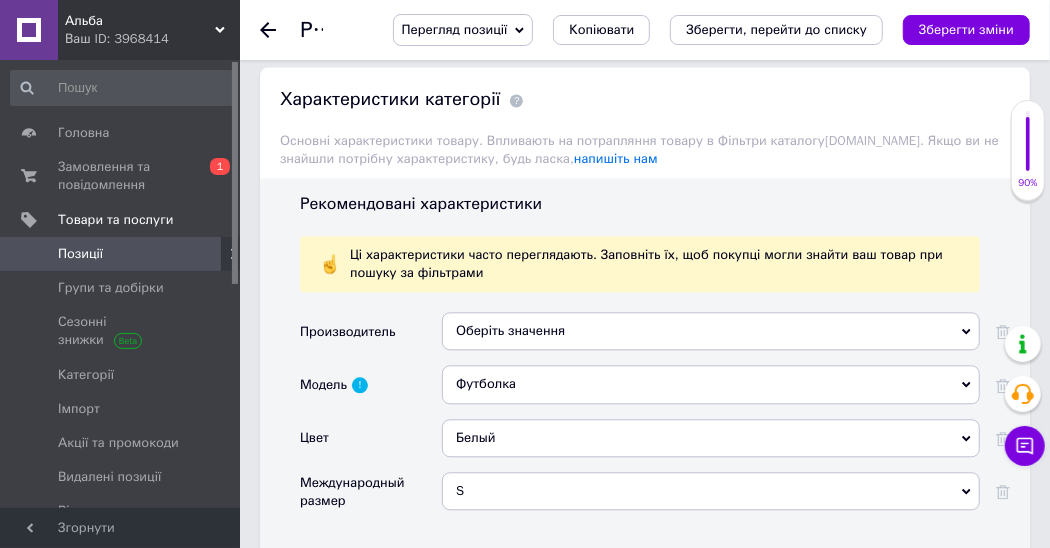 click on "S" at bounding box center [711, 491] 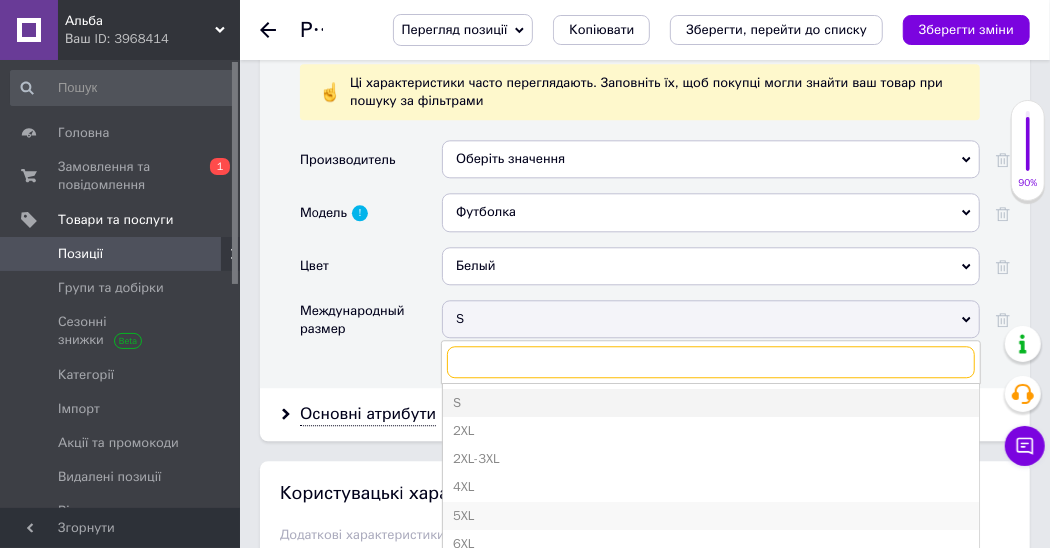 scroll, scrollTop: 2395, scrollLeft: 0, axis: vertical 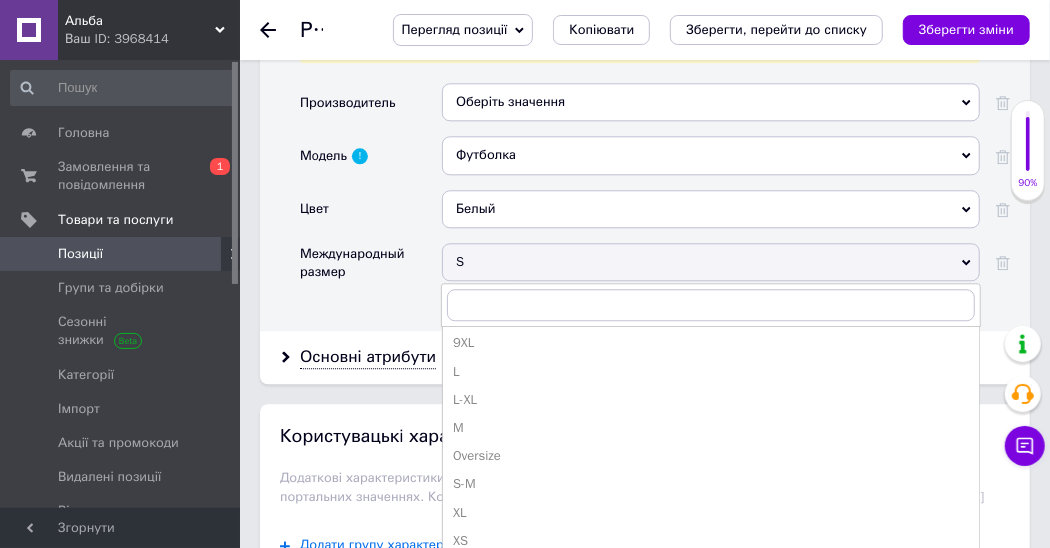 click on "M" at bounding box center (711, 428) 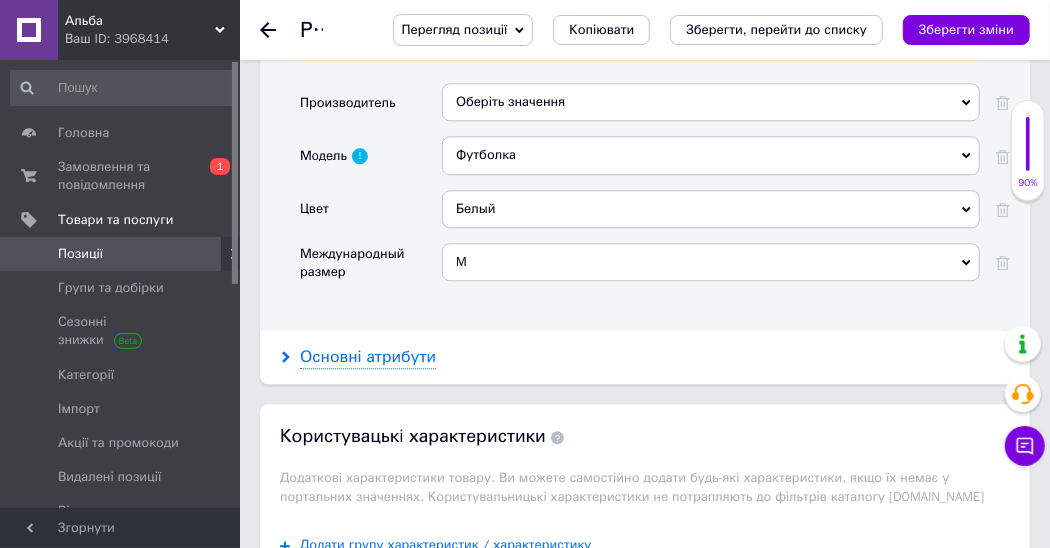 click on "Основні атрибути" at bounding box center [368, 357] 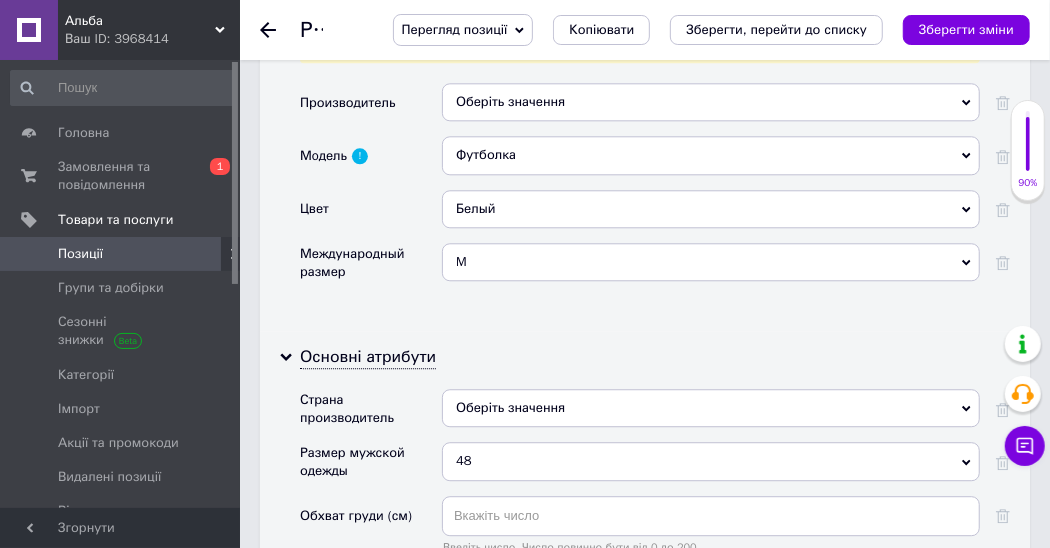 click 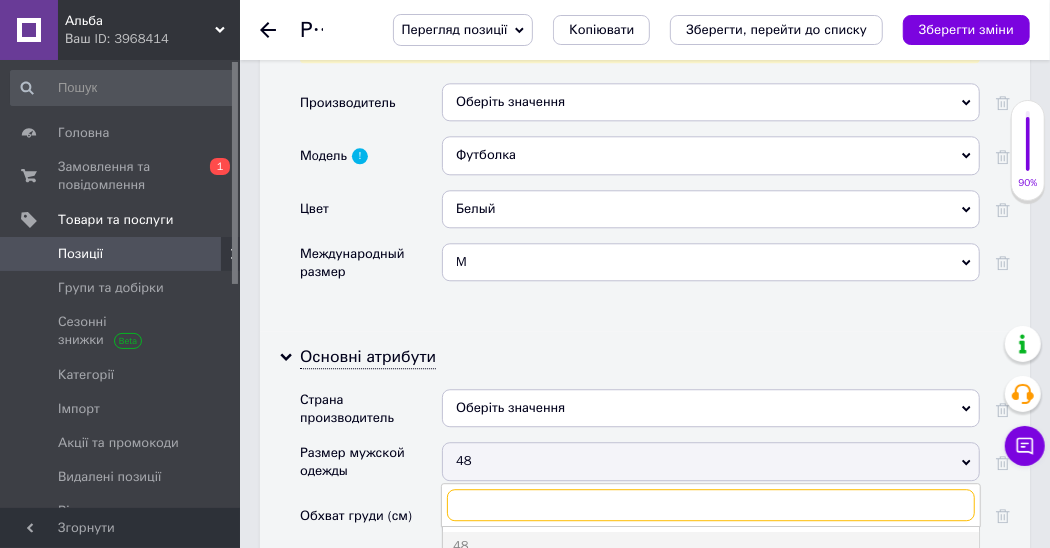 scroll, scrollTop: 2509, scrollLeft: 0, axis: vertical 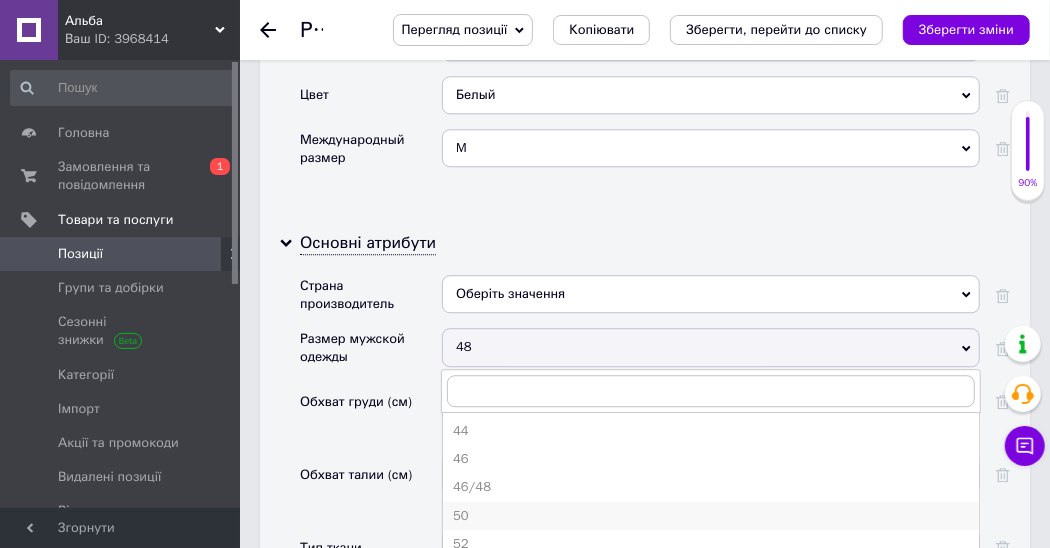 click on "50" at bounding box center [711, 516] 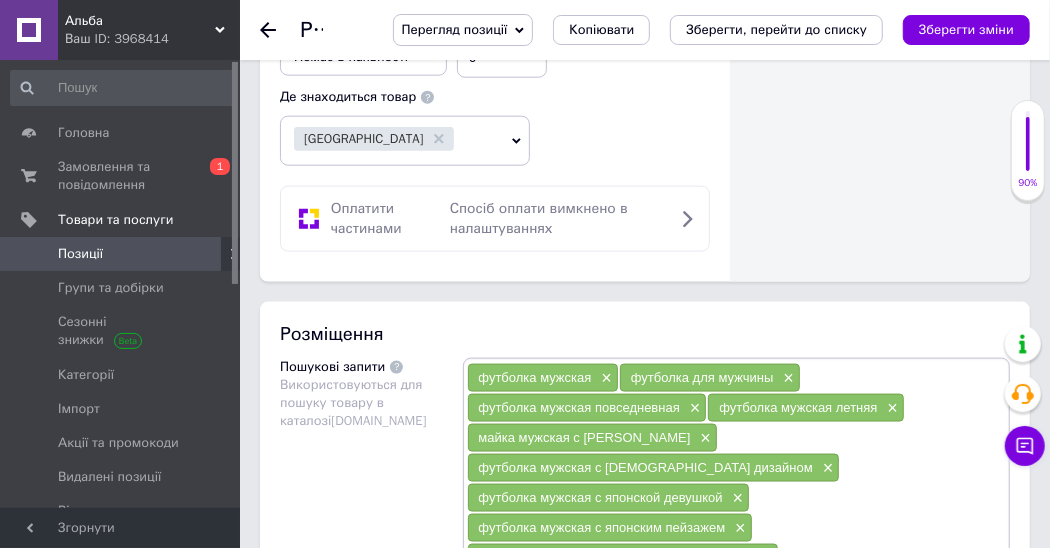 scroll, scrollTop: 909, scrollLeft: 0, axis: vertical 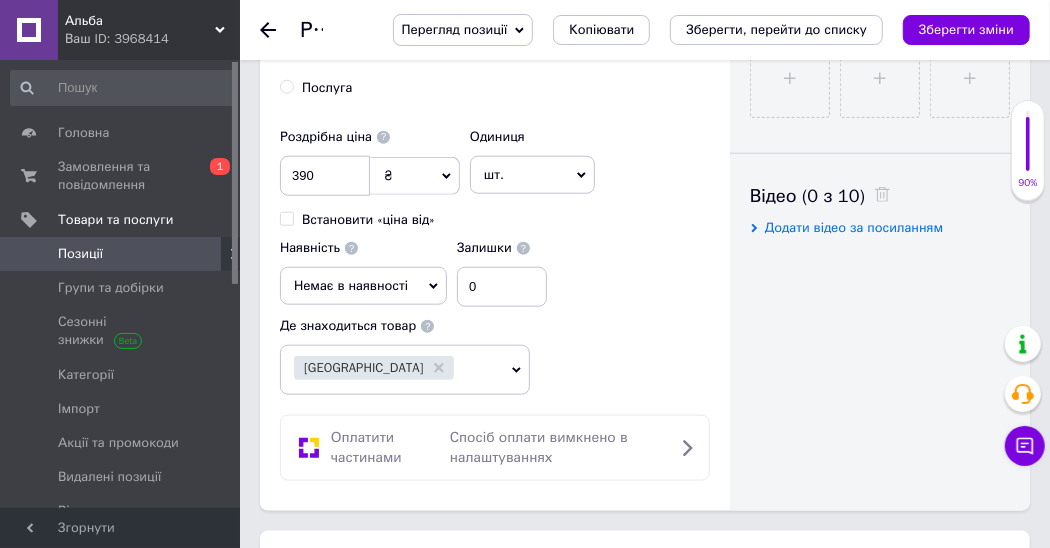 click 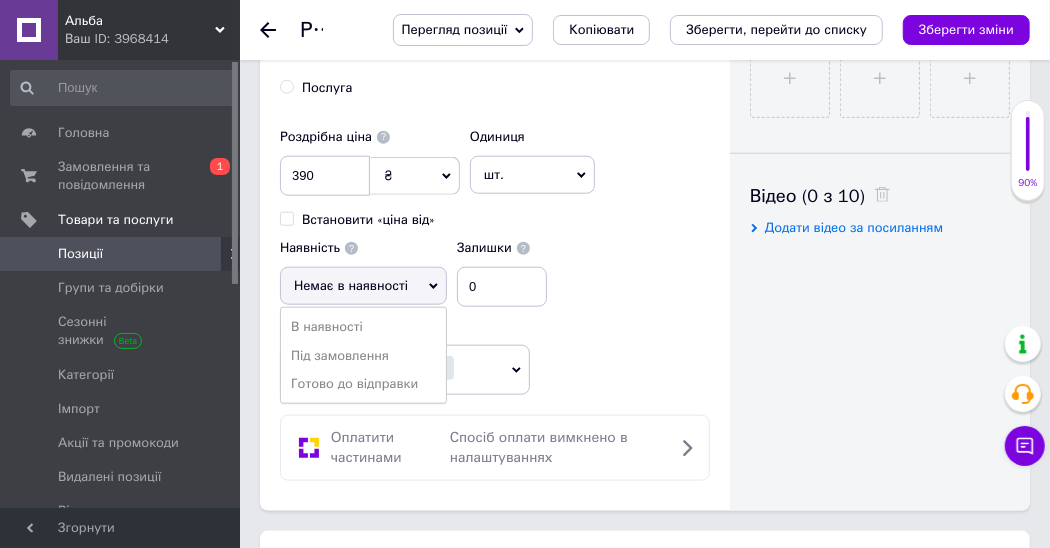 drag, startPoint x: 383, startPoint y: 374, endPoint x: 417, endPoint y: 356, distance: 38.470768 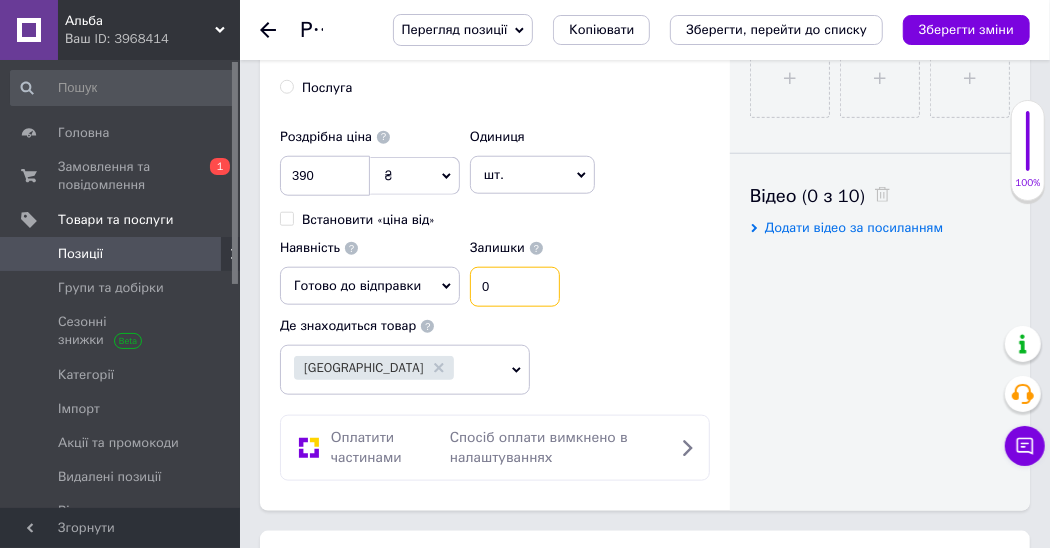 drag, startPoint x: 496, startPoint y: 278, endPoint x: 461, endPoint y: 274, distance: 35.22783 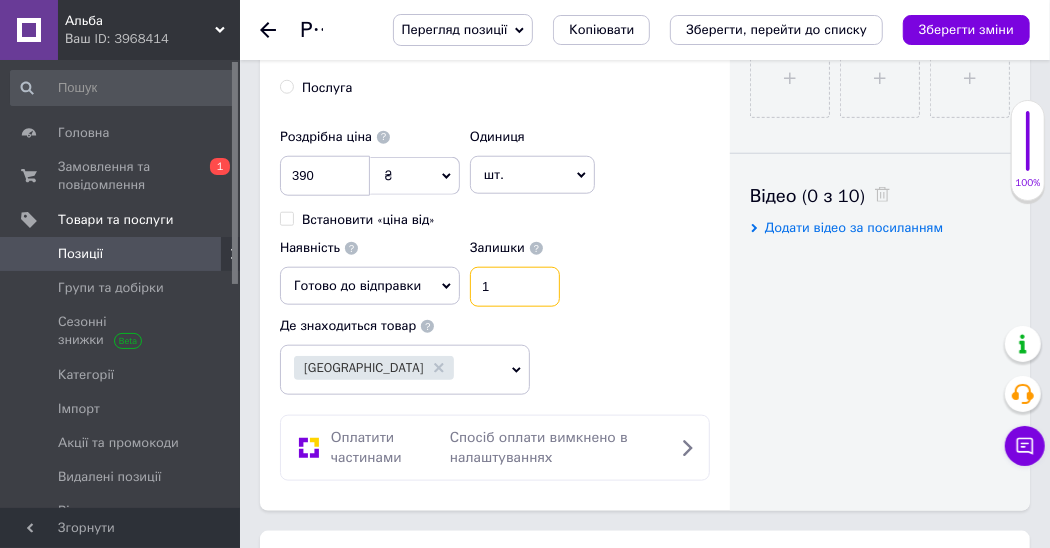 type on "1" 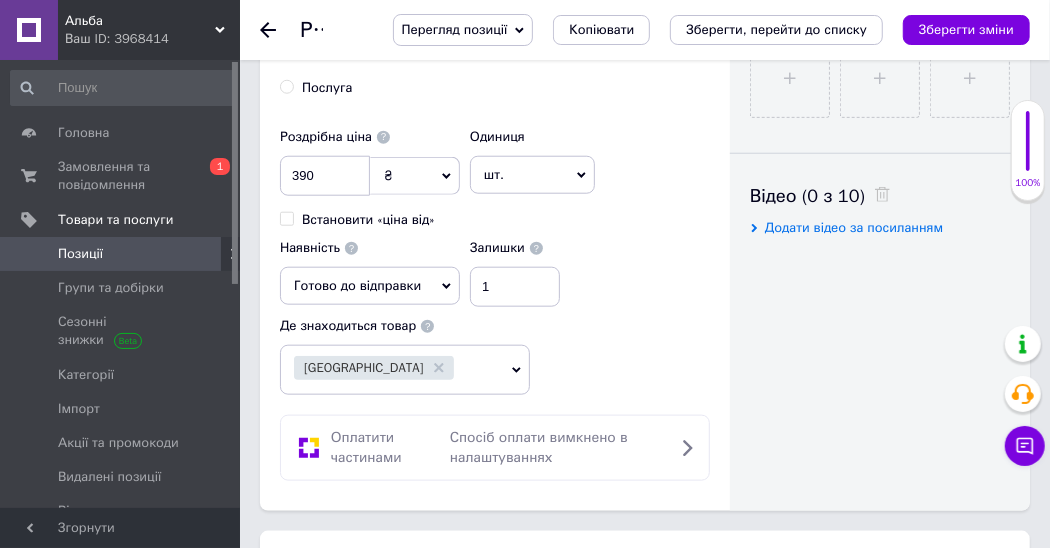 click on "Роздрібна ціна 390 ₴ $ EUR CHF GBP ¥ PLN ₸ MDL HUF KGS CNY TRY KRW lei Встановити «ціна від» Одиниця шт. Популярне комплект упаковка кв.м пара м кг пог.м послуга т а автоцистерна ампула б балон банка блістер бобіна бочка бут бухта в ват виїзд відро г г га година гр/кв.м гігакалорія д дав два місяці день доба доза є єврокуб з зміна к кВт каністра карат кв.дм кв.м кв.см кв.фут квартал кг кг/кв.м км колесо комплект коробка куб.дм куб.м л л лист м м мВт мл мм моток місяць мішок н набір номер о об'єкт од. п палетомісце пара партія пач пог.м послуга посівна одиниця птахомісце півроку пігулка" at bounding box center [495, 257] 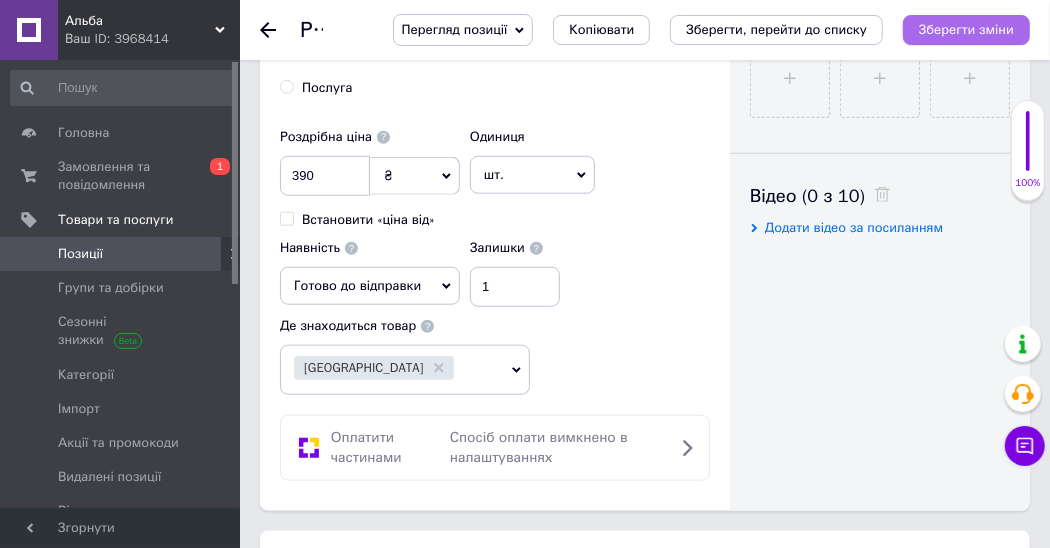 click on "Зберегти зміни" at bounding box center [966, 29] 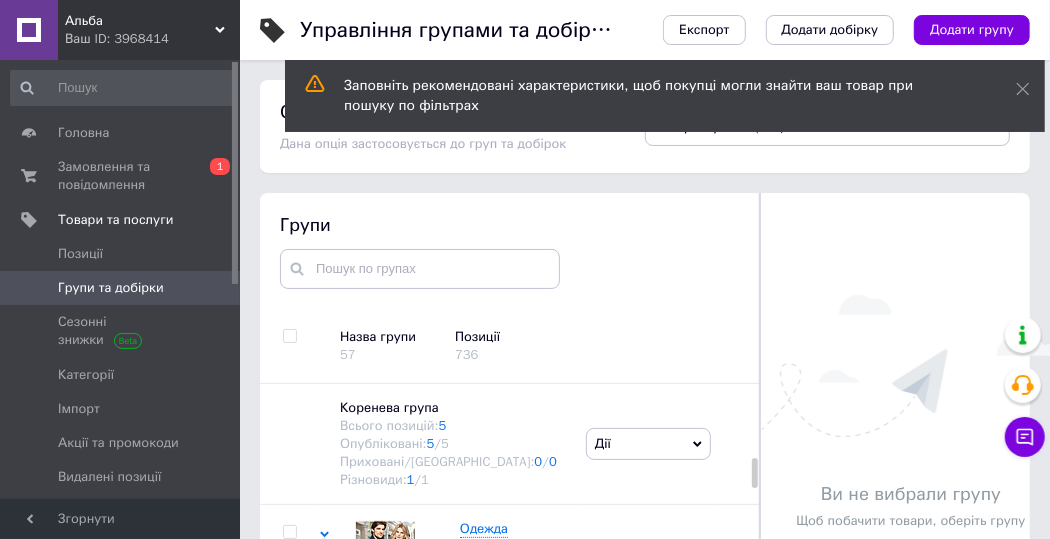 scroll, scrollTop: 121, scrollLeft: 0, axis: vertical 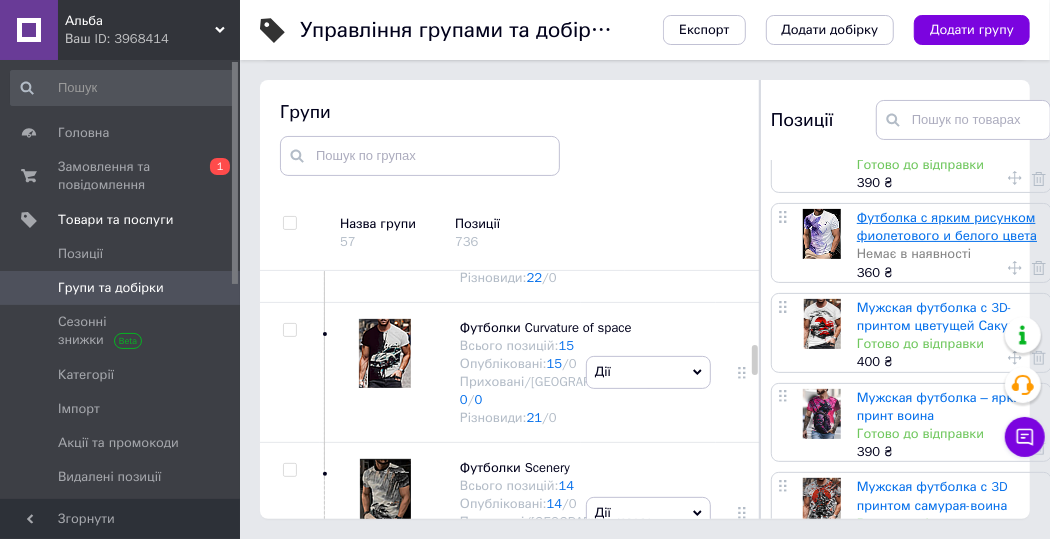 click on "Футболка с ярким рисунком фиолетового и белого цвета" at bounding box center [947, 226] 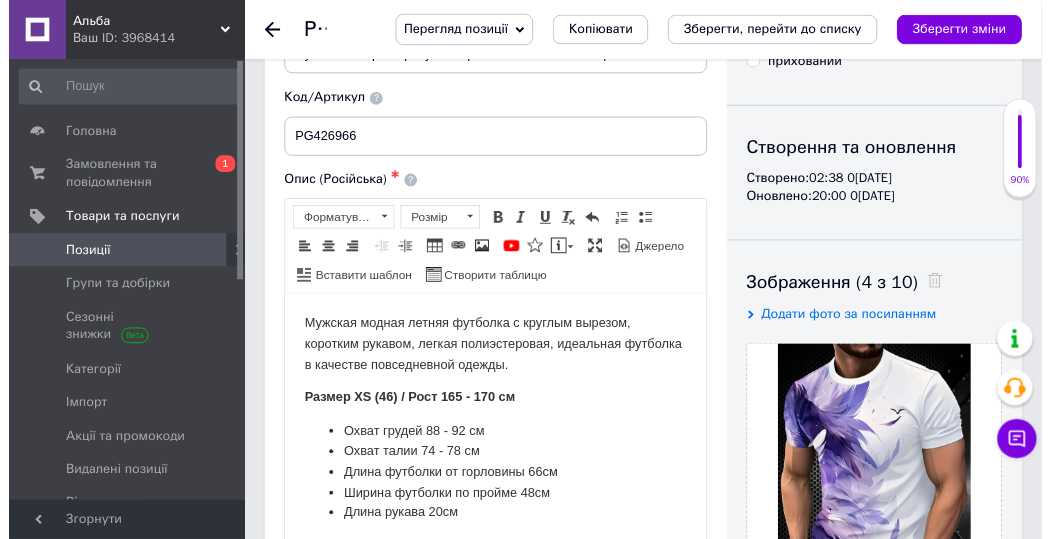 scroll, scrollTop: 0, scrollLeft: 0, axis: both 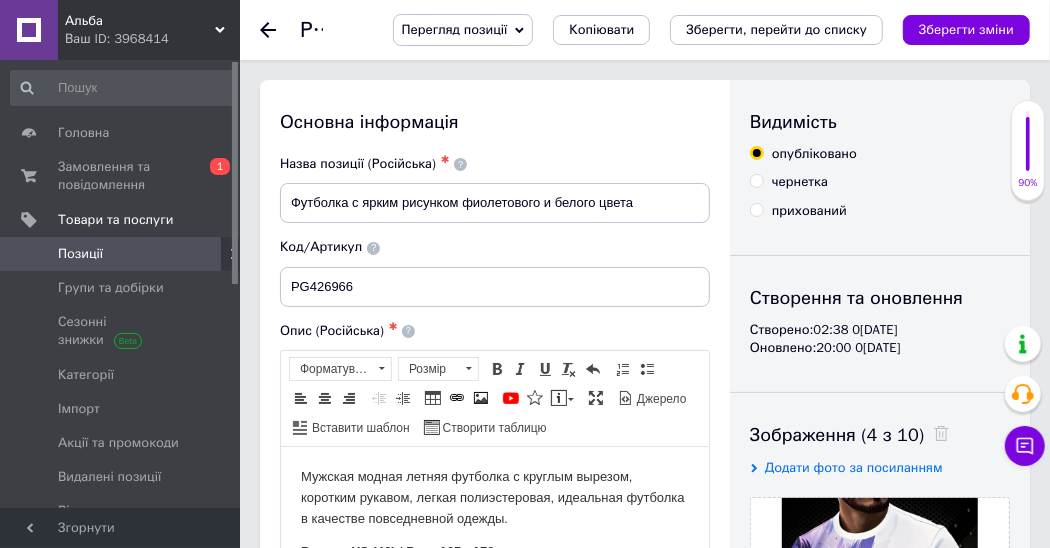 click on "прихований" at bounding box center (756, 209) 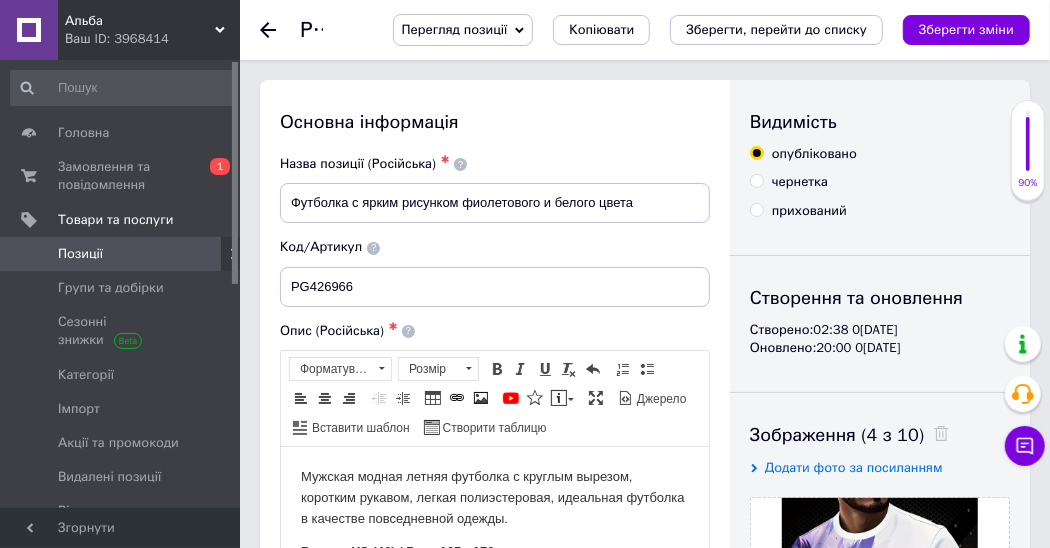 radio on "true" 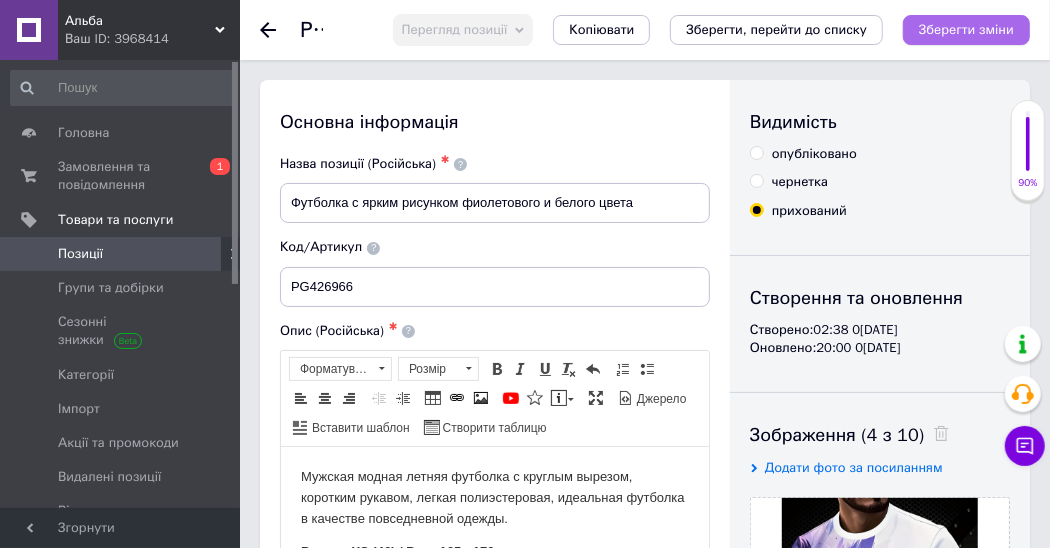 click on "Зберегти зміни" at bounding box center [966, 29] 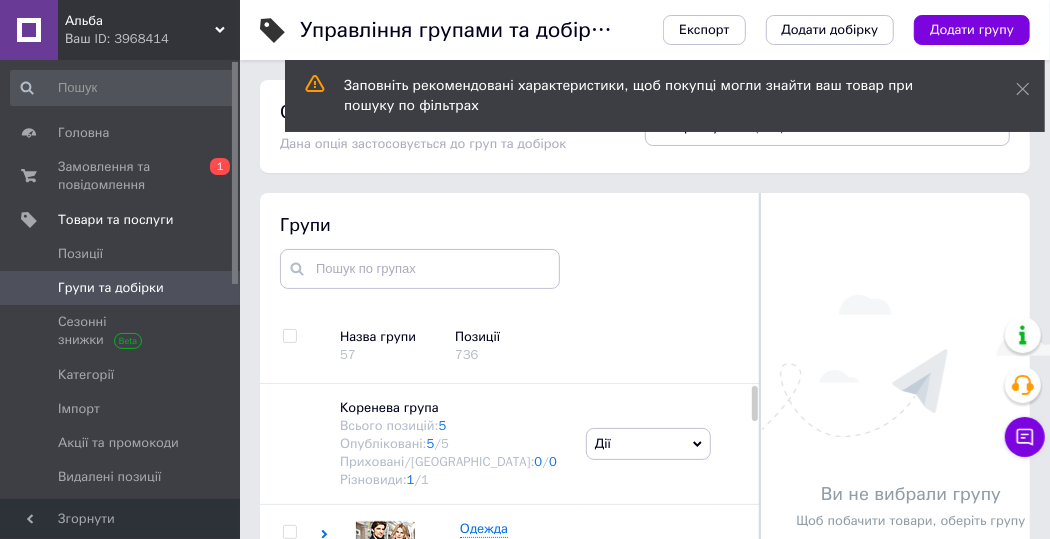 scroll, scrollTop: 121, scrollLeft: 0, axis: vertical 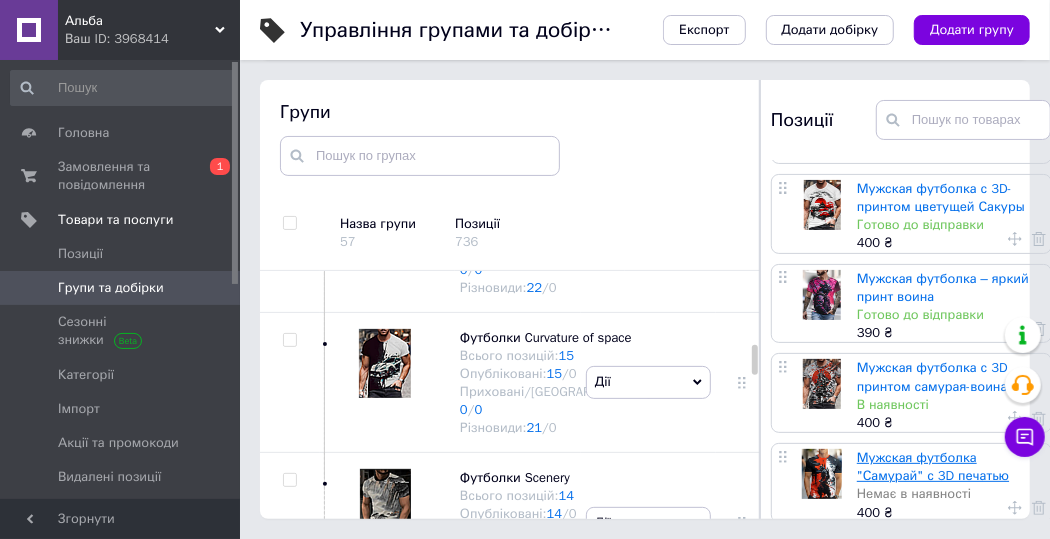 click on "Мужская футболка "Самурай" с 3D печатью" at bounding box center [933, 466] 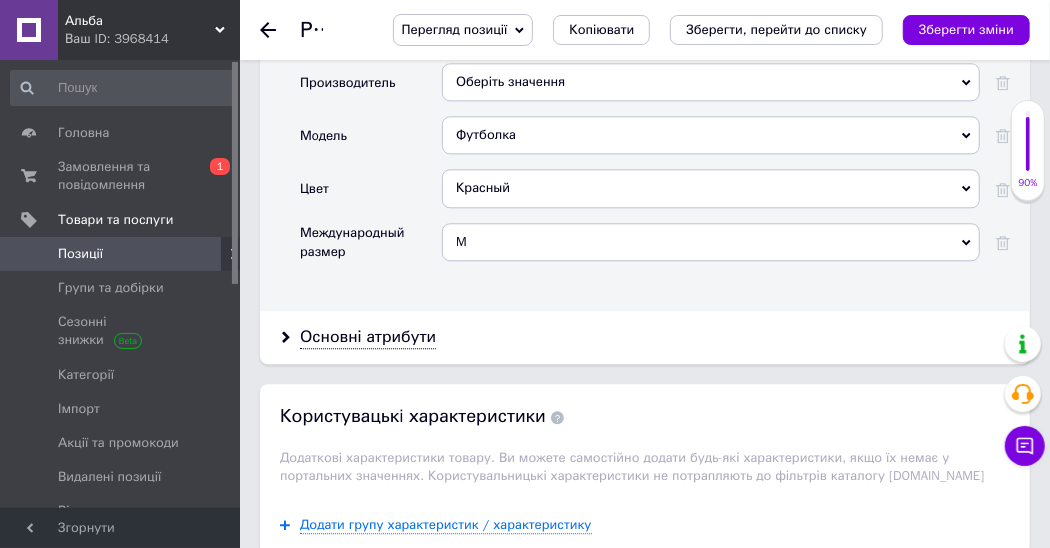 scroll, scrollTop: 2153, scrollLeft: 0, axis: vertical 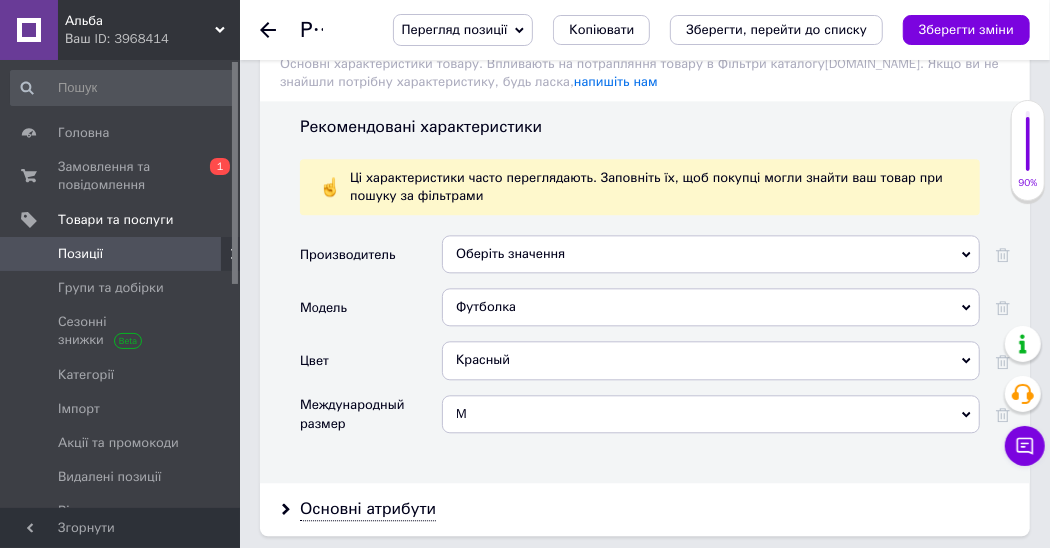 click 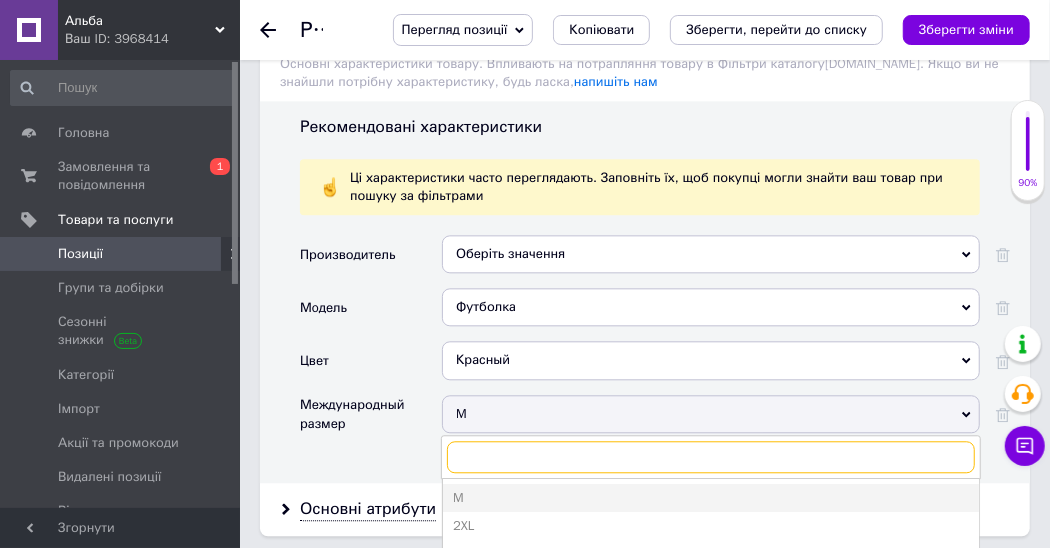 scroll, scrollTop: 2210, scrollLeft: 0, axis: vertical 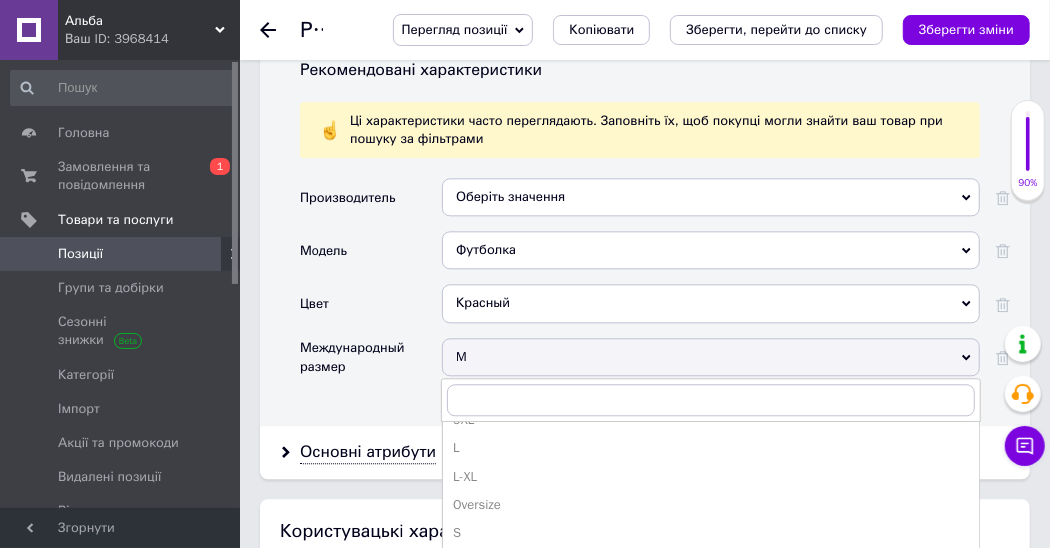 click on "S" at bounding box center [711, 533] 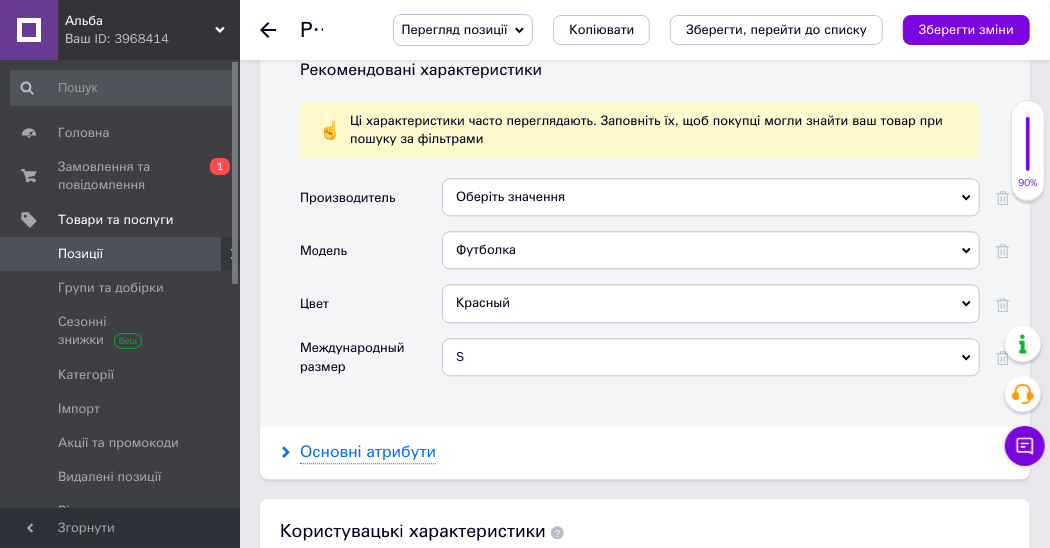 click on "Основні атрибути" at bounding box center [368, 452] 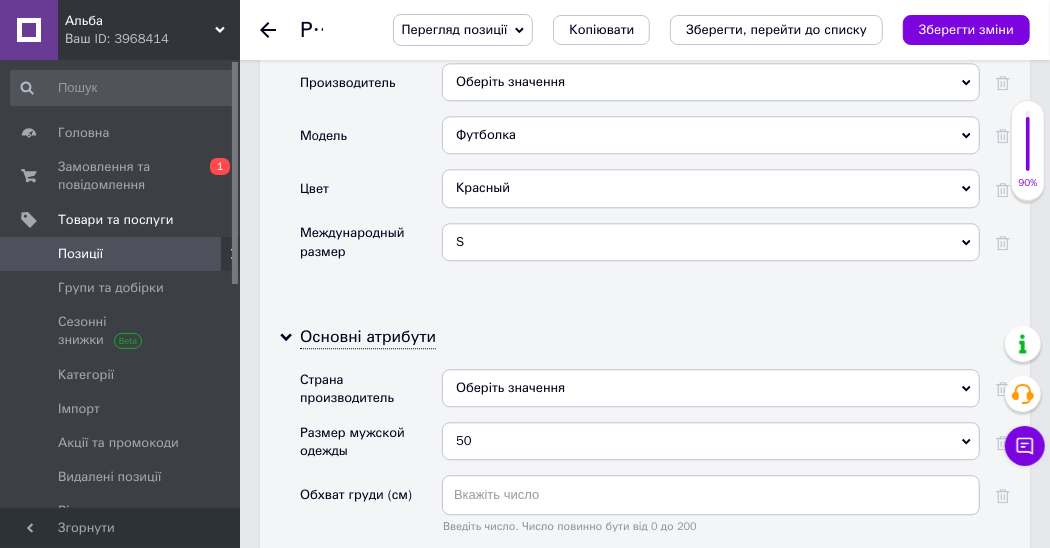 scroll, scrollTop: 2382, scrollLeft: 0, axis: vertical 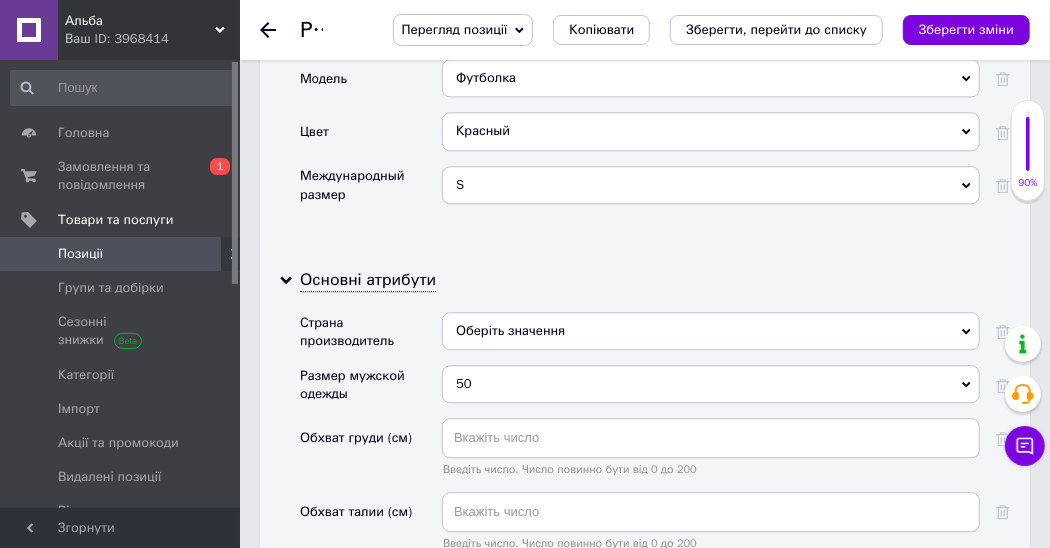 click 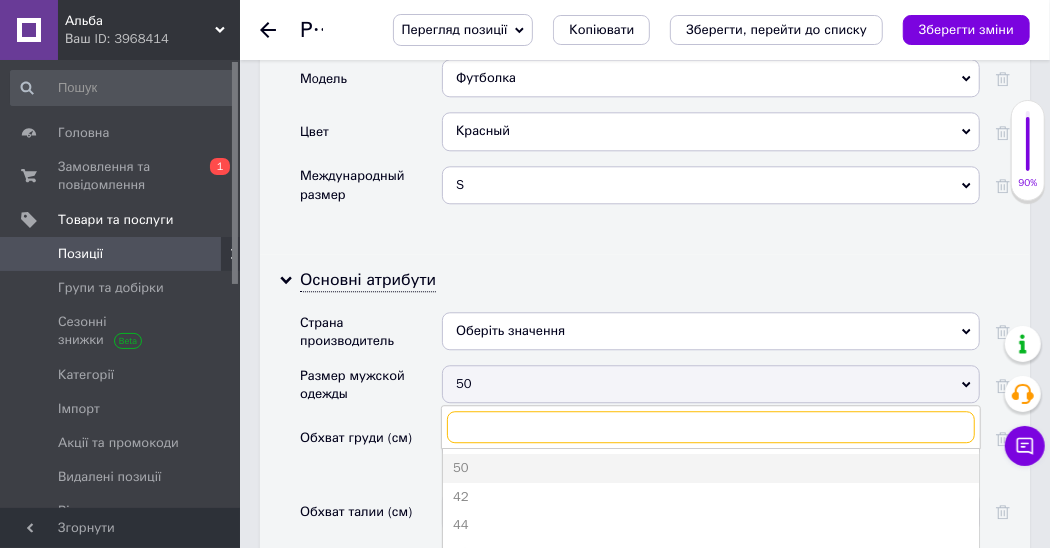 scroll, scrollTop: 114, scrollLeft: 0, axis: vertical 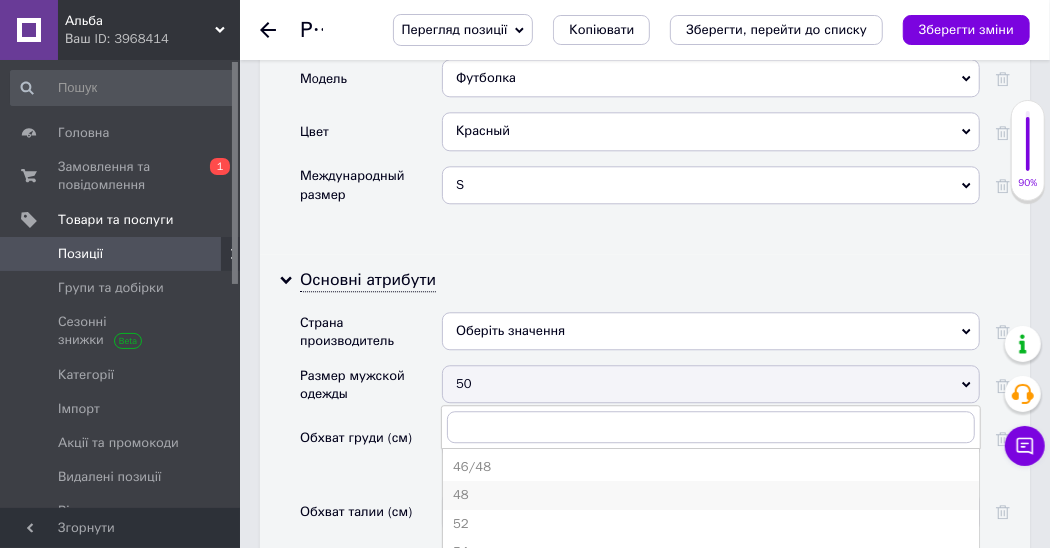 click on "48" at bounding box center [711, 495] 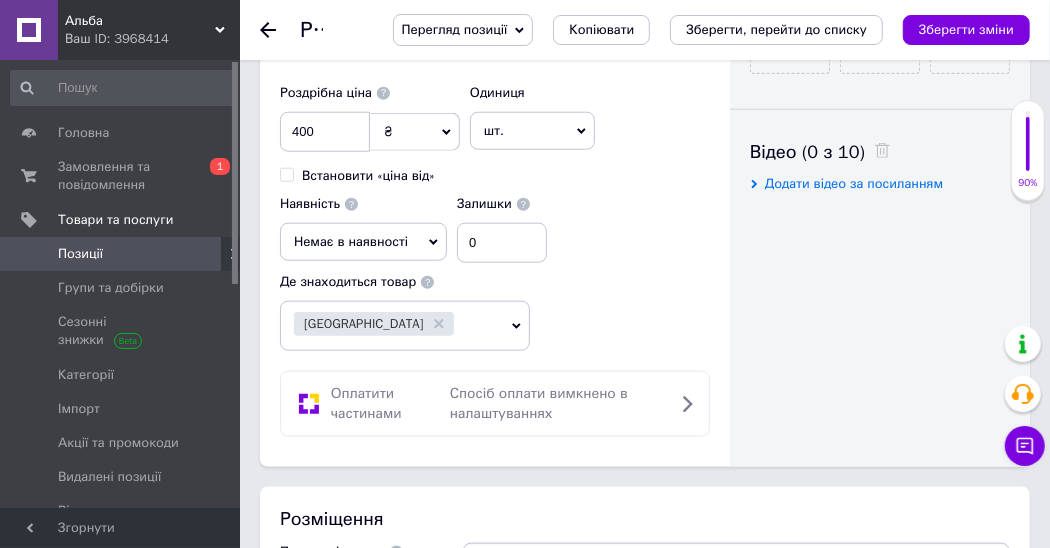 scroll, scrollTop: 896, scrollLeft: 0, axis: vertical 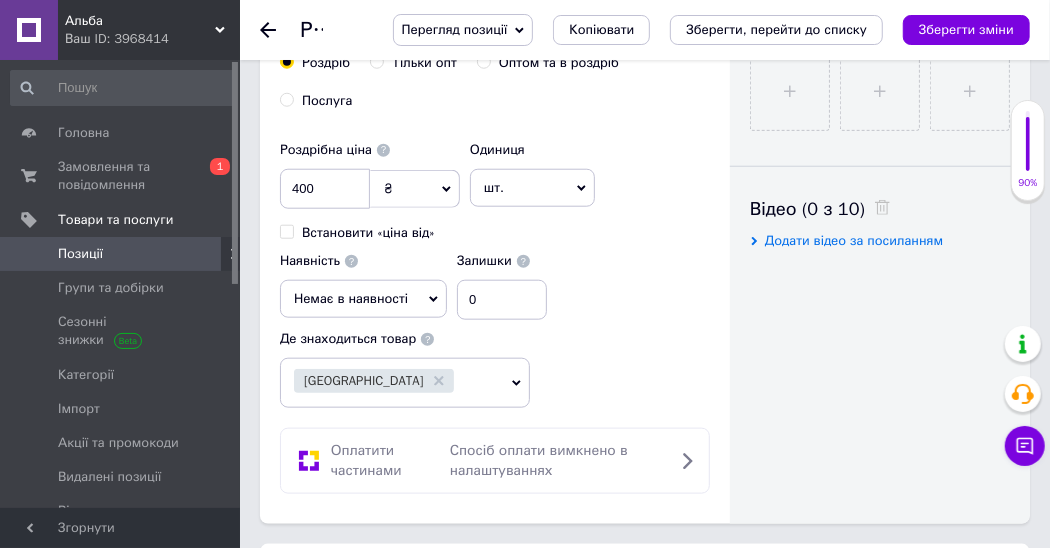 click 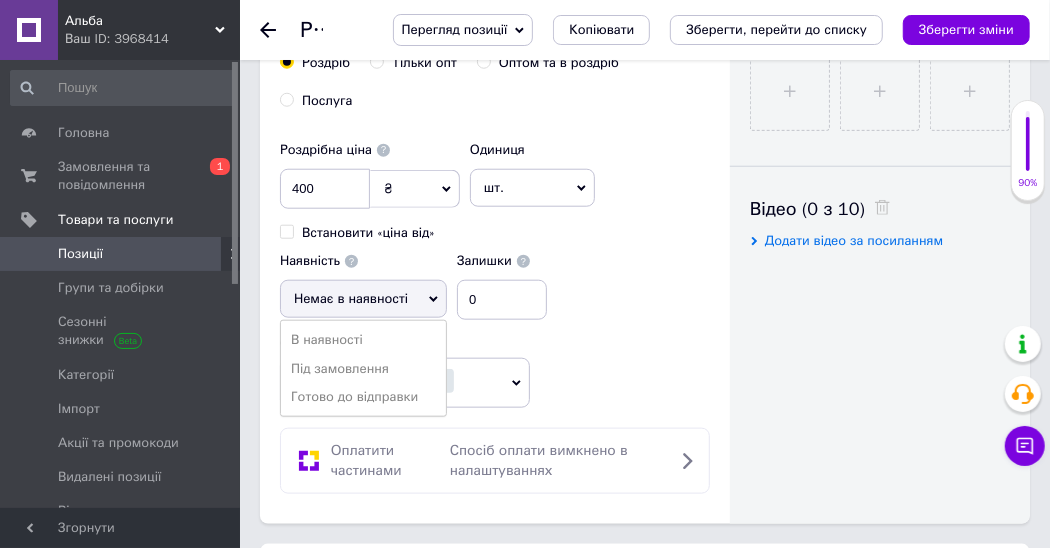 click on "Готово до відправки" at bounding box center (363, 397) 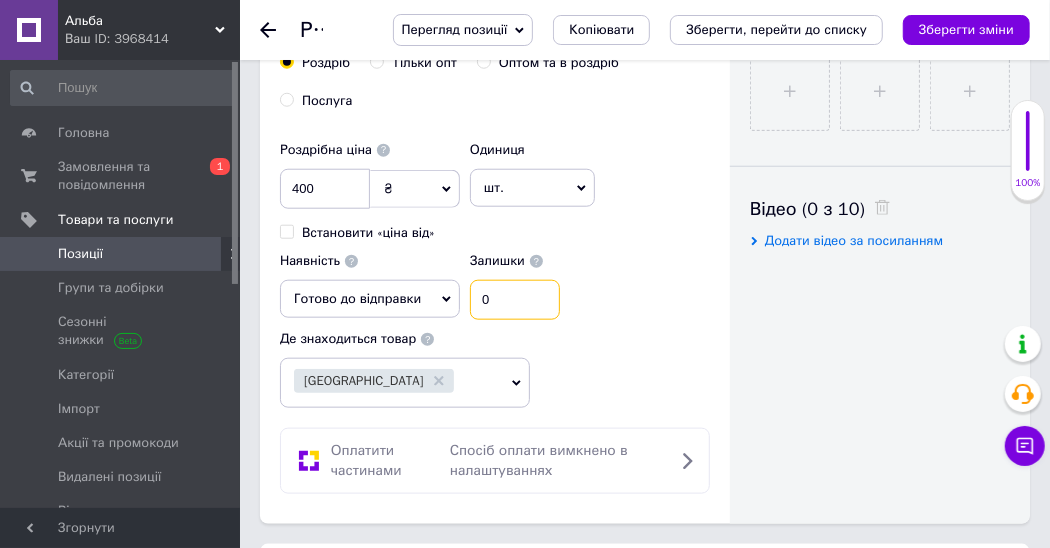 drag, startPoint x: 492, startPoint y: 289, endPoint x: 477, endPoint y: 288, distance: 15.033297 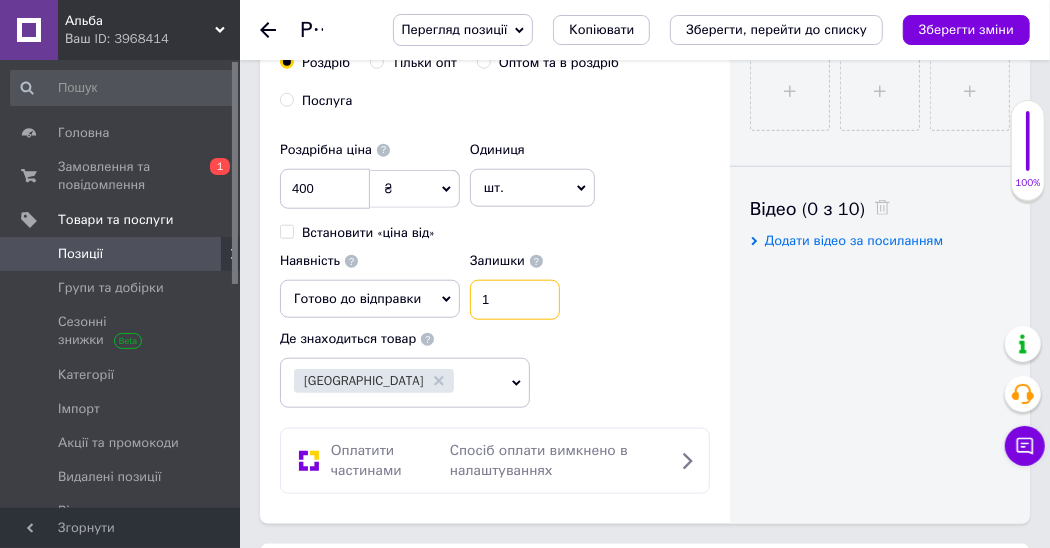 type on "1" 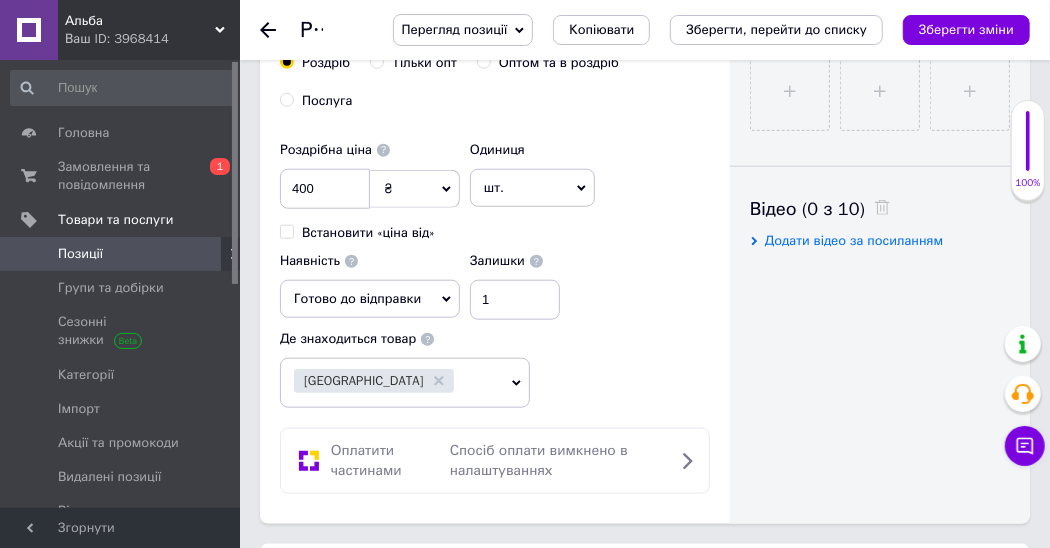 drag, startPoint x: 635, startPoint y: 335, endPoint x: 641, endPoint y: 326, distance: 10.816654 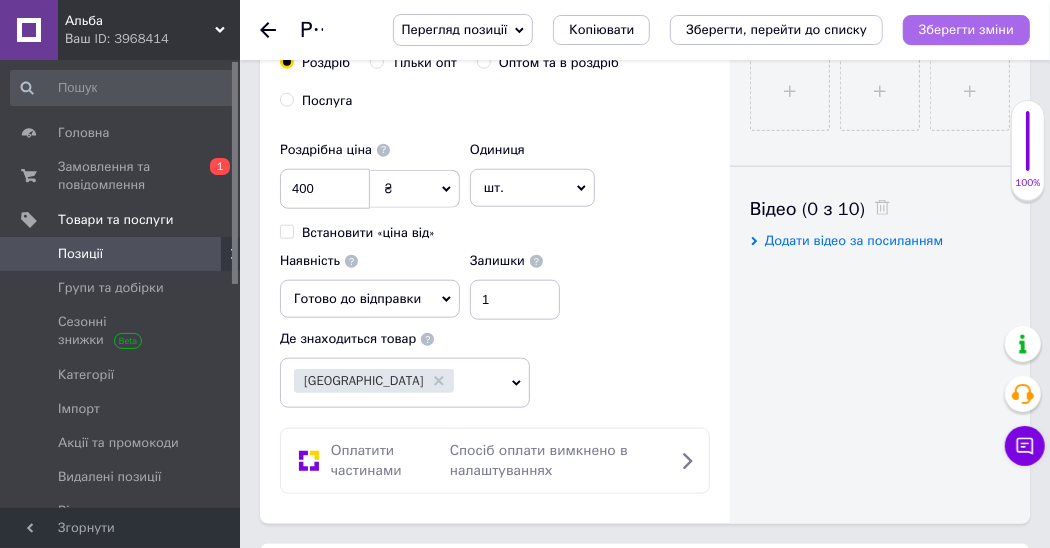 click on "Зберегти зміни" at bounding box center [966, 29] 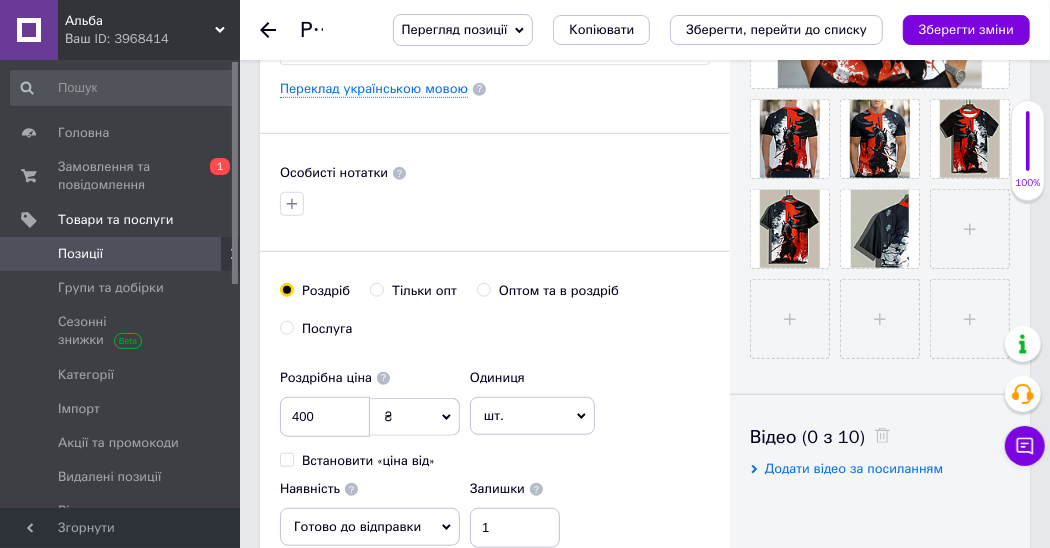 scroll, scrollTop: 896, scrollLeft: 0, axis: vertical 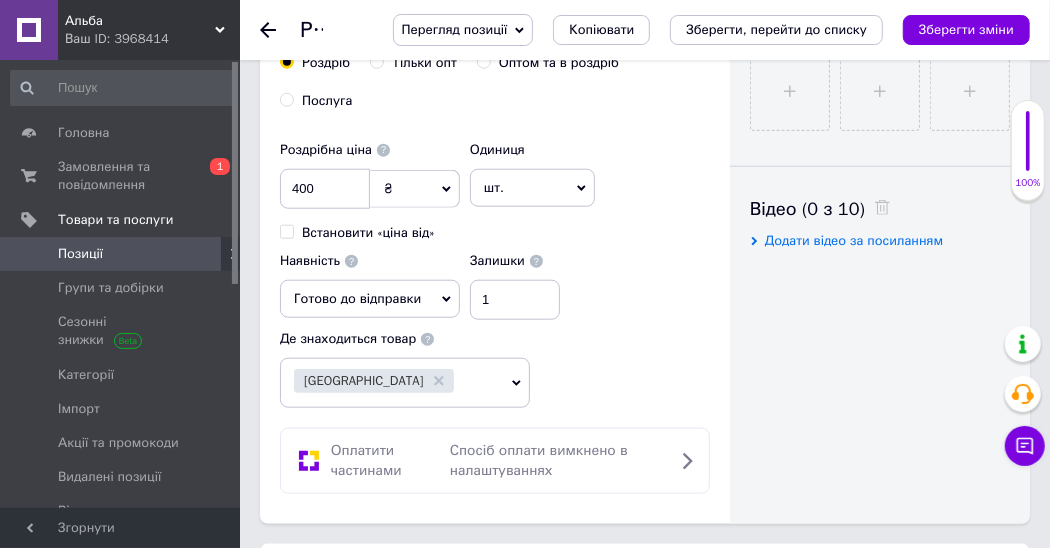 click 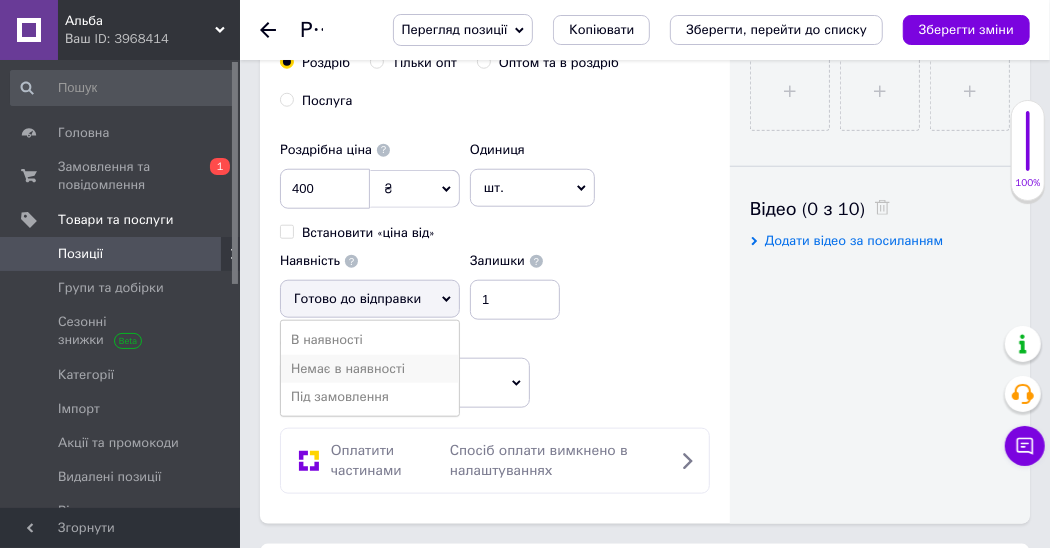 click on "Немає в наявності" at bounding box center (370, 369) 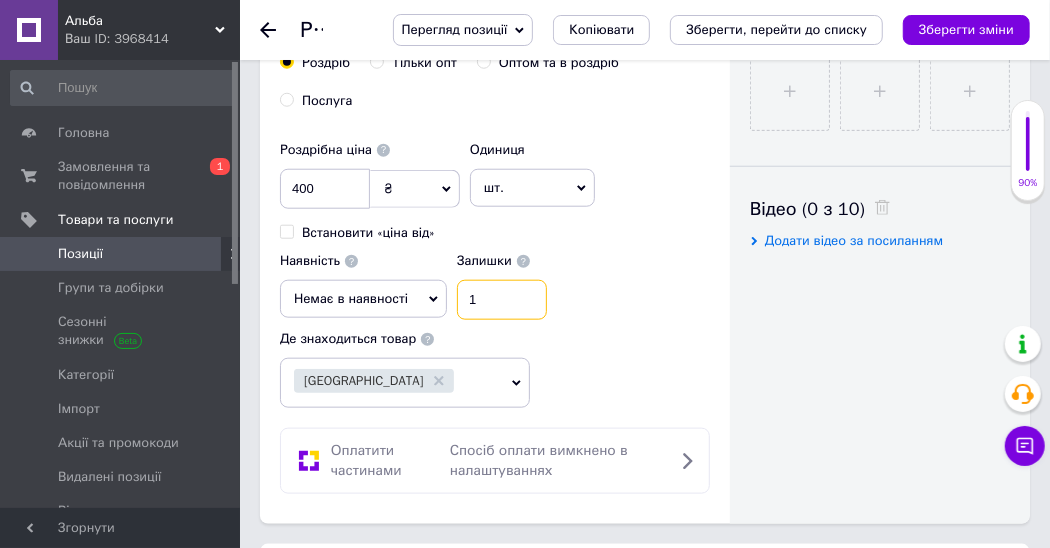 drag, startPoint x: 481, startPoint y: 290, endPoint x: 463, endPoint y: 289, distance: 18.027756 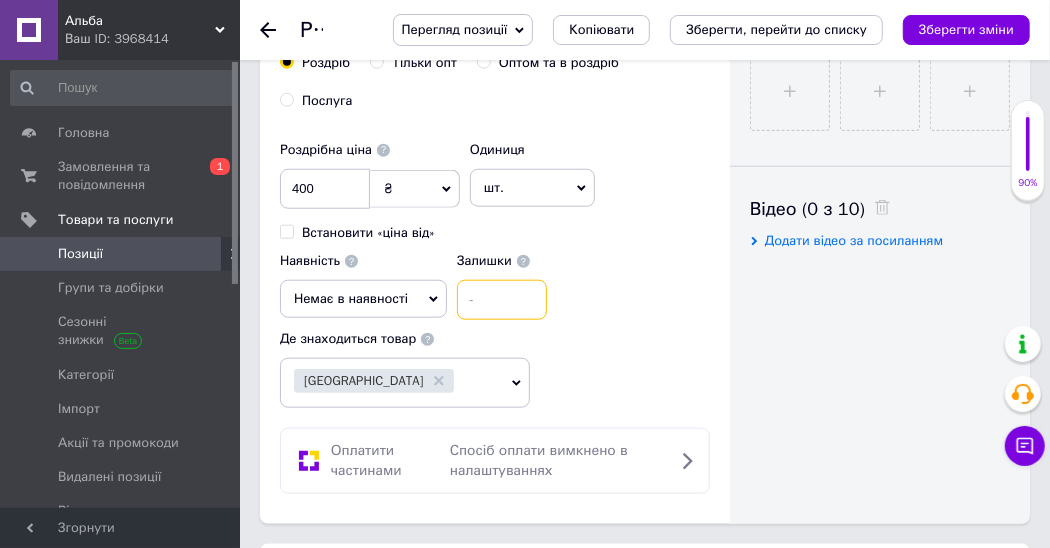 type 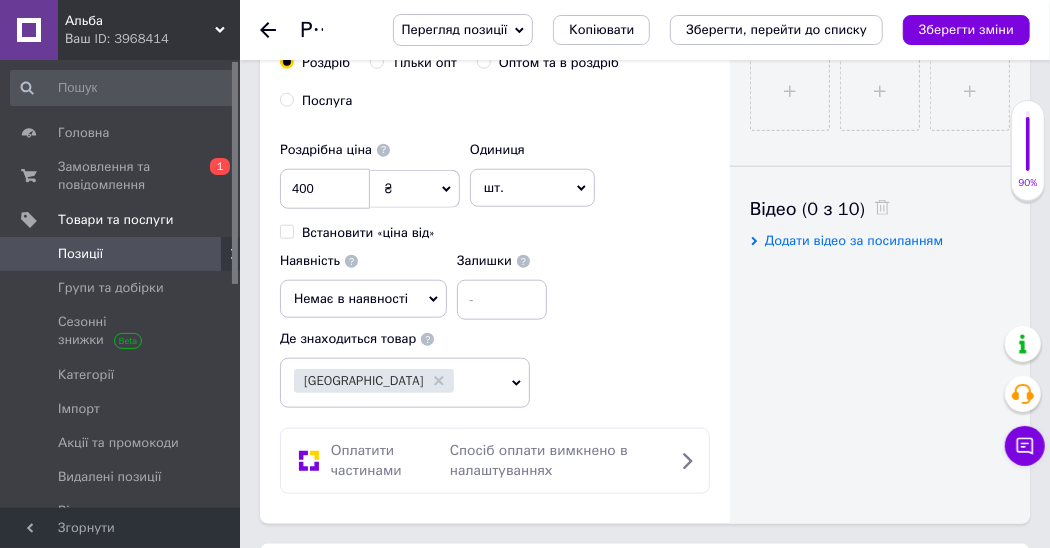 click on "Роздрібна ціна 400 ₴ $ EUR CHF GBP ¥ PLN ₸ MDL HUF KGS CNY TRY KRW lei Встановити «ціна від» Одиниця шт. Популярне комплект упаковка кв.м пара м кг пог.м послуга т а автоцистерна ампула б балон банка блістер бобіна бочка бут бухта в ват виїзд відро г г га година гр/кв.м гігакалорія д дав два місяці день доба доза є єврокуб з зміна к кВт каністра карат кв.дм кв.м кв.см кв.фут квартал кг кг/кв.м км колесо комплект коробка куб.дм куб.м л л лист м м мВт мл мм моток місяць мішок н набір номер о об'єкт од. п палетомісце пара партія пач пог.м послуга посівна одиниця птахомісце півроку пігулка" at bounding box center [495, 270] 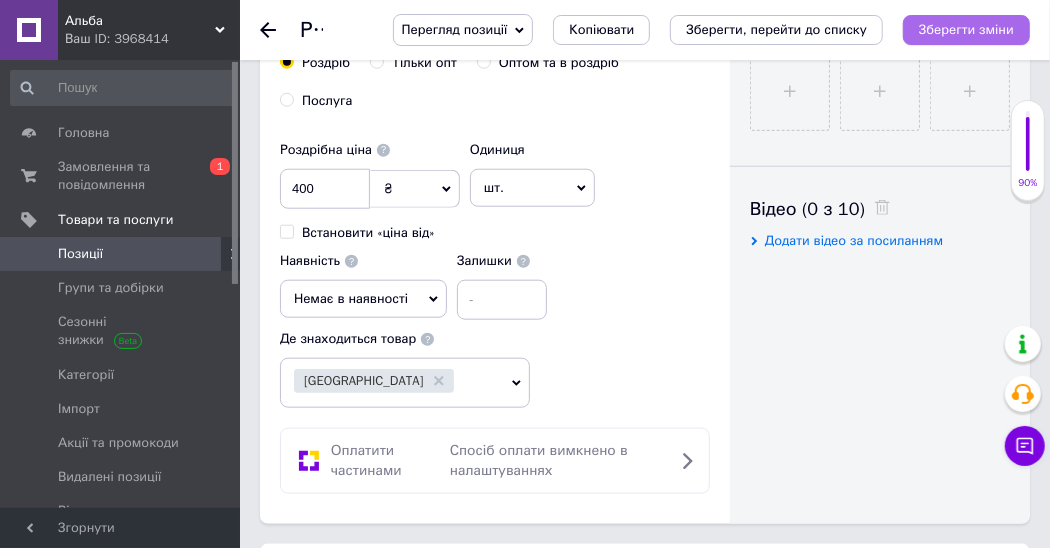 click on "Зберегти зміни" at bounding box center [966, 29] 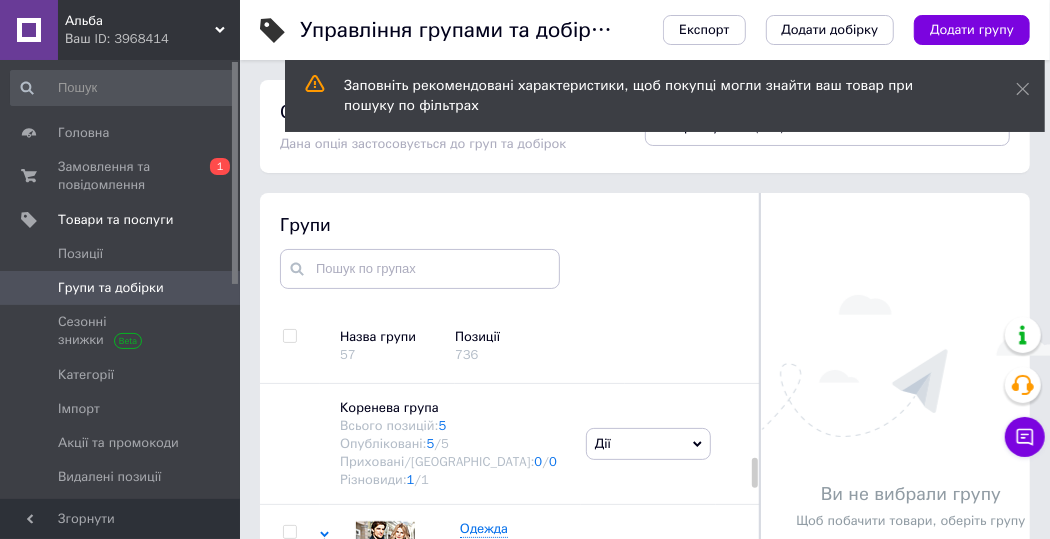 scroll, scrollTop: 121, scrollLeft: 0, axis: vertical 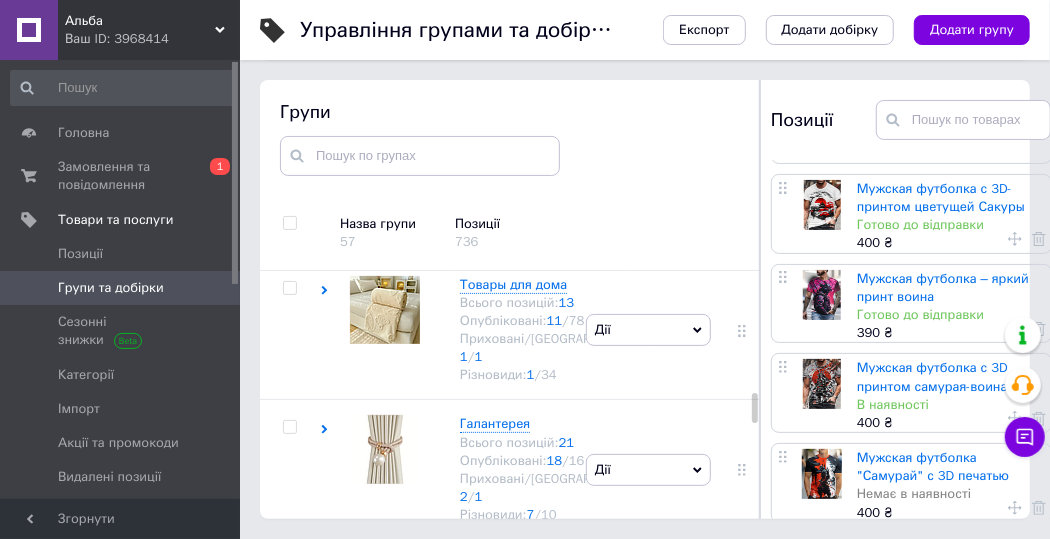 click on "Футболки fantasy" at bounding box center [513, -698] 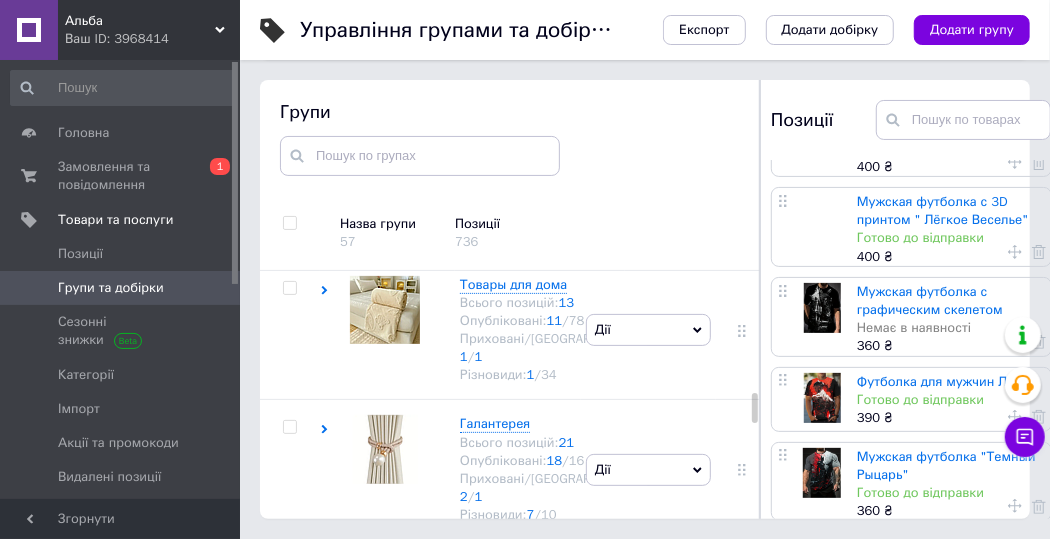 scroll, scrollTop: 342, scrollLeft: 0, axis: vertical 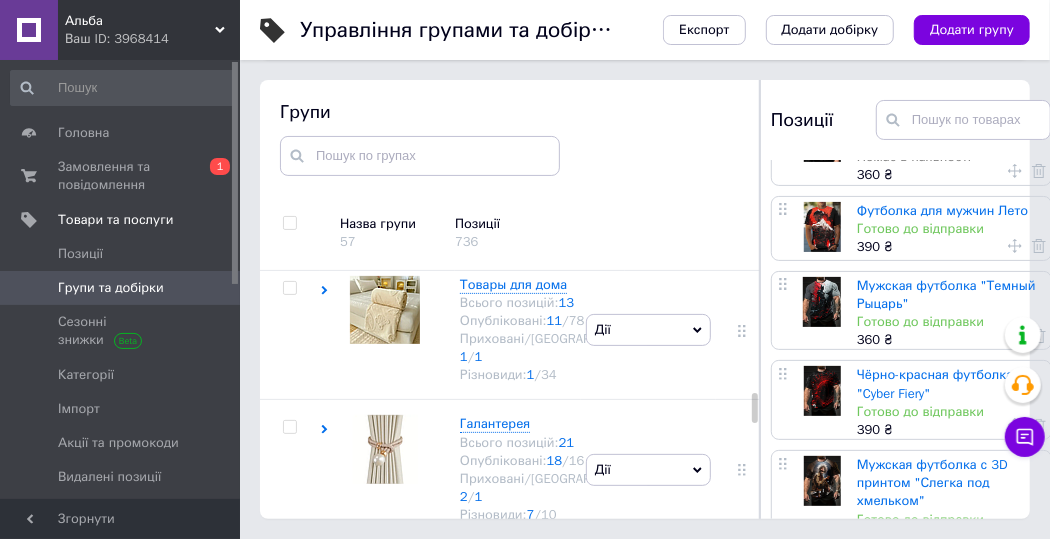 click on "Мужская футболка "Темный Рыцарь"" at bounding box center (946, 294) 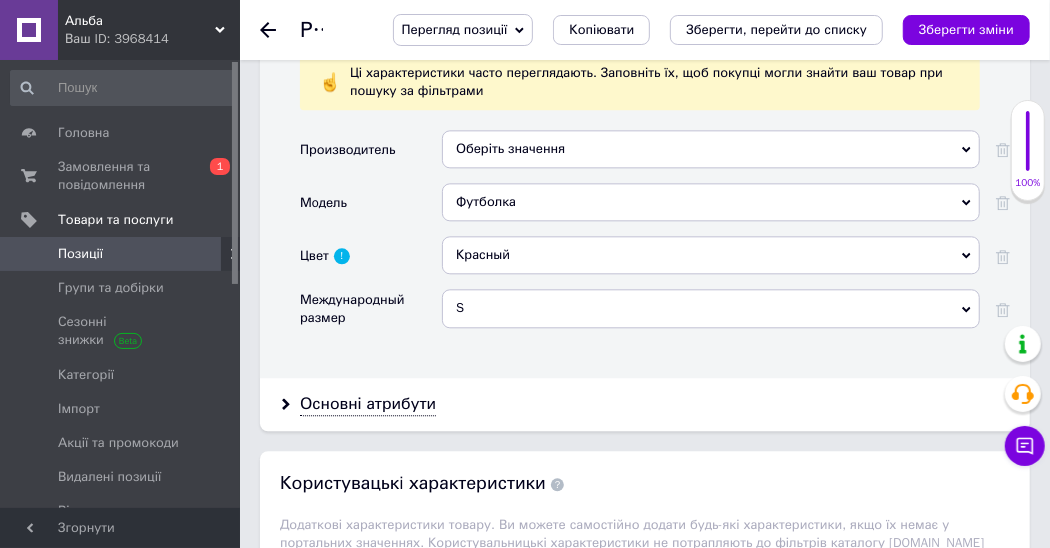 scroll, scrollTop: 2285, scrollLeft: 0, axis: vertical 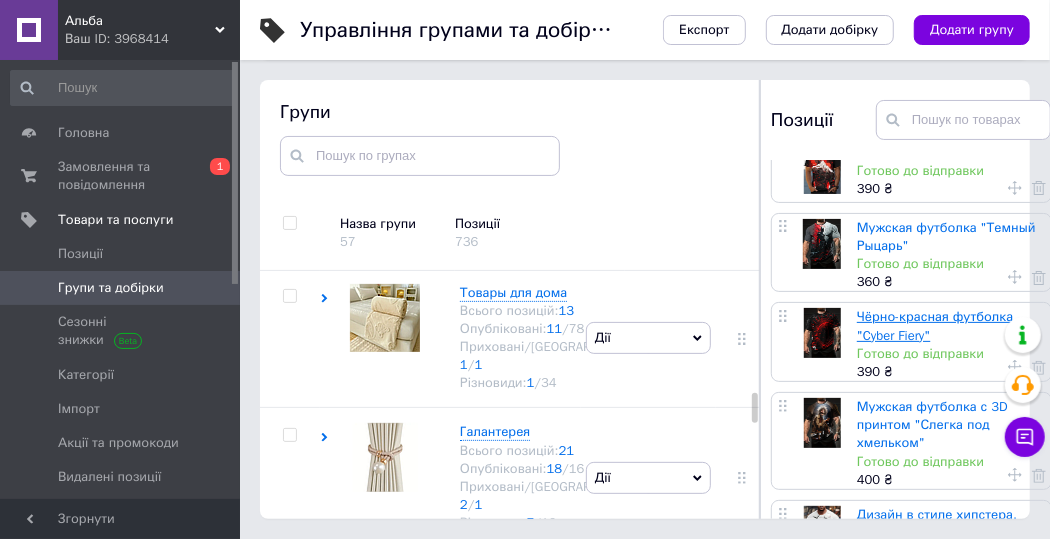 click on "Чёрно-красная футболка "Cyber Fiery"" at bounding box center [935, 325] 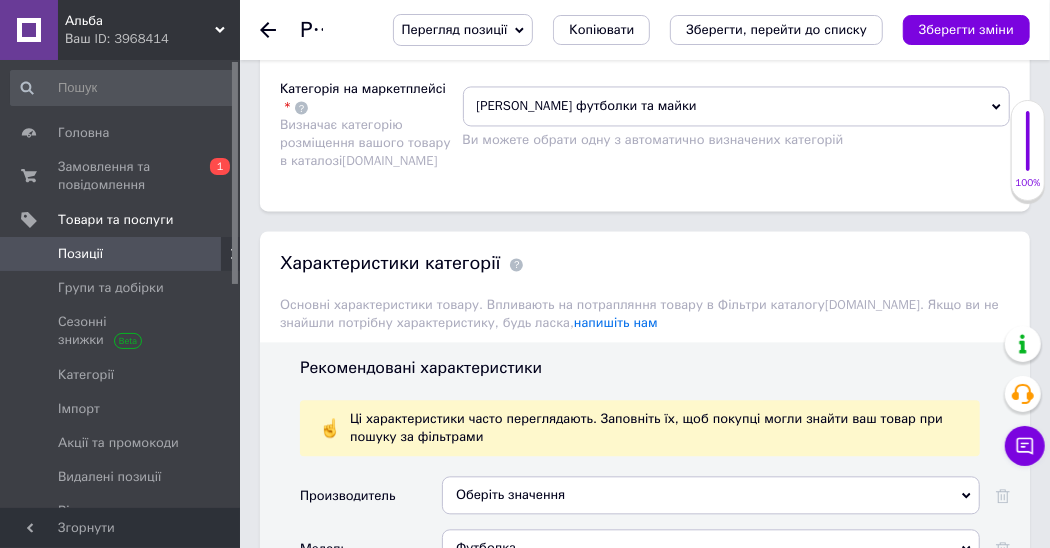 scroll, scrollTop: 2114, scrollLeft: 0, axis: vertical 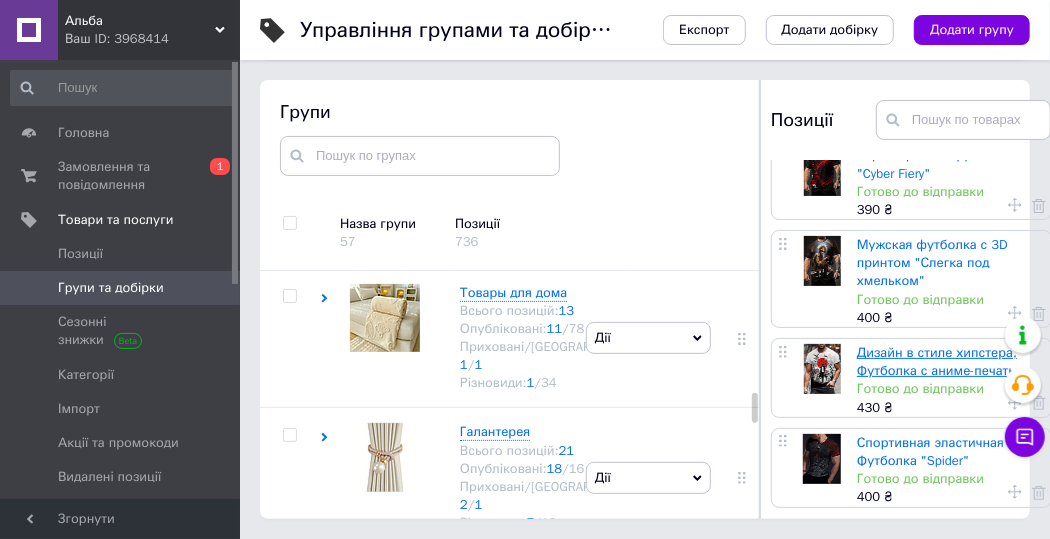 click on "Дизайн в стиле хипстера, Футболка с аниме-печатью" at bounding box center (941, 361) 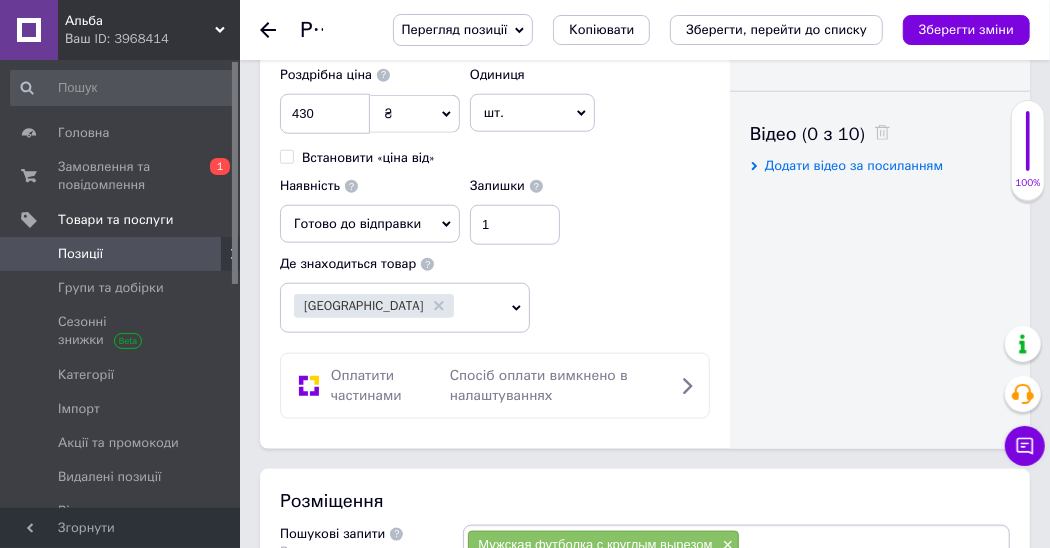 scroll, scrollTop: 857, scrollLeft: 0, axis: vertical 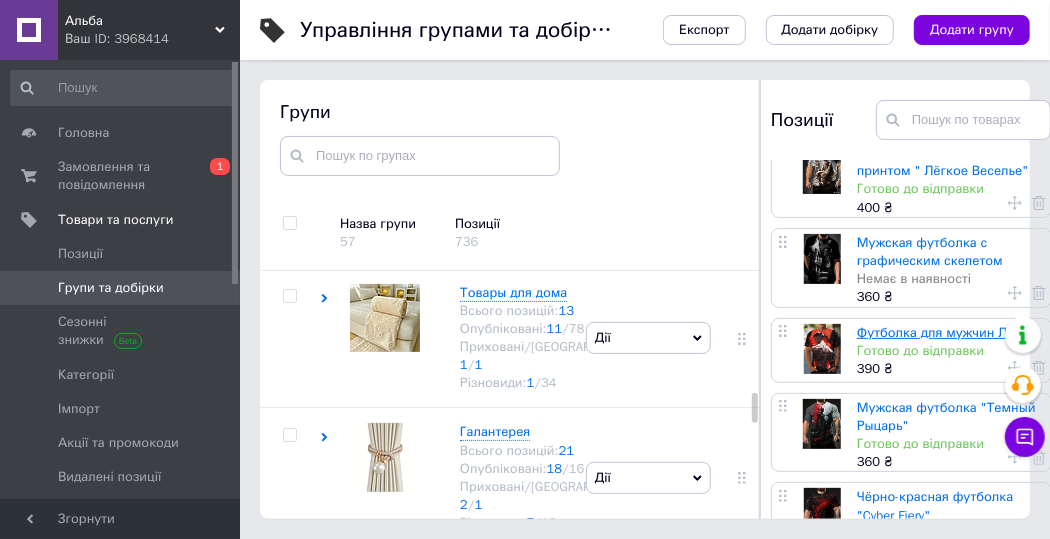 click on "Футболка для мужчин Лето" at bounding box center [942, 332] 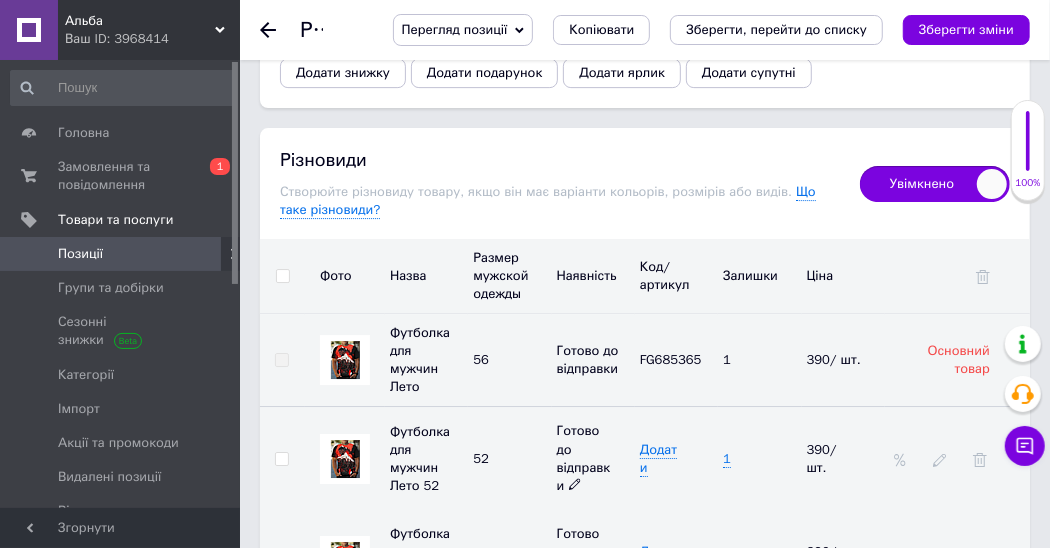 scroll, scrollTop: 3371, scrollLeft: 0, axis: vertical 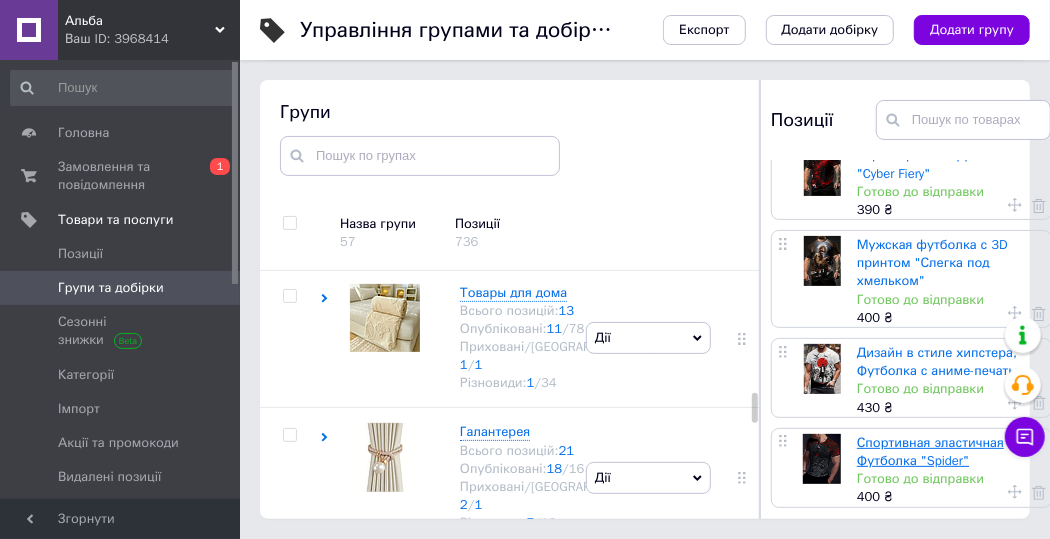 click on "Спортивная эластичная Футболка "Spider"" at bounding box center [930, 451] 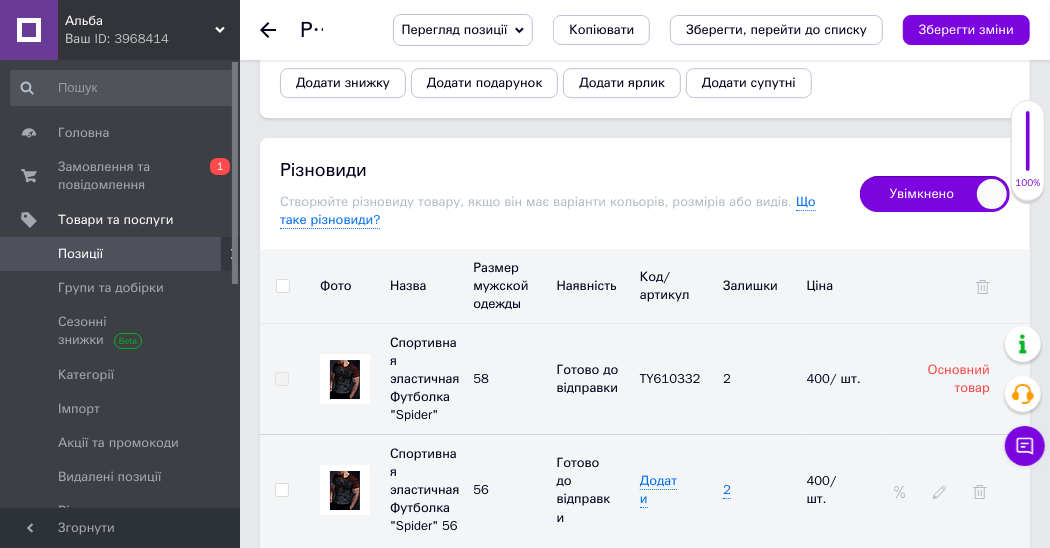 scroll, scrollTop: 3314, scrollLeft: 0, axis: vertical 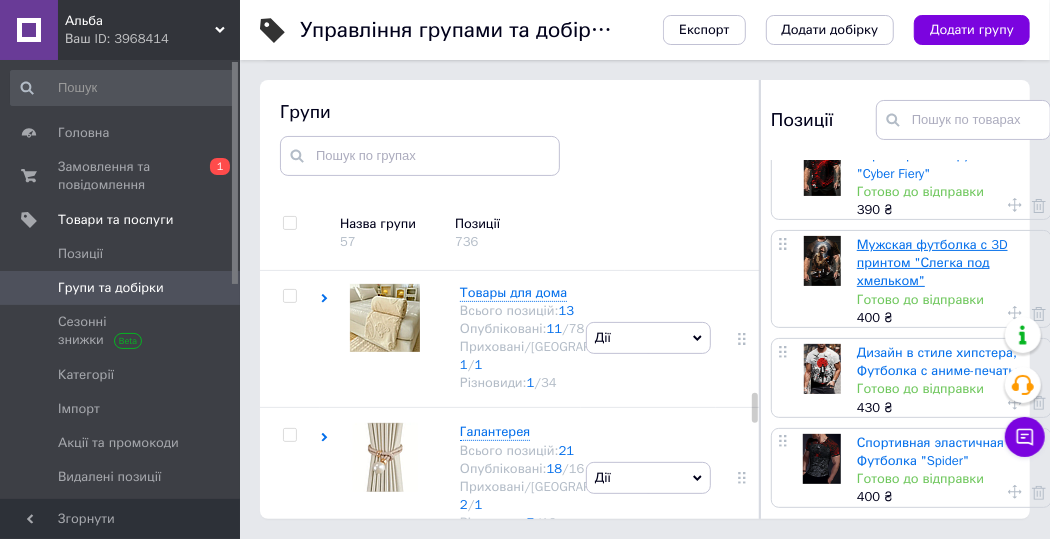 click on "Мужская футболка с 3D принтом "Слегка под хмельком"" at bounding box center (932, 262) 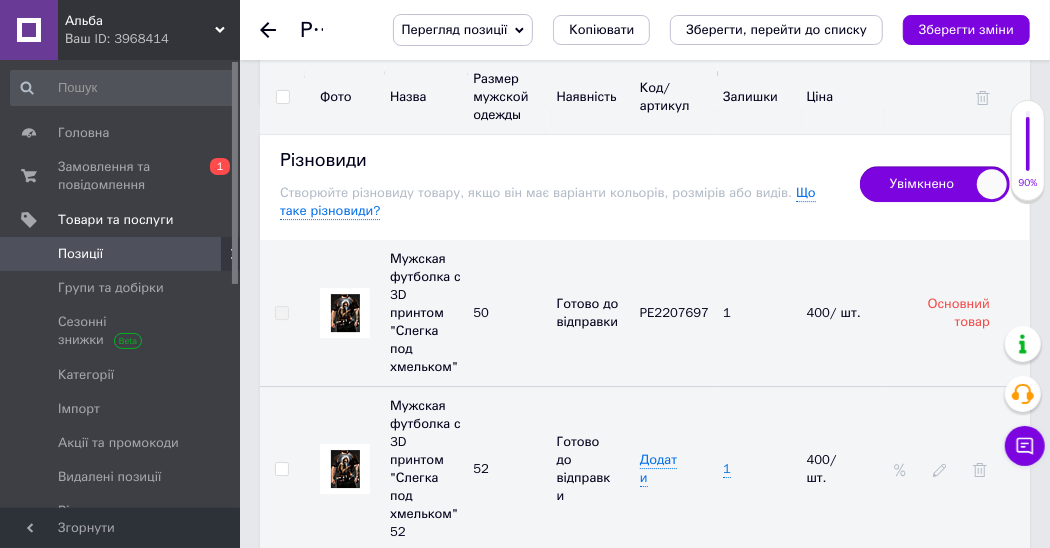 scroll, scrollTop: 2827, scrollLeft: 0, axis: vertical 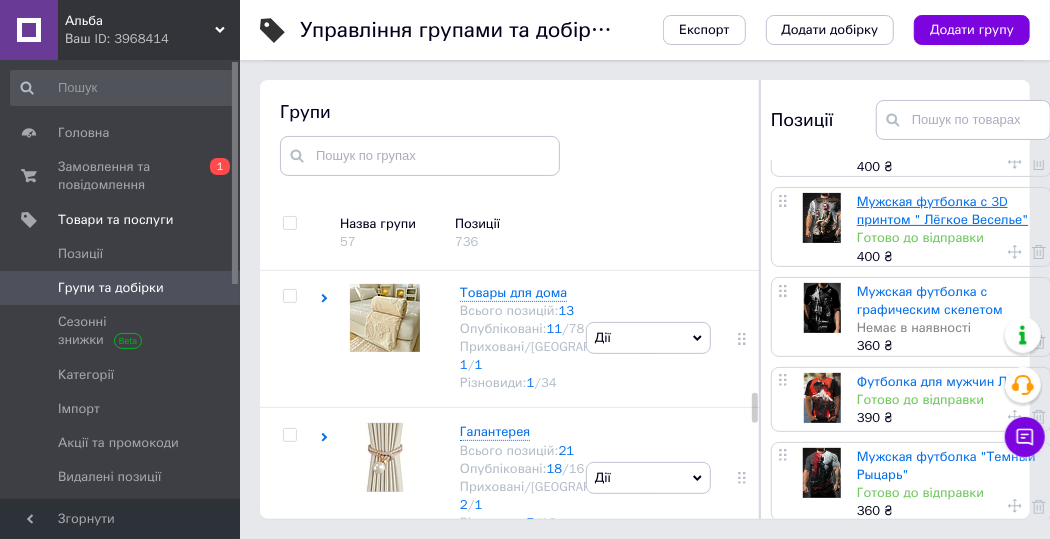 click on "Мужская футболка с 3D принтом " Лёгкое Веселье"" at bounding box center (942, 210) 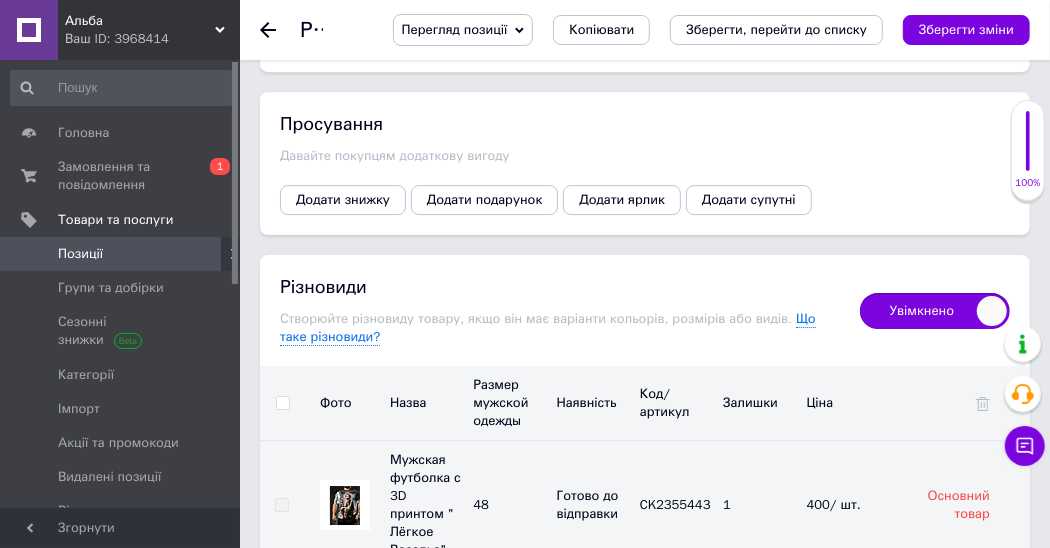 scroll, scrollTop: 3314, scrollLeft: 0, axis: vertical 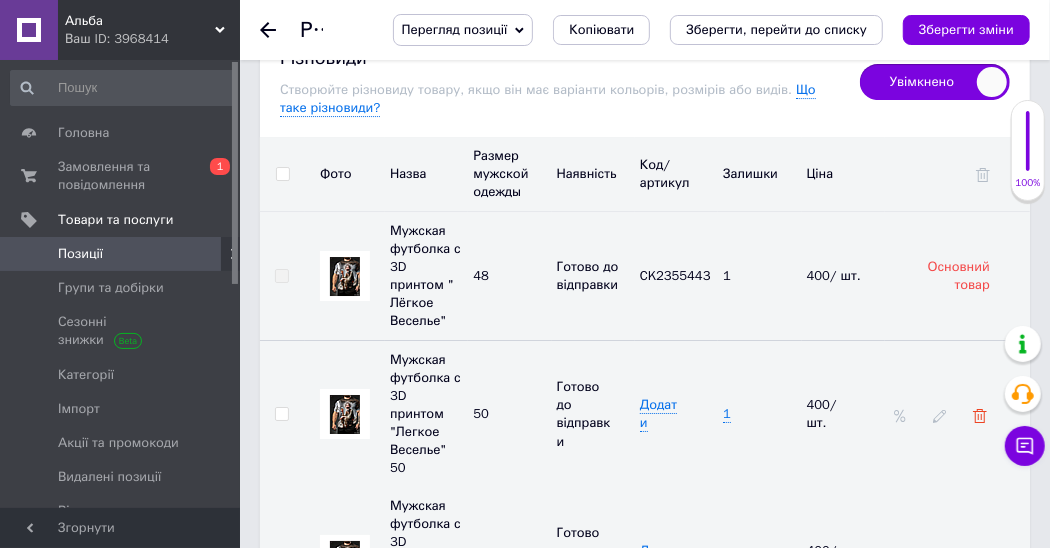 click 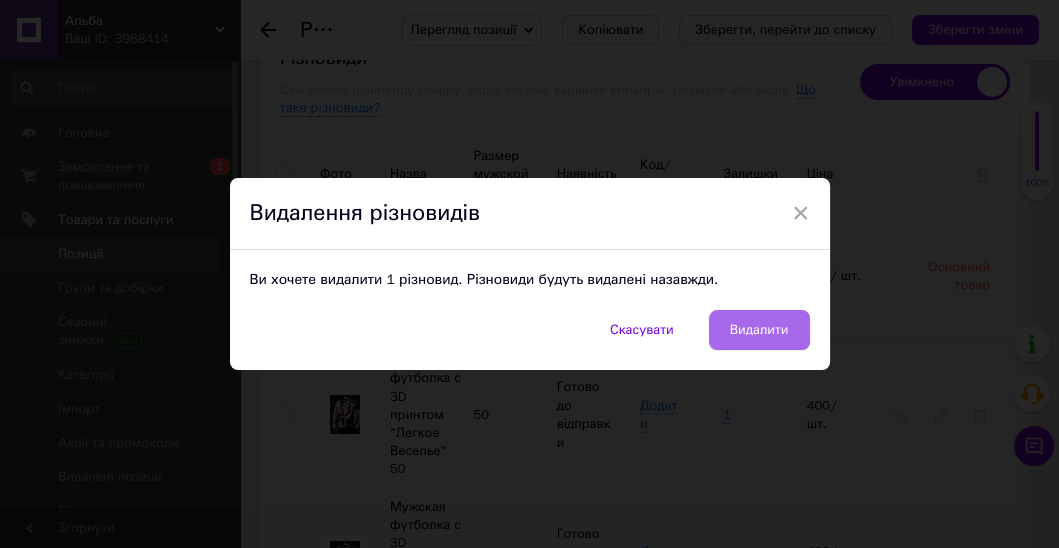 click on "Видалити" at bounding box center (759, 330) 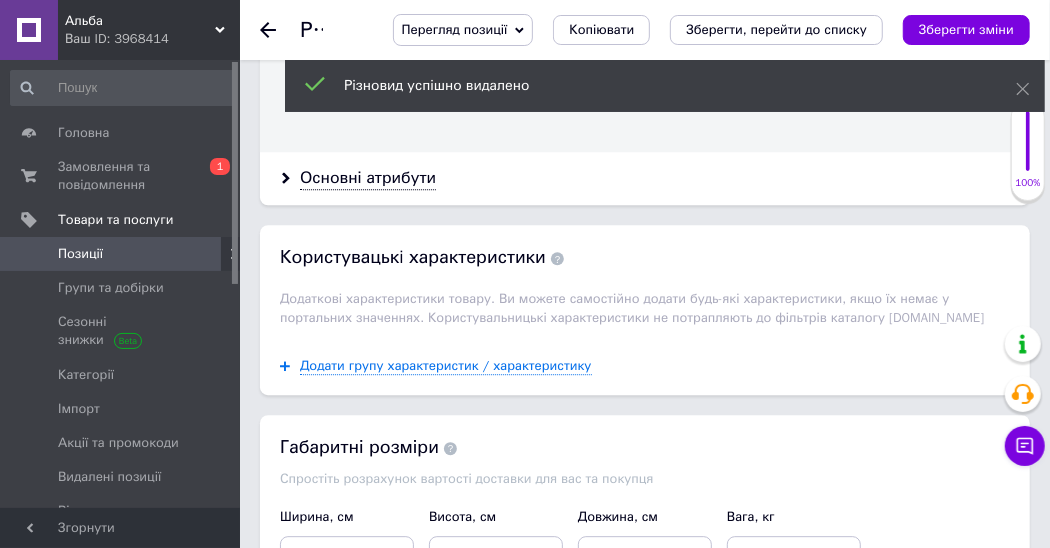 scroll, scrollTop: 2342, scrollLeft: 0, axis: vertical 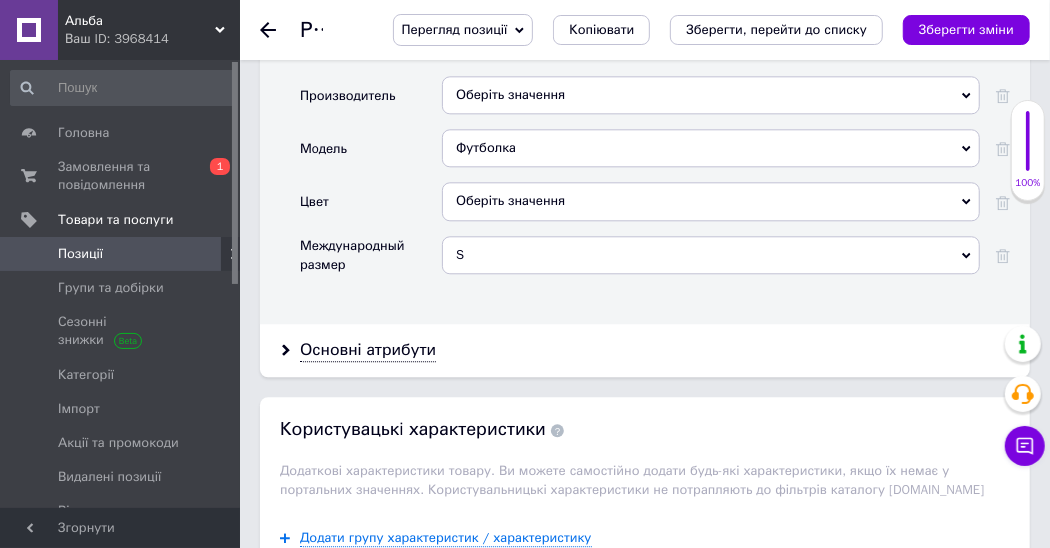 click on "S" at bounding box center (711, 255) 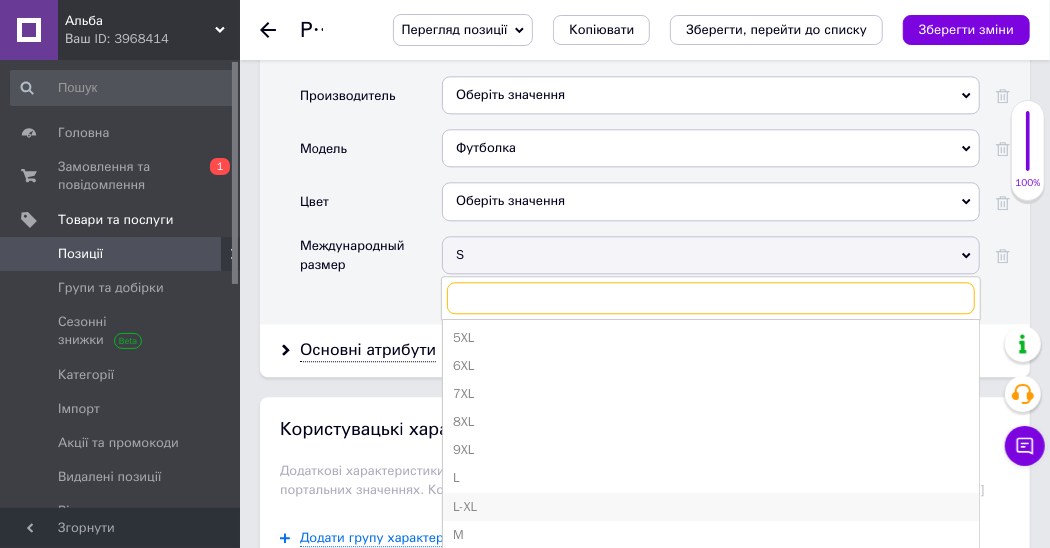 scroll, scrollTop: 171, scrollLeft: 0, axis: vertical 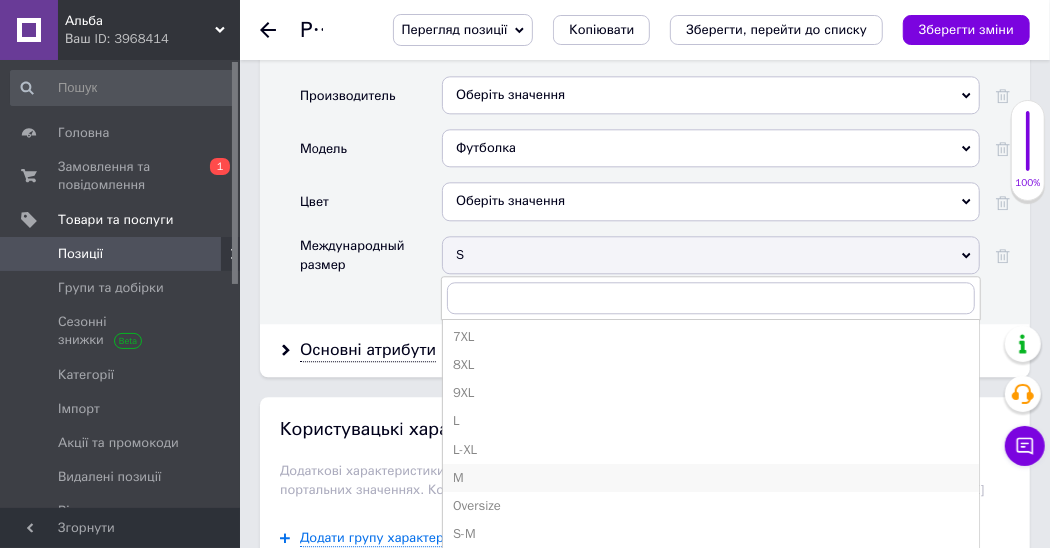 click on "M" at bounding box center (711, 478) 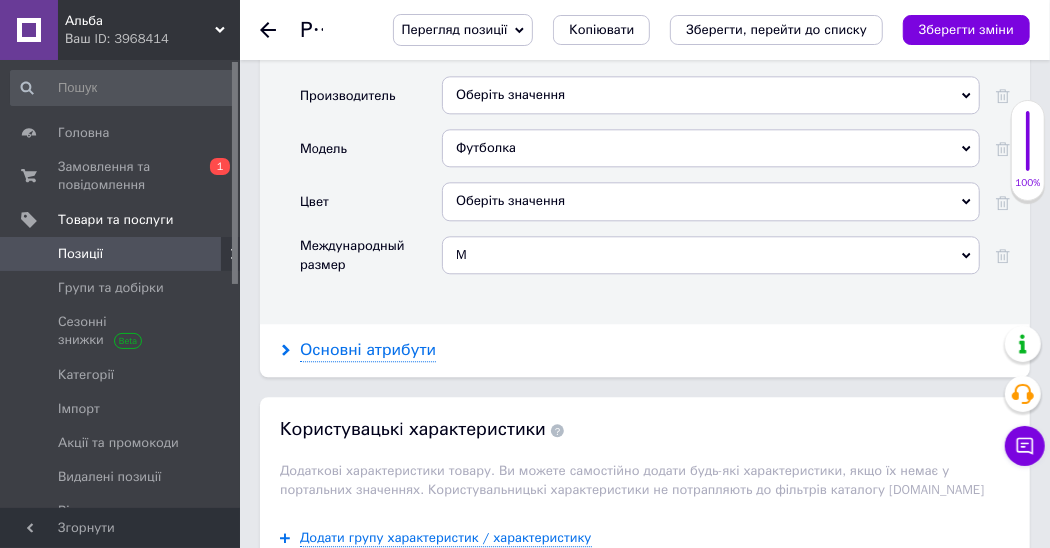 click on "Основні атрибути" at bounding box center [368, 350] 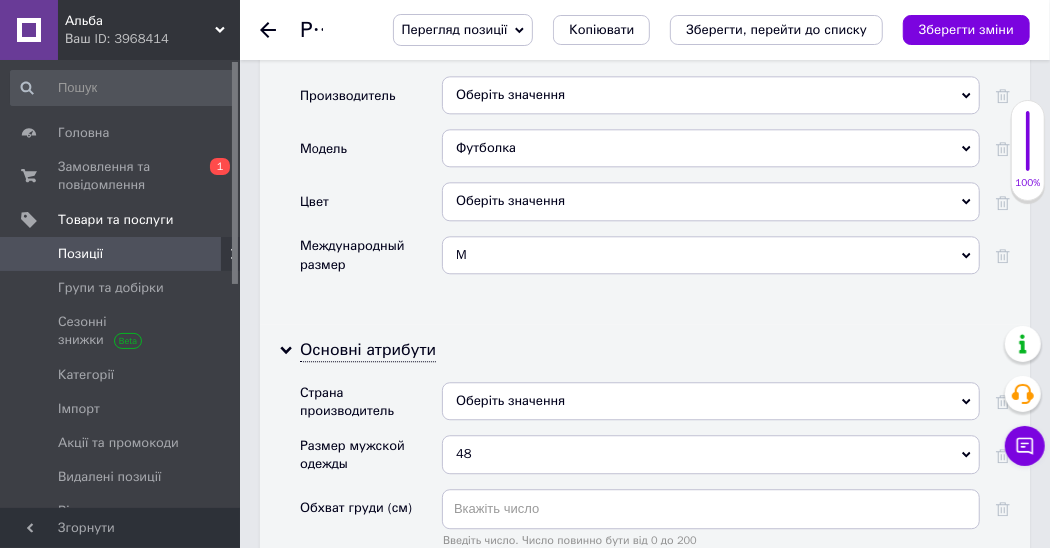 drag, startPoint x: 970, startPoint y: 392, endPoint x: 953, endPoint y: 385, distance: 18.384777 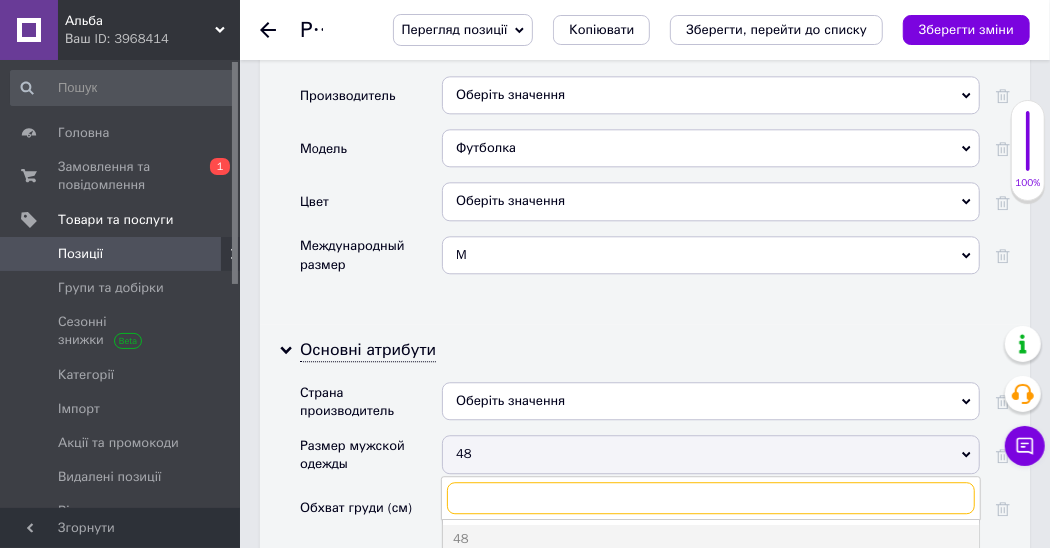 scroll, scrollTop: 114, scrollLeft: 0, axis: vertical 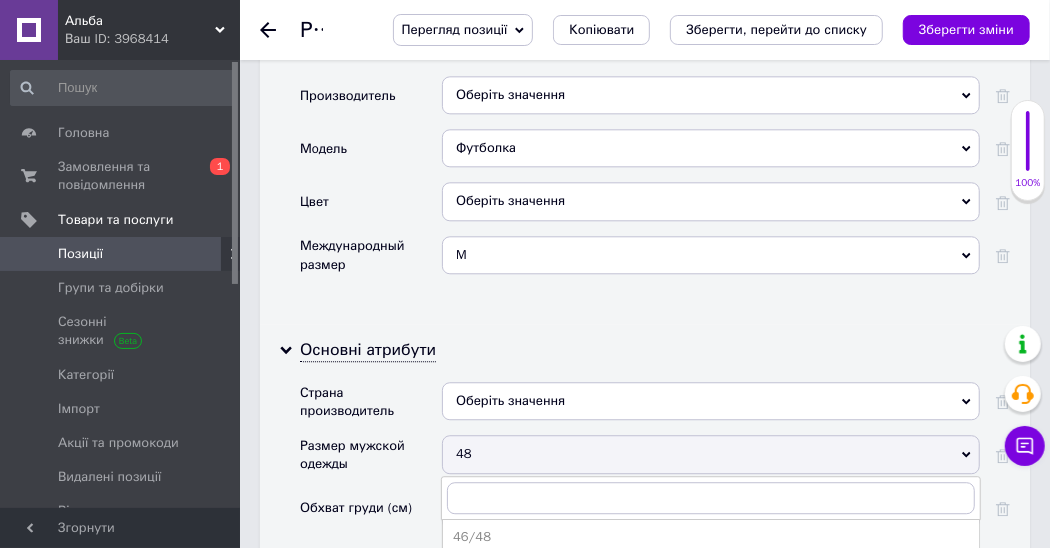 click on "50" at bounding box center [711, 565] 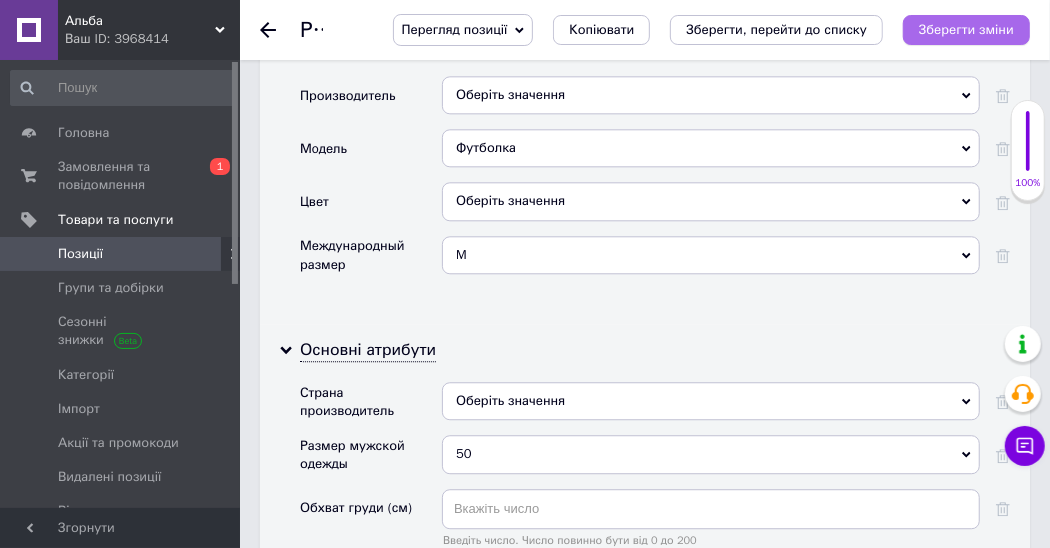 click on "Зберегти зміни" at bounding box center [966, 29] 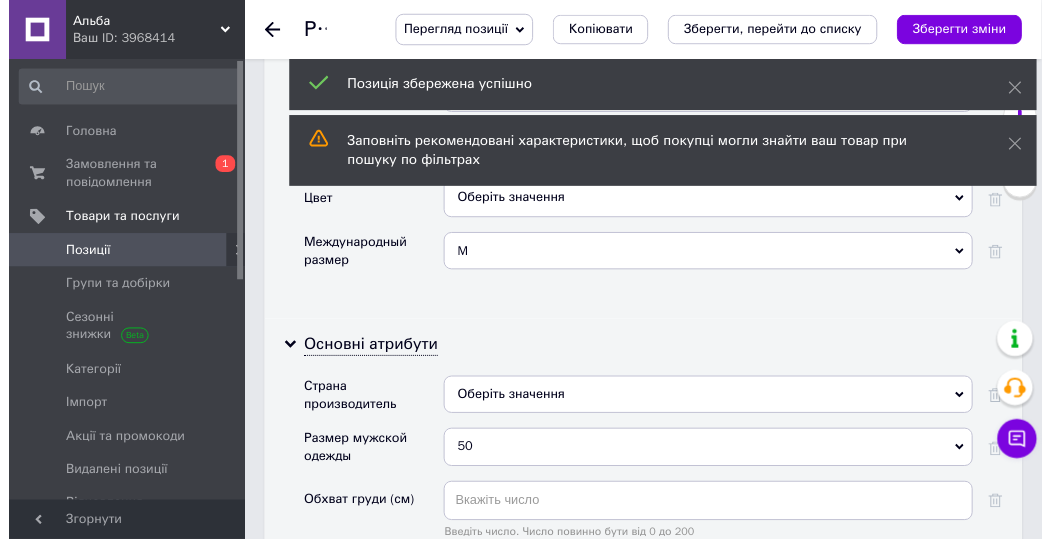scroll, scrollTop: 0, scrollLeft: 0, axis: both 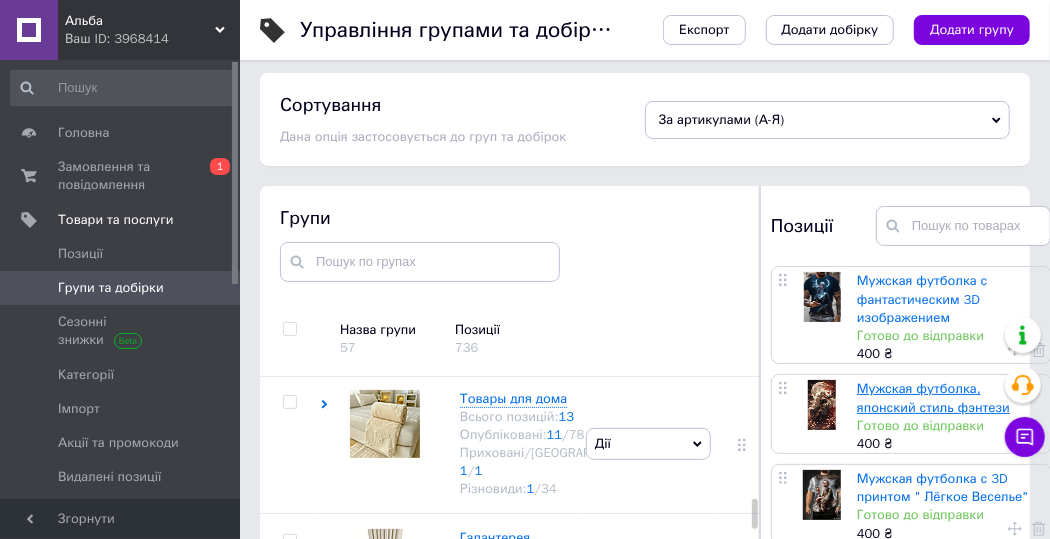 click on "Мужская футболка, японский стиль фэнтези" at bounding box center (933, 397) 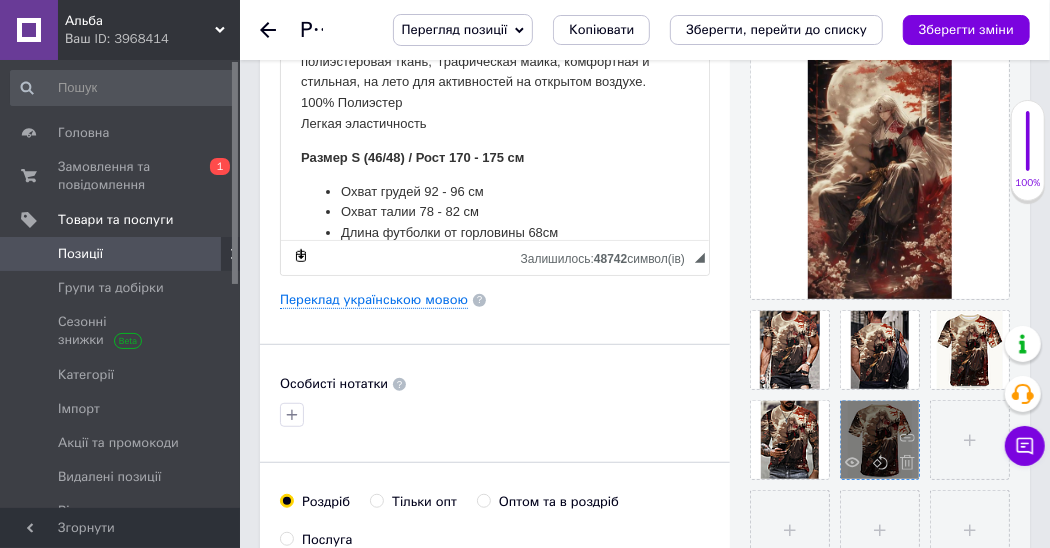 scroll, scrollTop: 400, scrollLeft: 0, axis: vertical 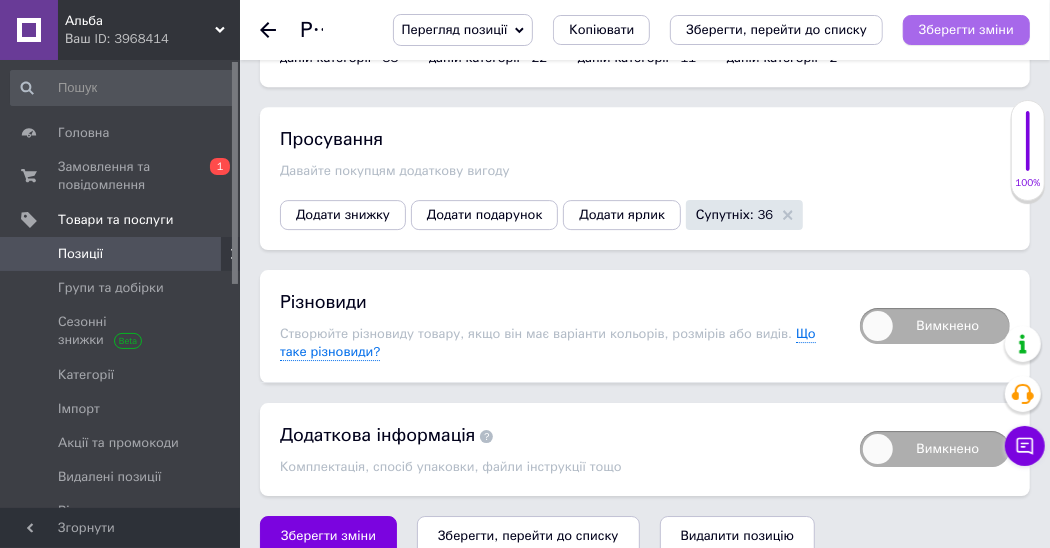 click on "Зберегти зміни" at bounding box center (966, 29) 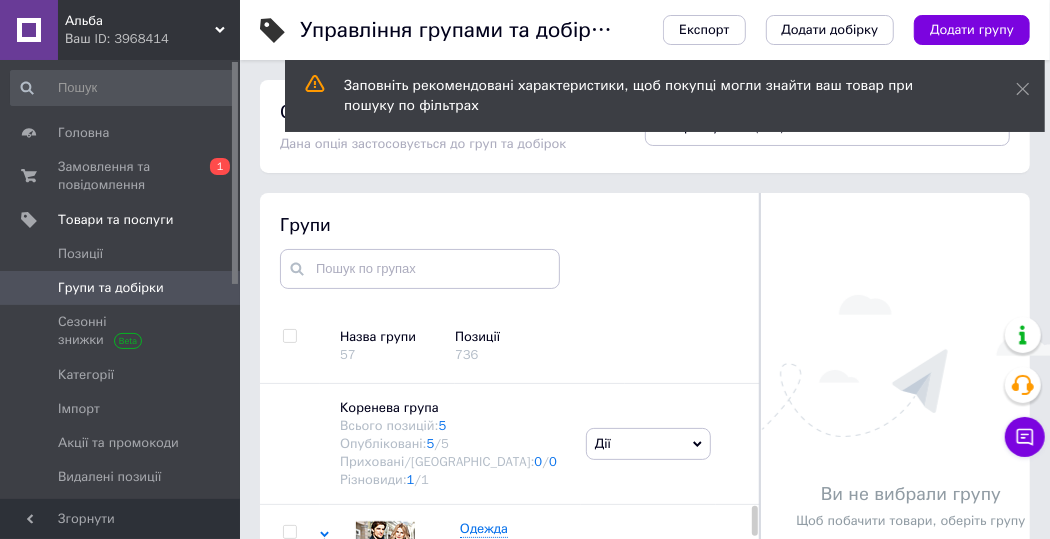 scroll, scrollTop: 121, scrollLeft: 0, axis: vertical 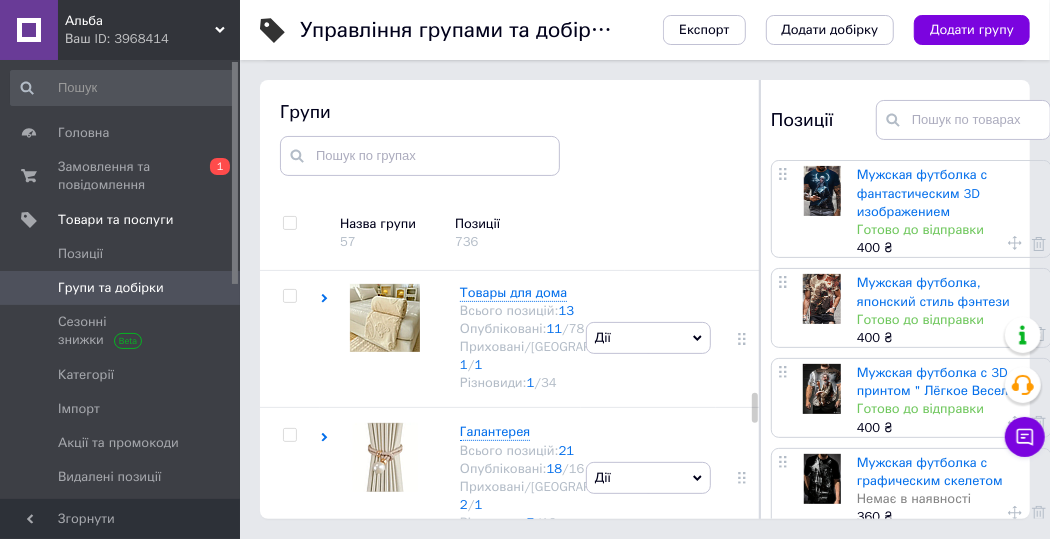 click on "Мужская футболка с фантастическим 3D изображением" at bounding box center (922, 192) 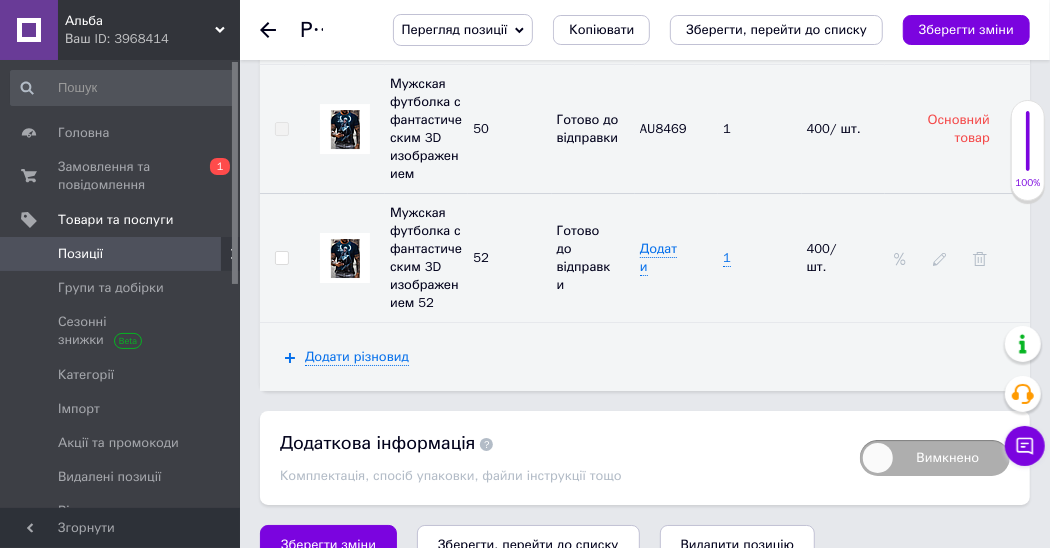 scroll, scrollTop: 3303, scrollLeft: 0, axis: vertical 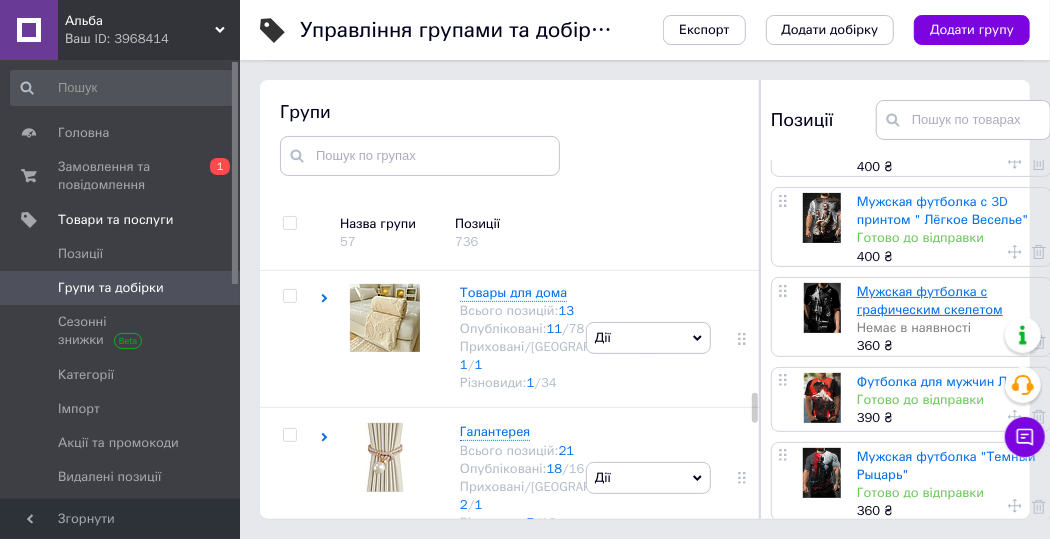 click on "Мужская футболка с графическим скелетом" at bounding box center (930, 300) 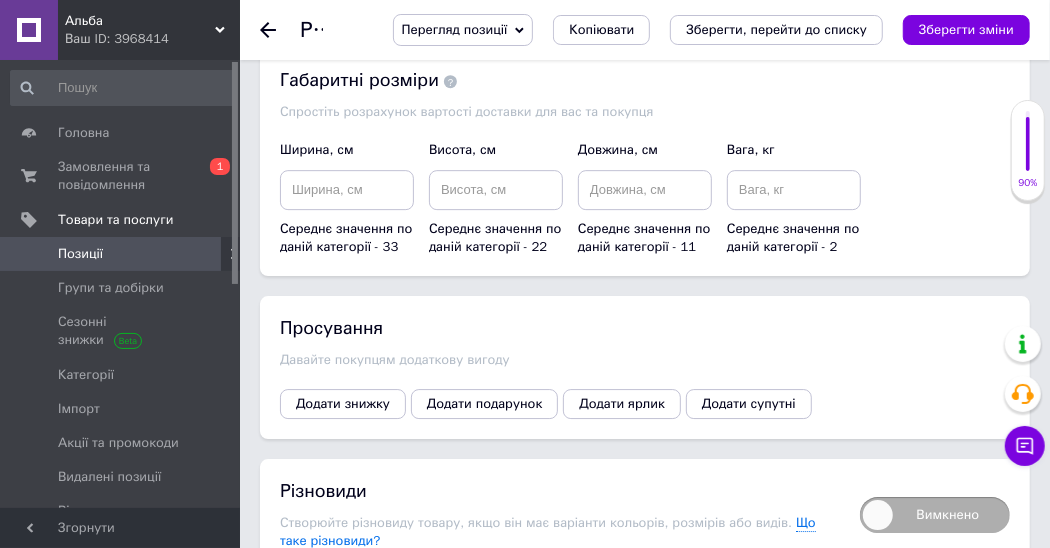 scroll, scrollTop: 3155, scrollLeft: 0, axis: vertical 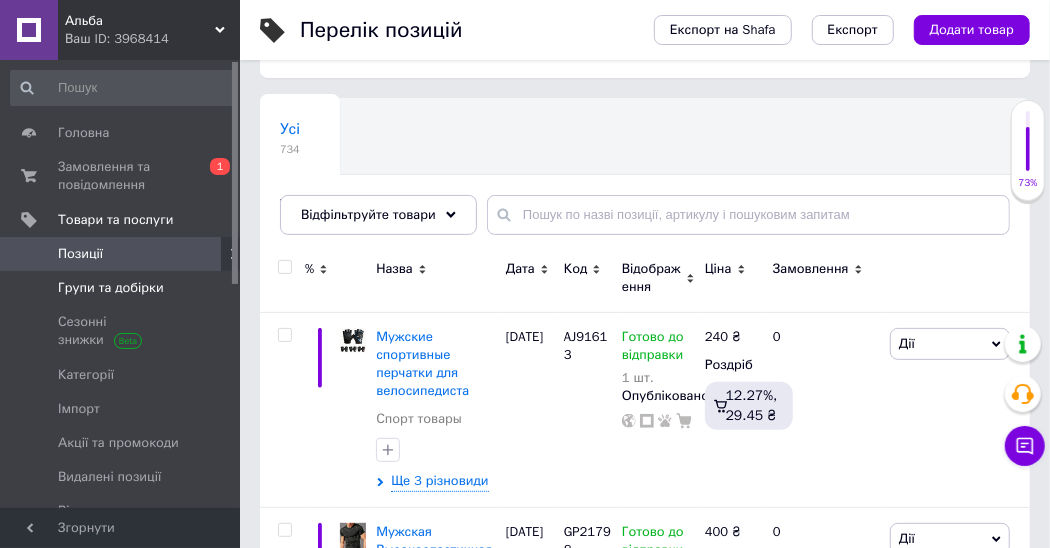 click on "Групи та добірки" at bounding box center [111, 288] 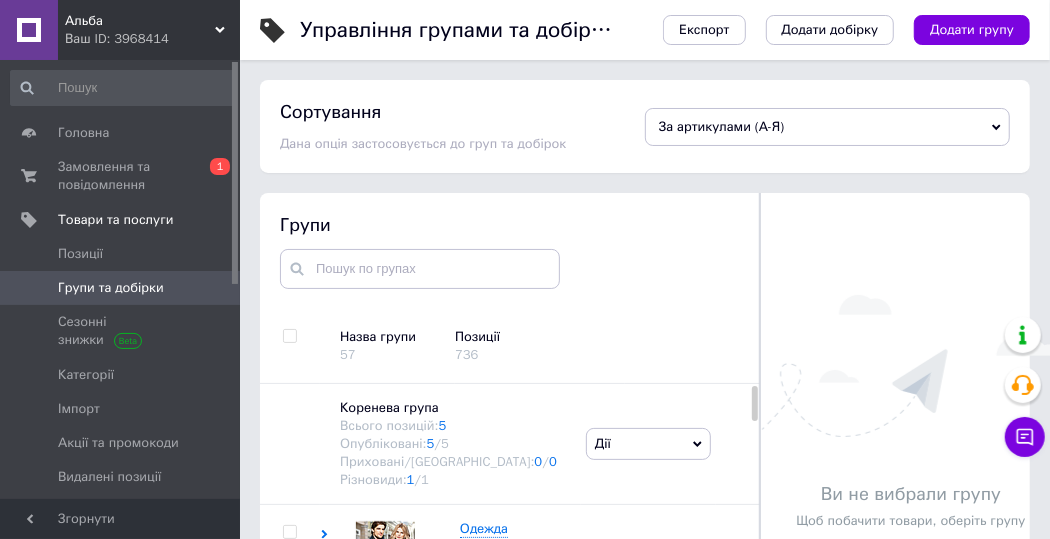 scroll, scrollTop: 121, scrollLeft: 0, axis: vertical 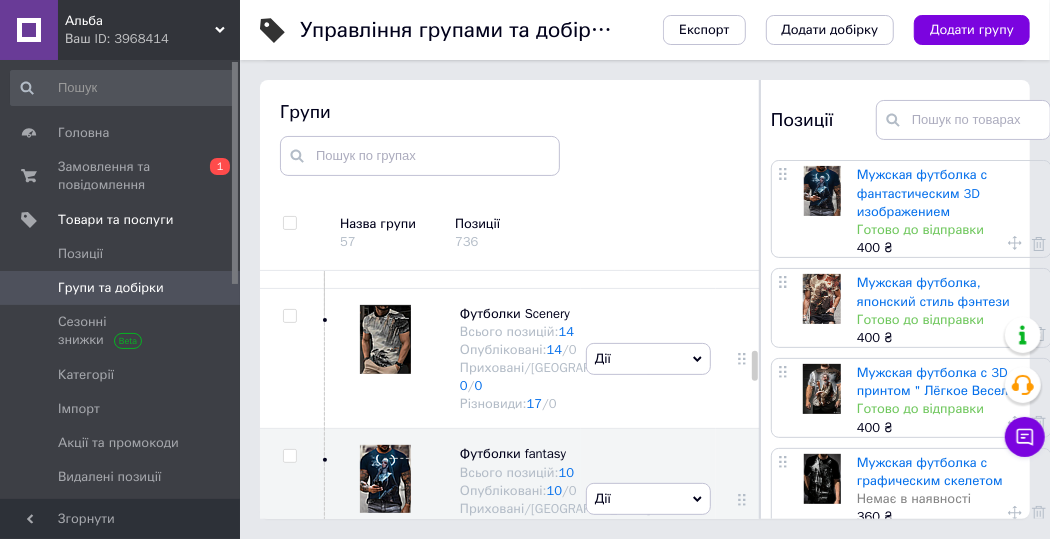 click on "Футболки Knightly theme" at bounding box center [534, -267] 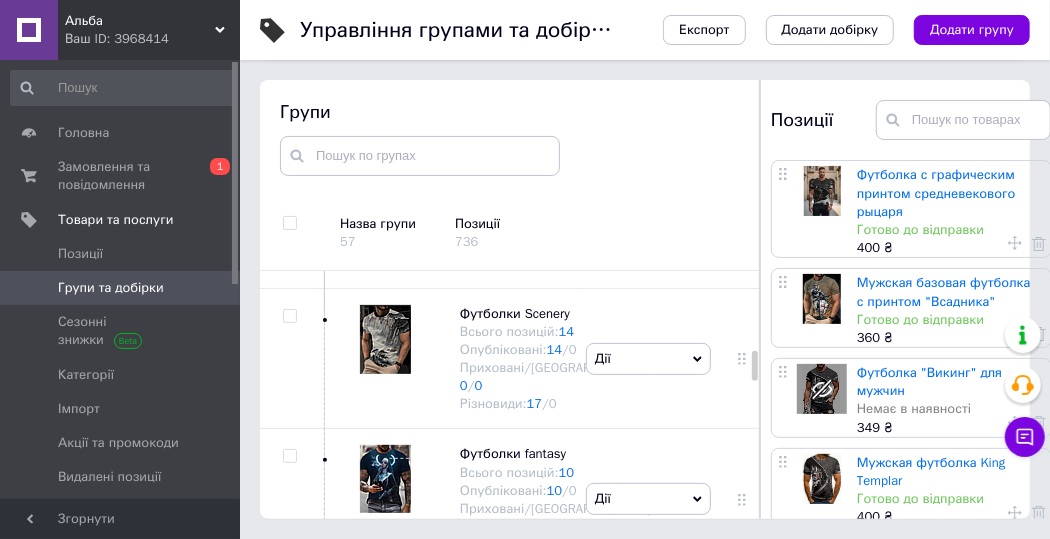 click on "Футболка с графическим принтом средневекового рыцаря" at bounding box center [936, 192] 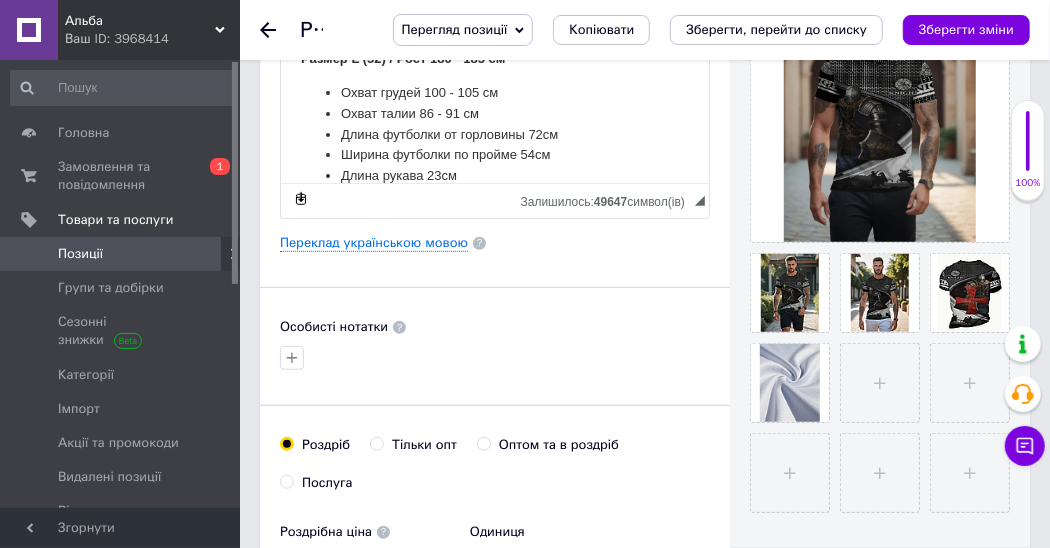 scroll, scrollTop: 457, scrollLeft: 0, axis: vertical 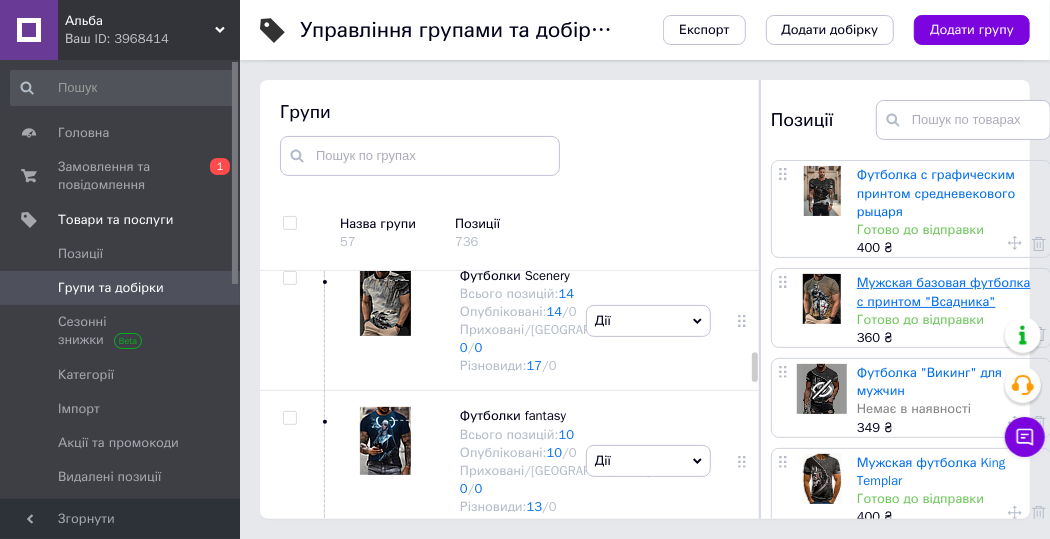 click on "Мужская базовая футболка с принтом "Всадника"" at bounding box center (944, 291) 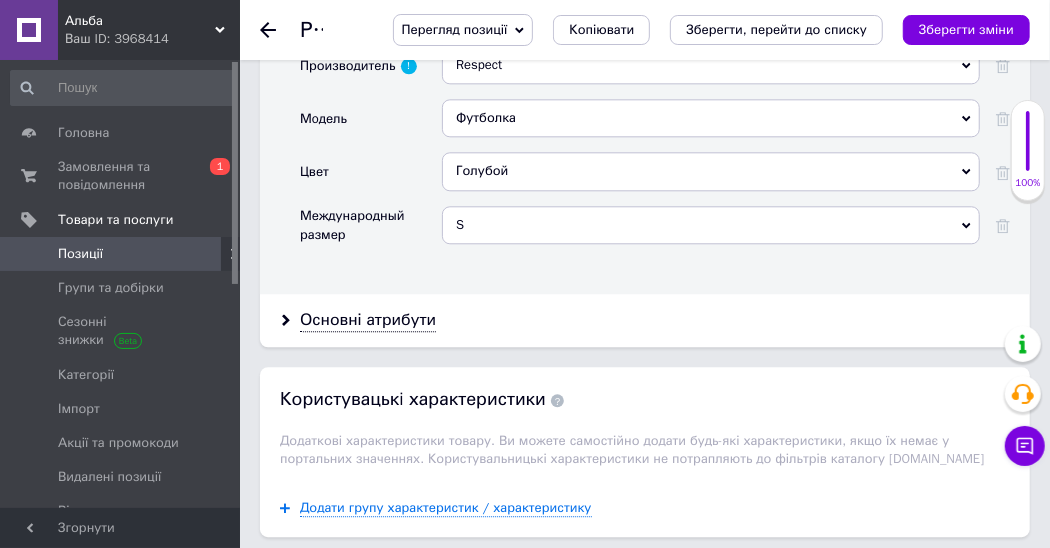 scroll, scrollTop: 2514, scrollLeft: 0, axis: vertical 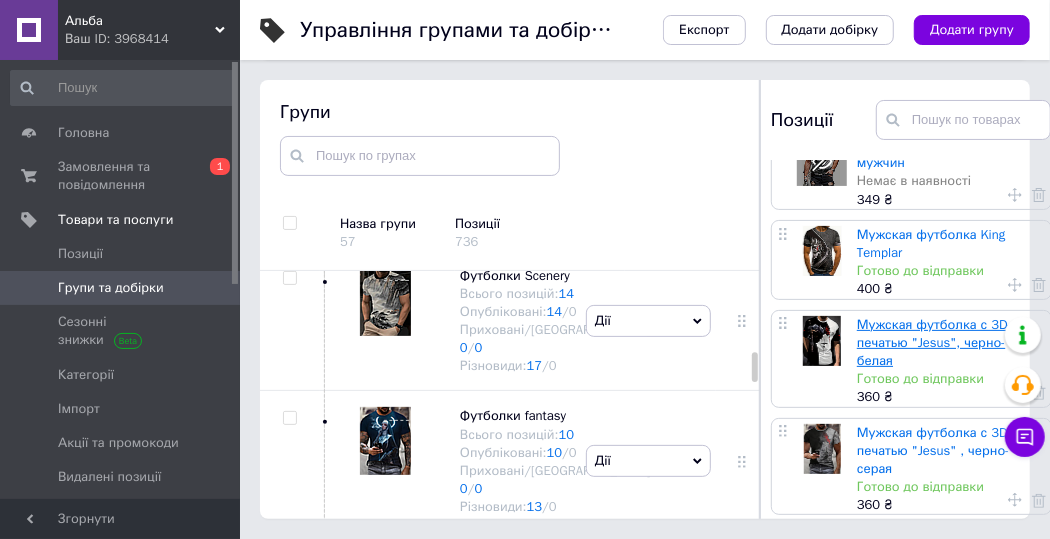 click on "Мужская футболка с 3D-печатью "Jesus", черно-белая" at bounding box center [934, 342] 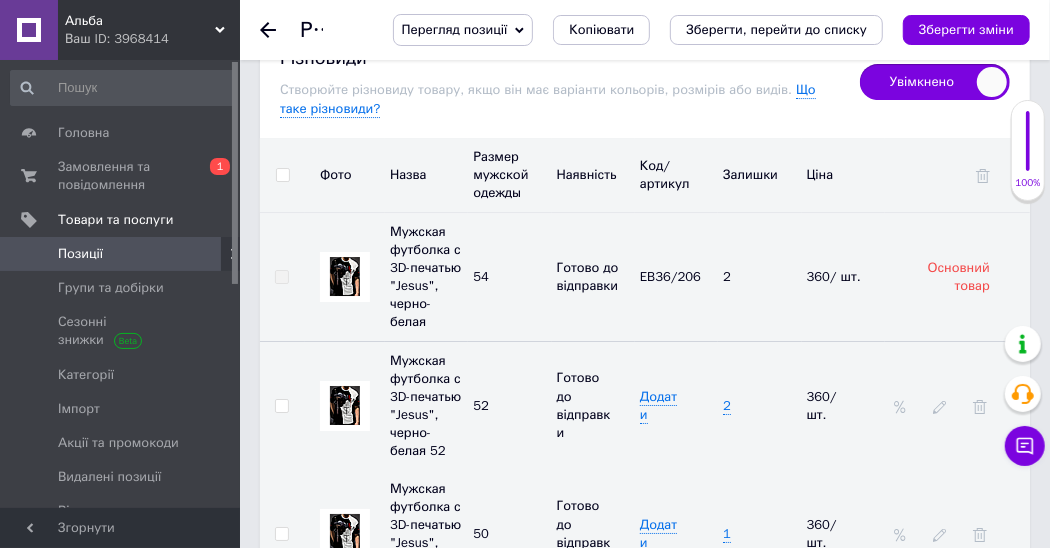 scroll, scrollTop: 3542, scrollLeft: 0, axis: vertical 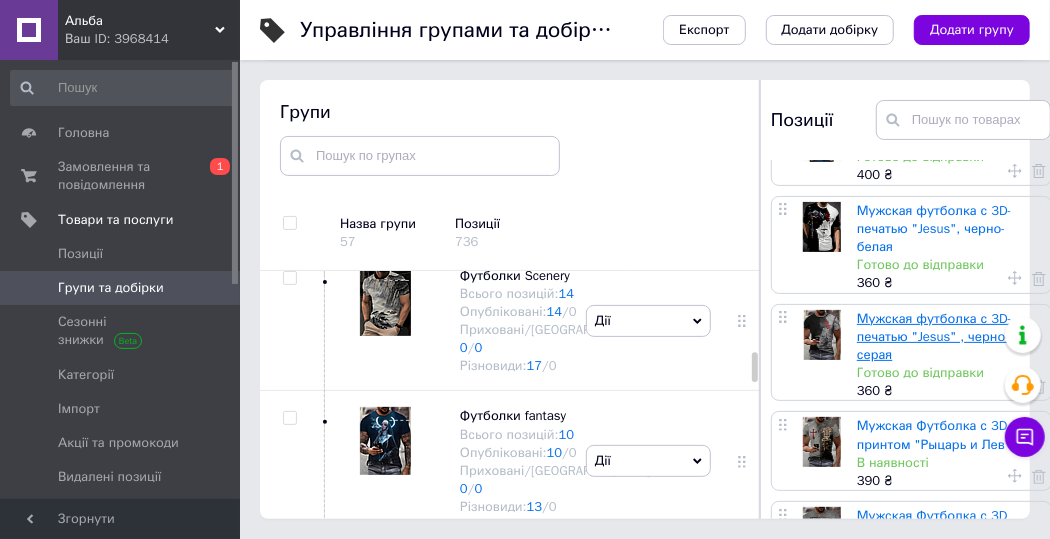 click on "Мужская футболка с 3D-печатью "Jesus" , черно-серая" at bounding box center (934, 336) 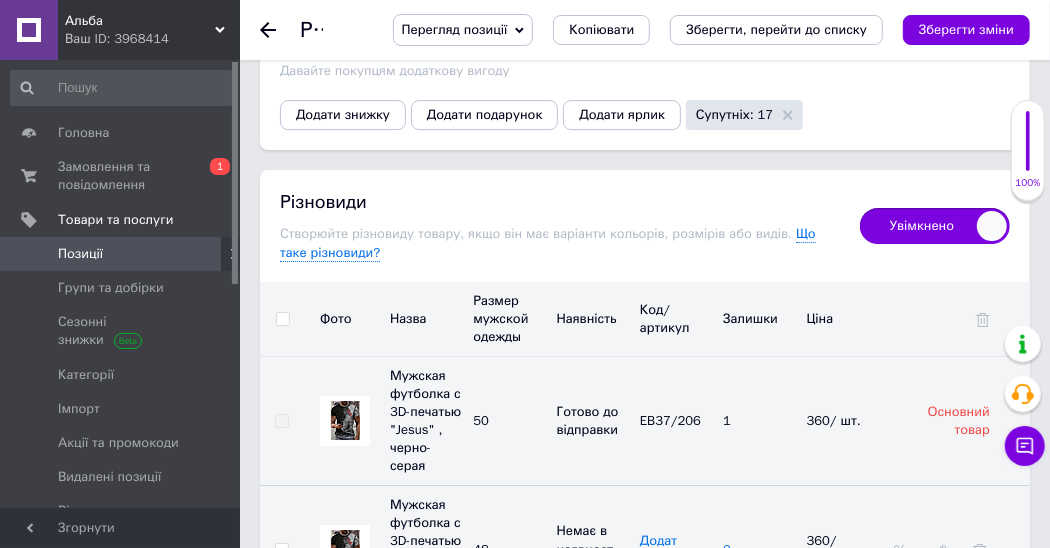scroll, scrollTop: 3257, scrollLeft: 0, axis: vertical 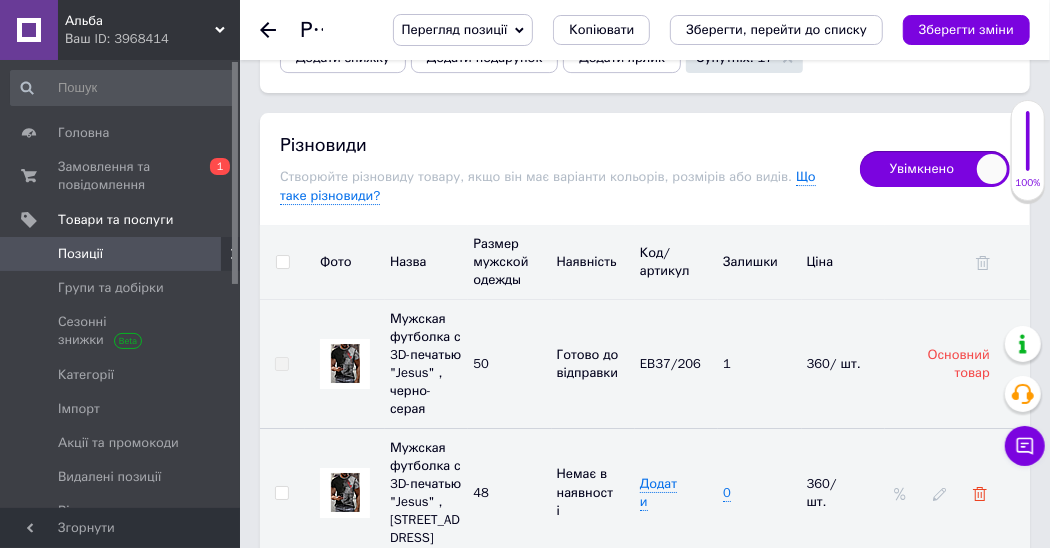 click 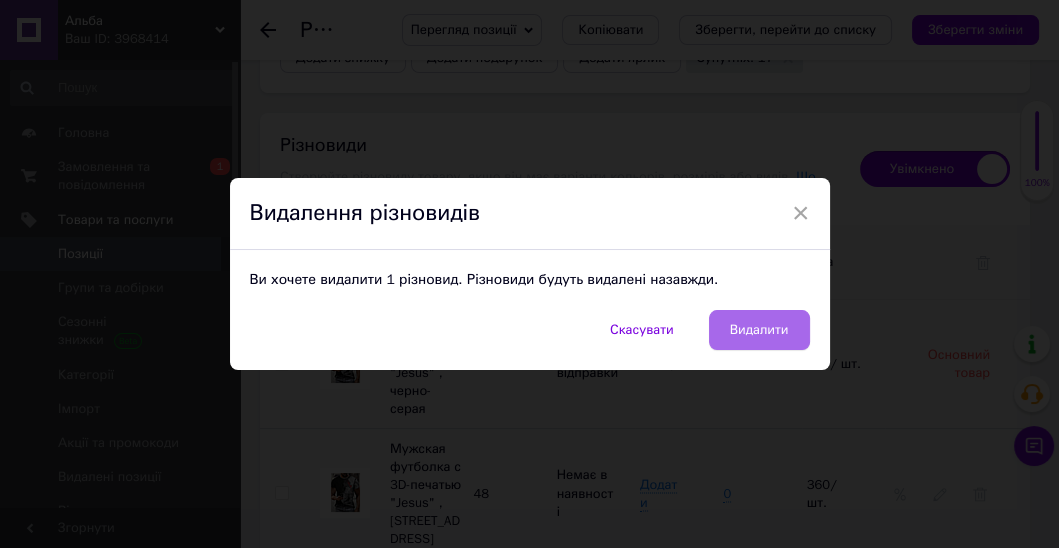 click on "Видалити" at bounding box center [759, 330] 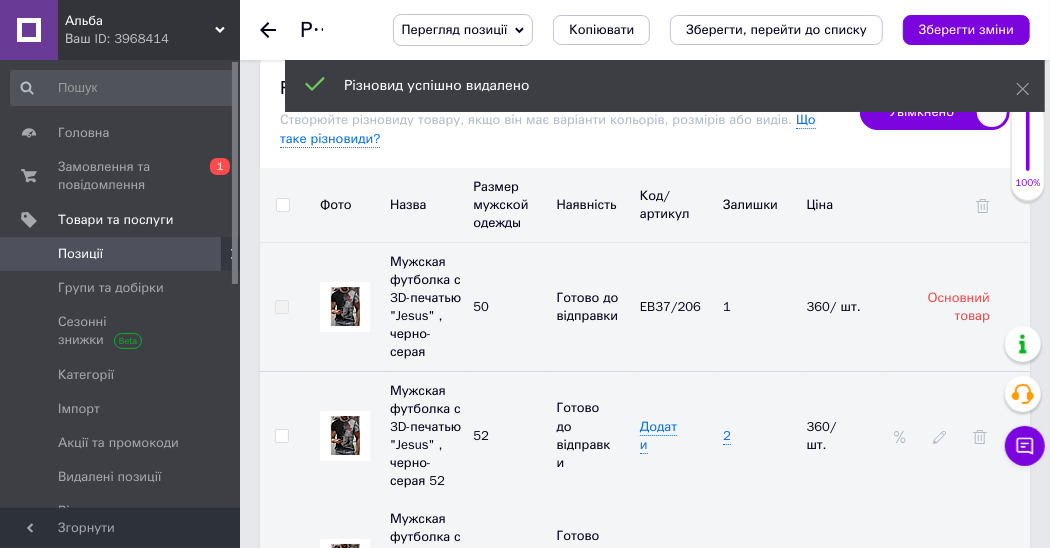 scroll, scrollTop: 3428, scrollLeft: 0, axis: vertical 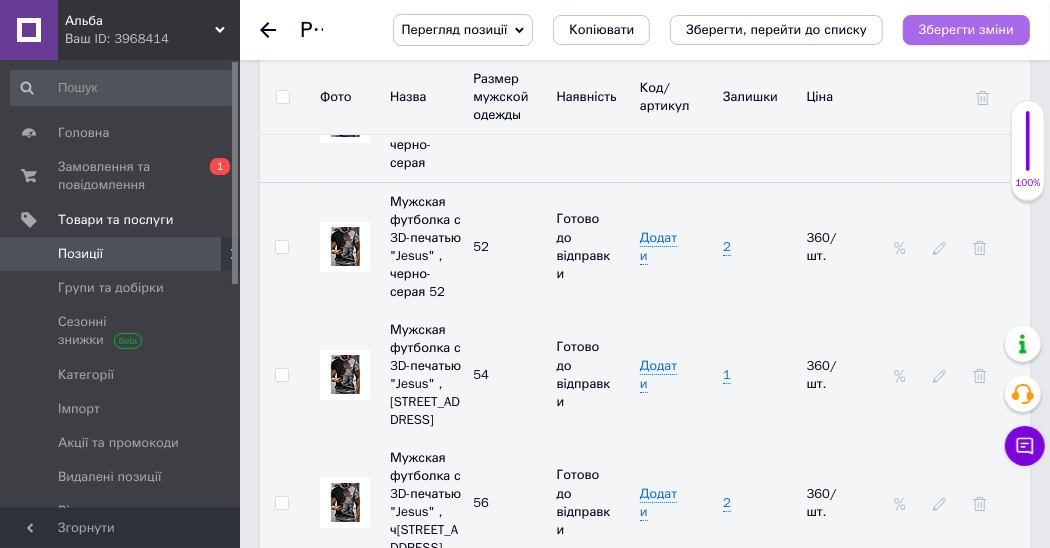 click on "Зберегти зміни" at bounding box center (966, 29) 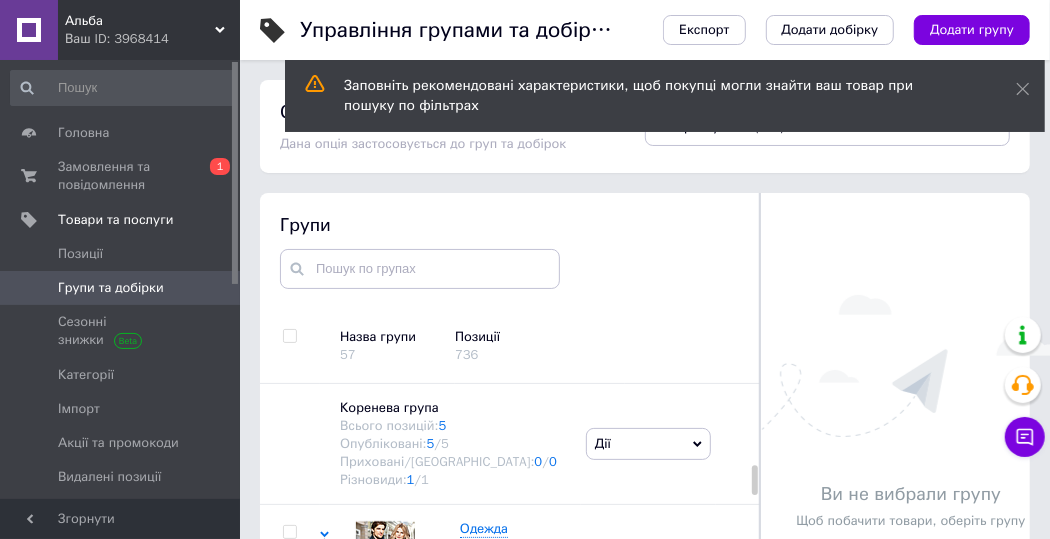 scroll, scrollTop: 121, scrollLeft: 0, axis: vertical 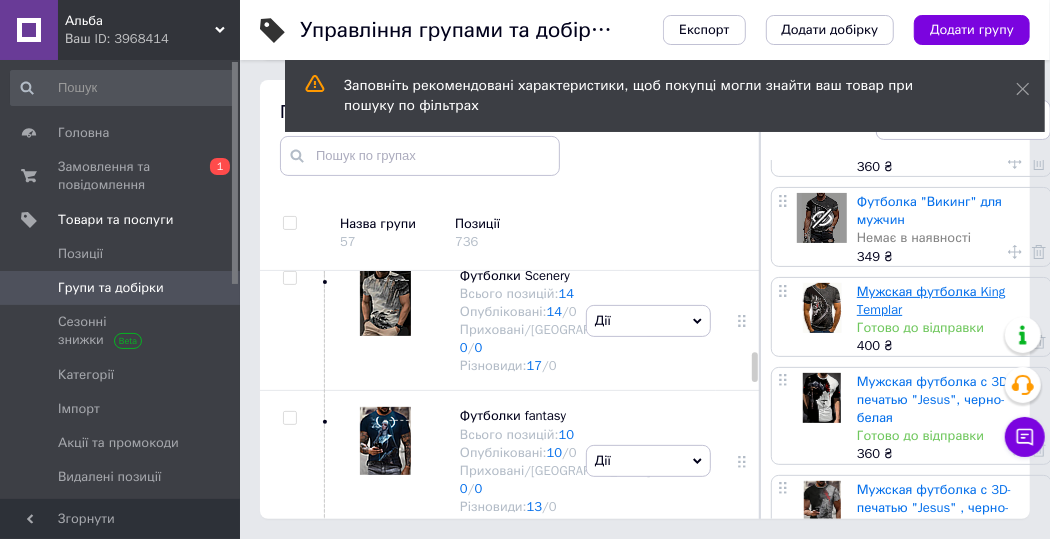 click on "Мужская футболка  King Templar" at bounding box center [931, 300] 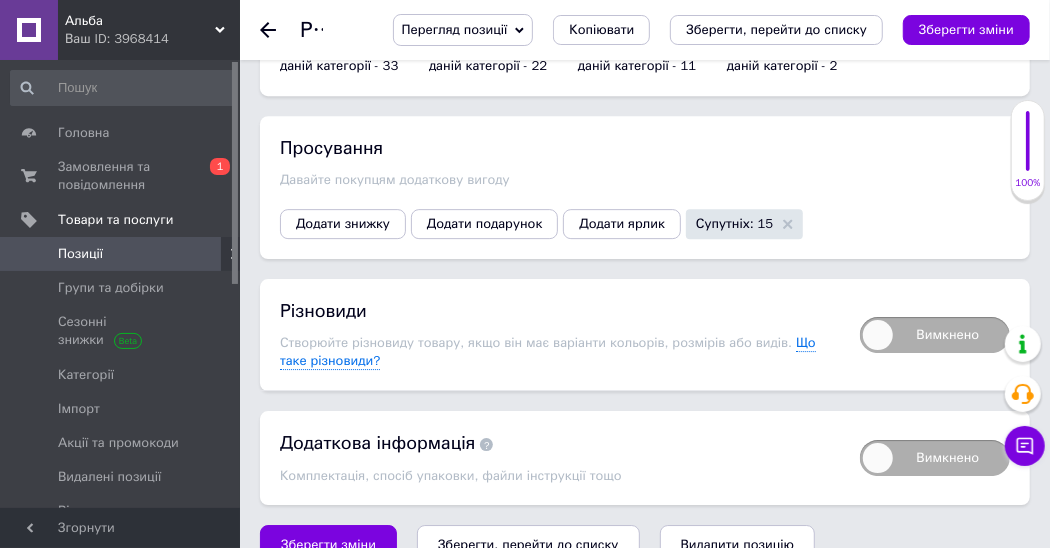 scroll, scrollTop: 2982, scrollLeft: 0, axis: vertical 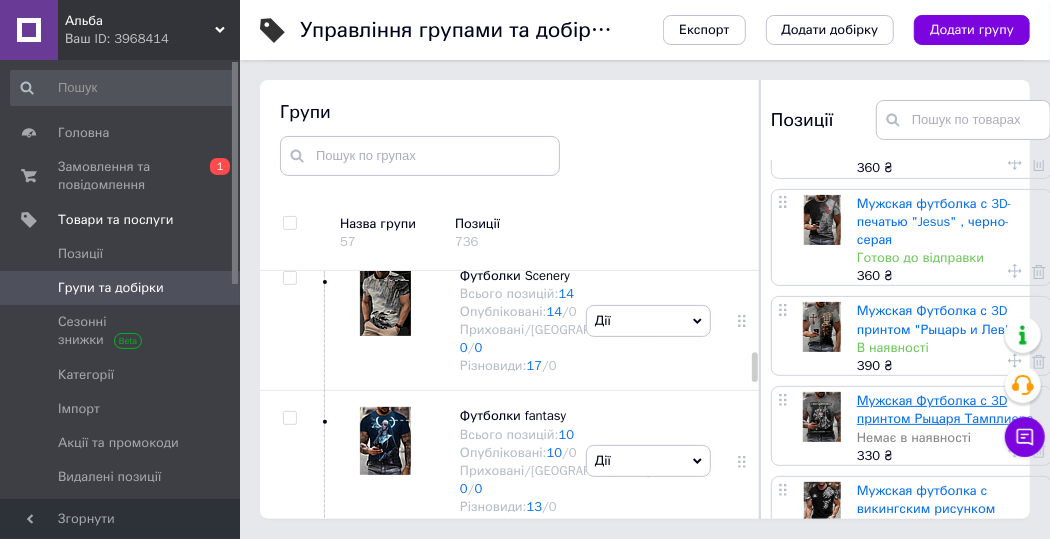 click on "Мужская Футболка с 3D принтом Рыцаря Тамплиера" at bounding box center (945, 409) 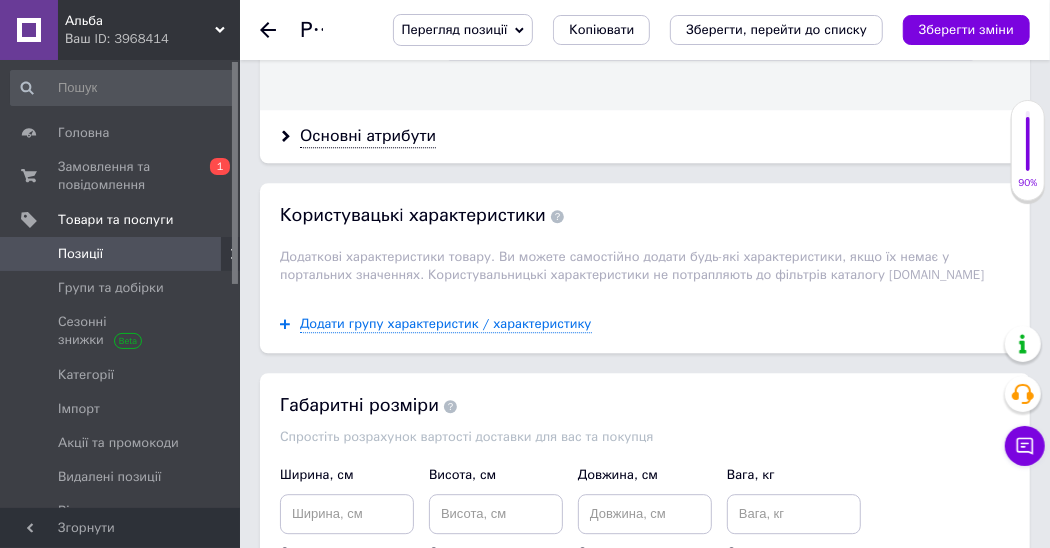 scroll, scrollTop: 2210, scrollLeft: 0, axis: vertical 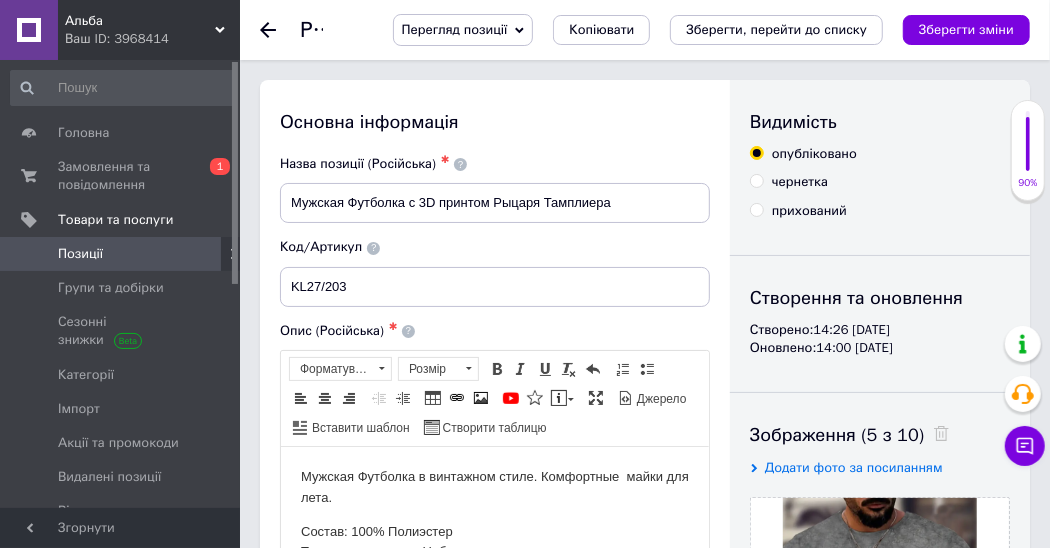 drag, startPoint x: 757, startPoint y: 214, endPoint x: 792, endPoint y: 164, distance: 61.03278 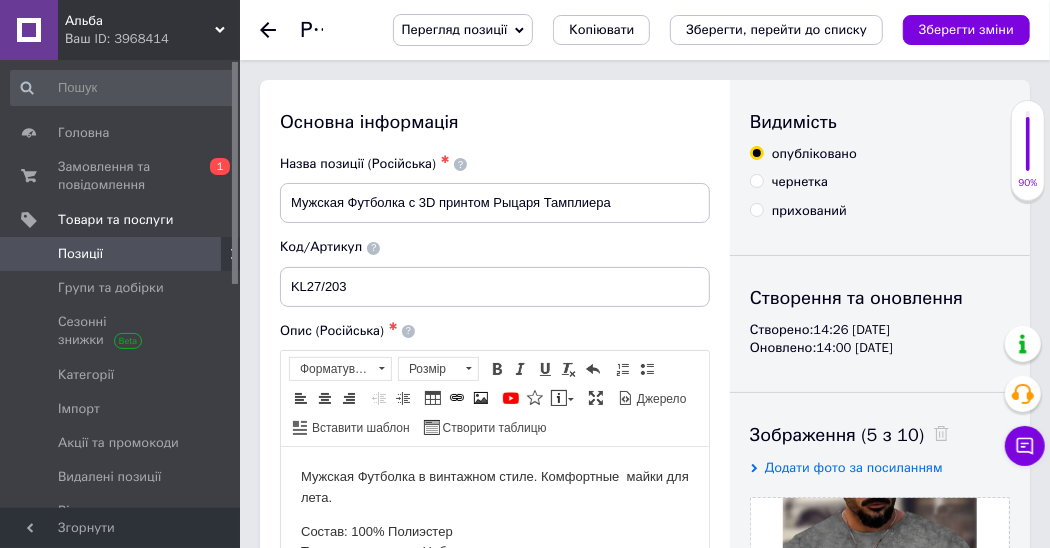 radio on "true" 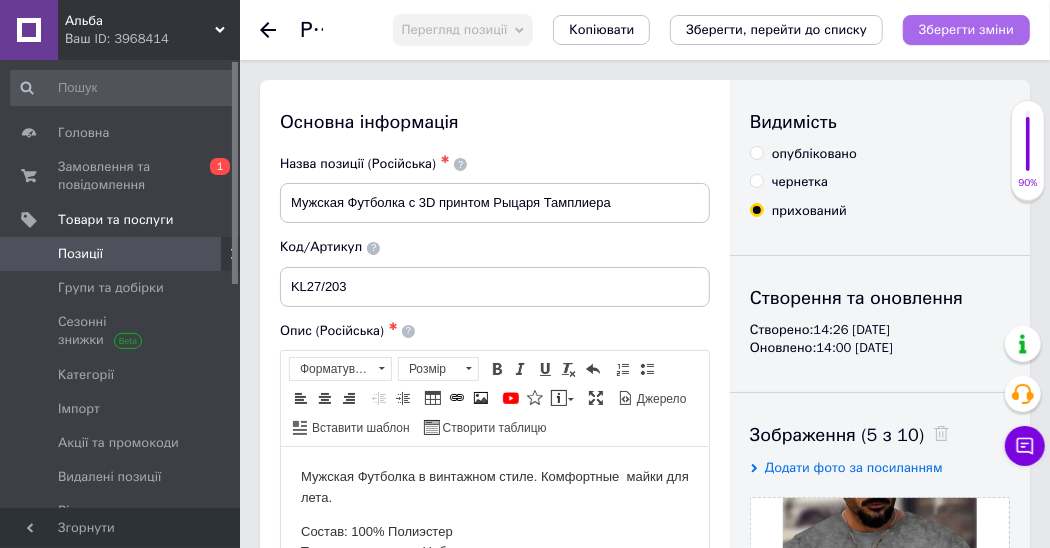 click on "Зберегти зміни" at bounding box center (966, 29) 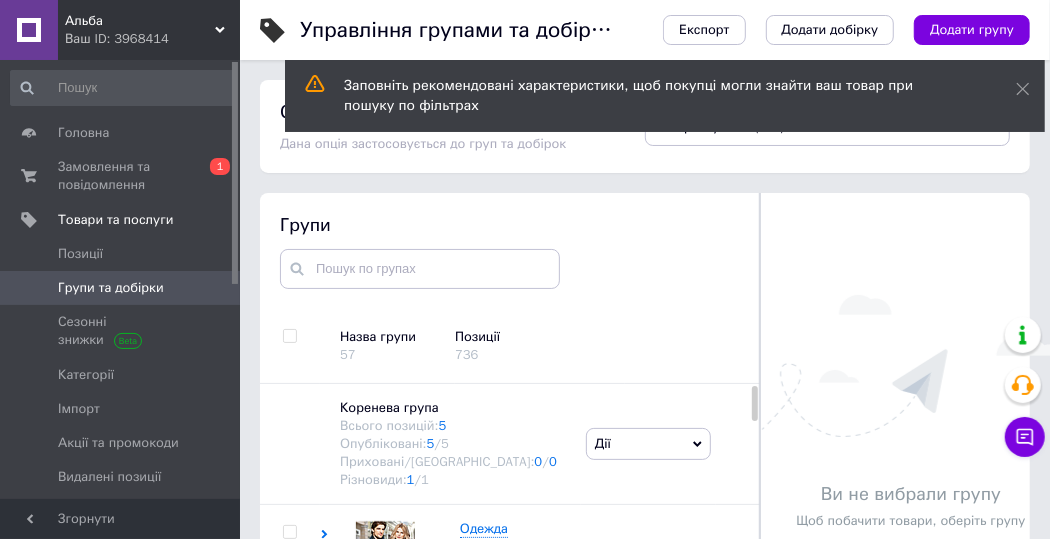scroll, scrollTop: 2160, scrollLeft: 0, axis: vertical 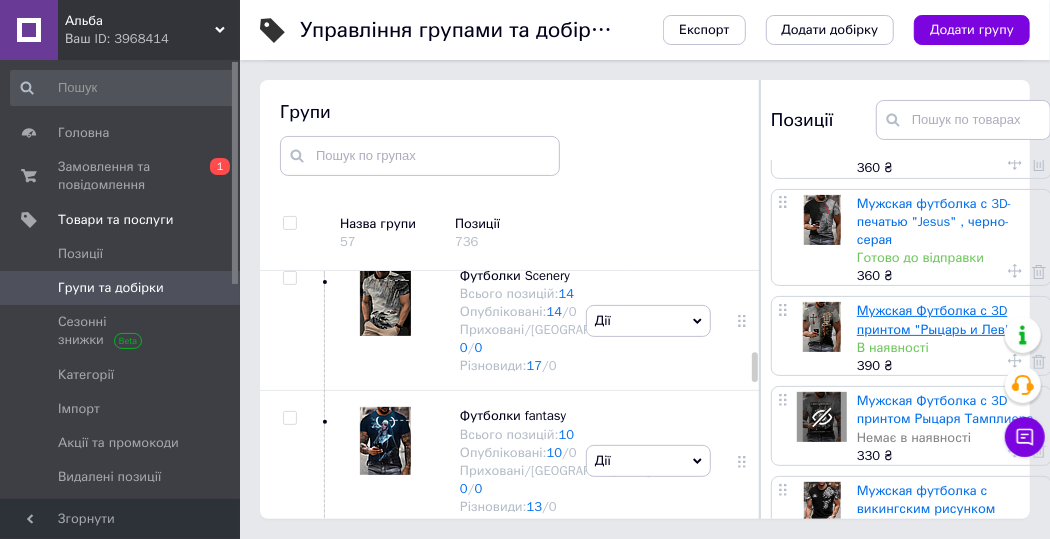 click on "Мужская Футболка с 3D принтом "Рыцарь и Лев"" at bounding box center [934, 319] 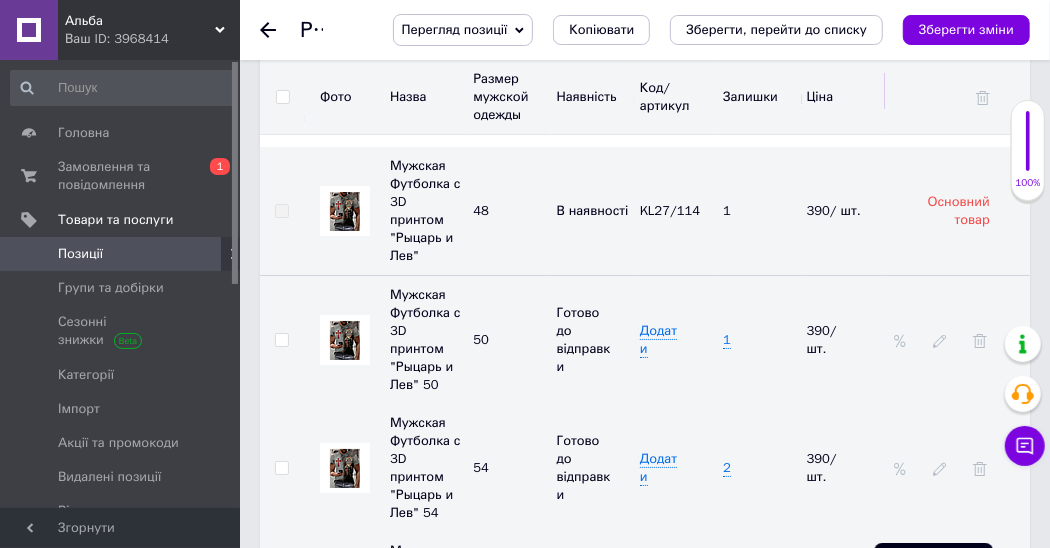 scroll, scrollTop: 3371, scrollLeft: 0, axis: vertical 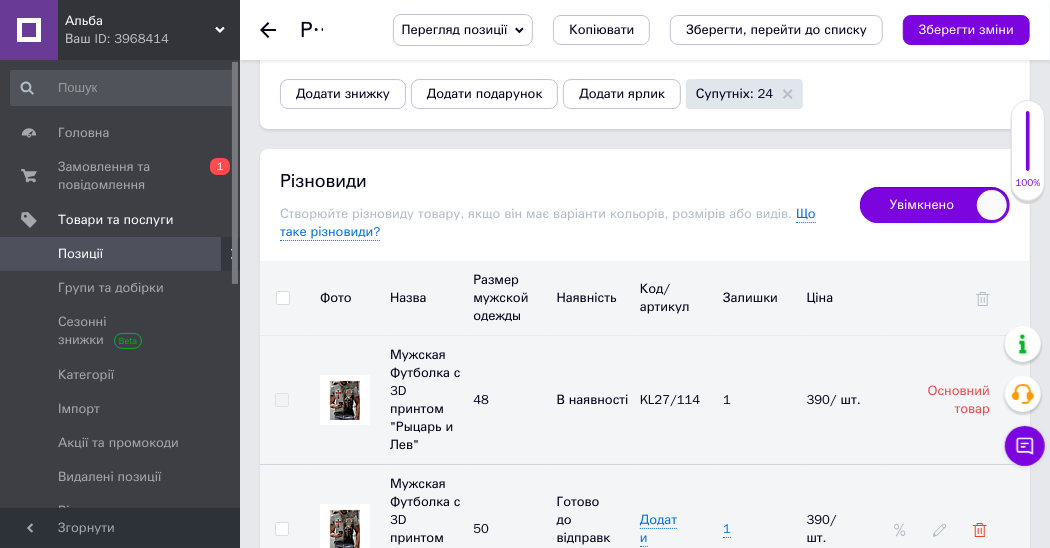 click 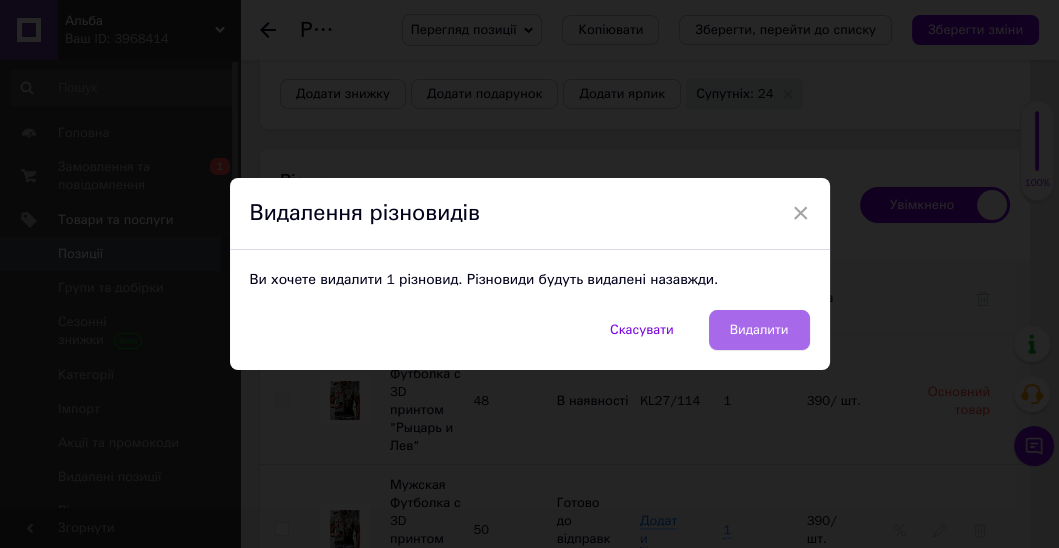 click on "Видалити" at bounding box center [759, 330] 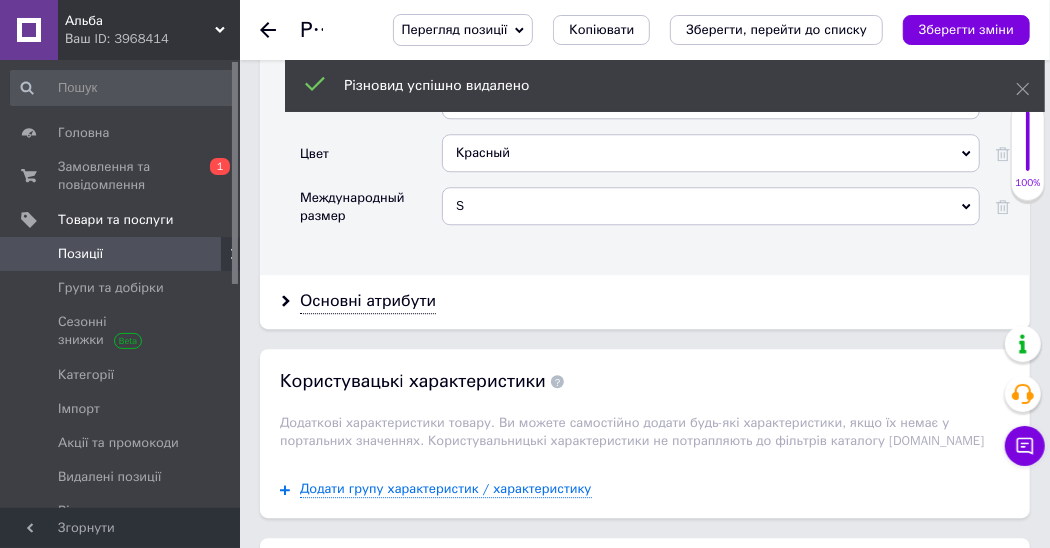 scroll, scrollTop: 2400, scrollLeft: 0, axis: vertical 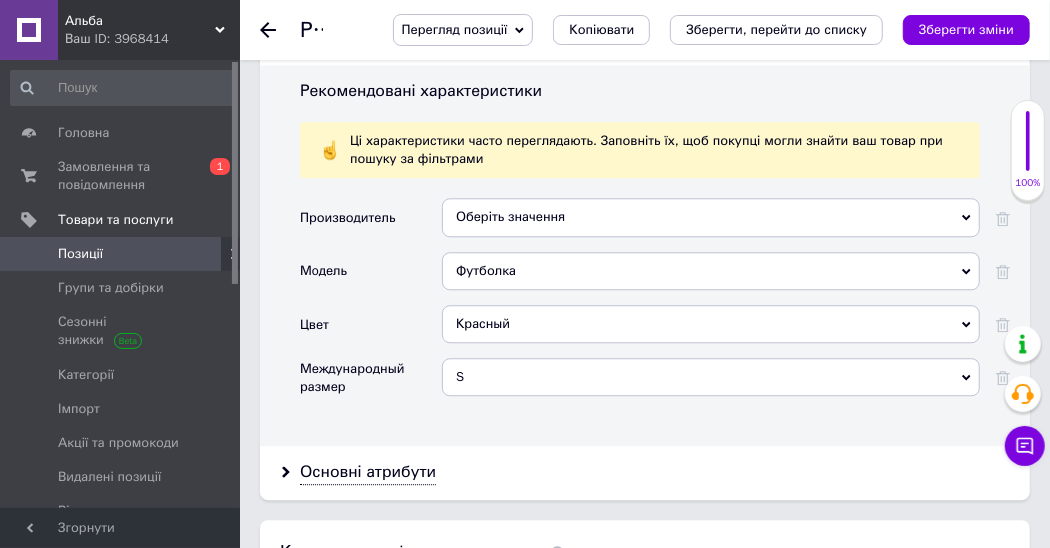 click 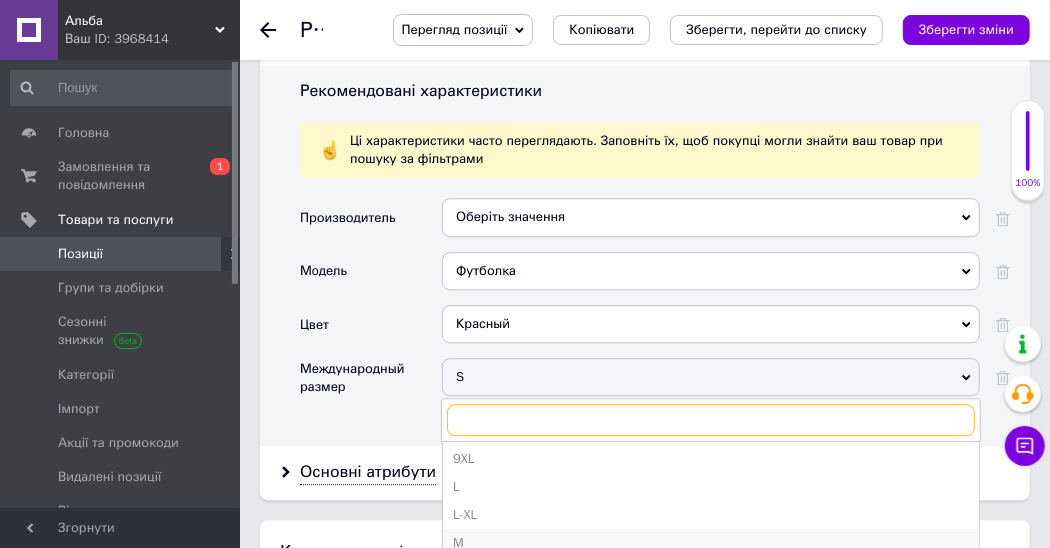 scroll, scrollTop: 246, scrollLeft: 0, axis: vertical 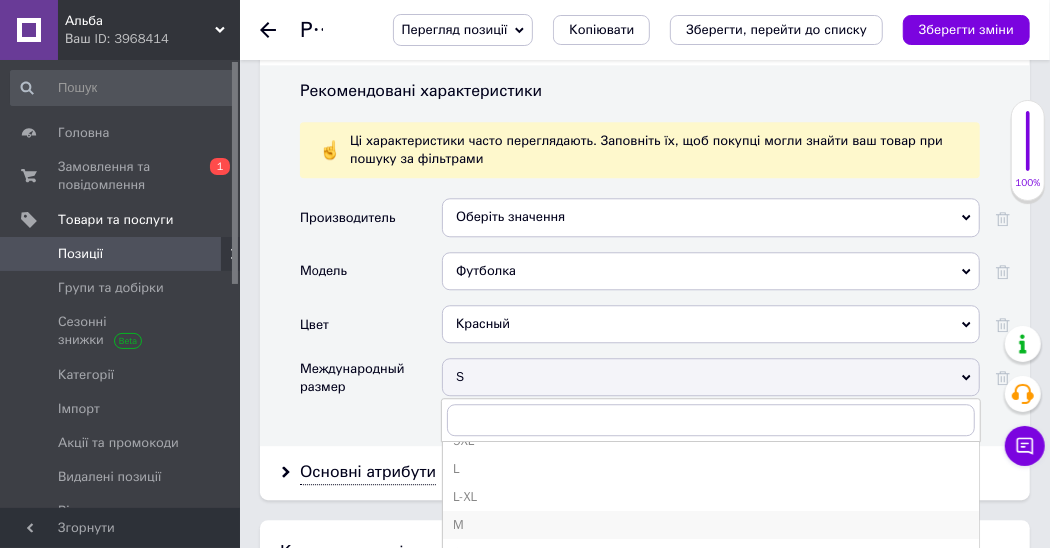 click on "M" at bounding box center [711, 525] 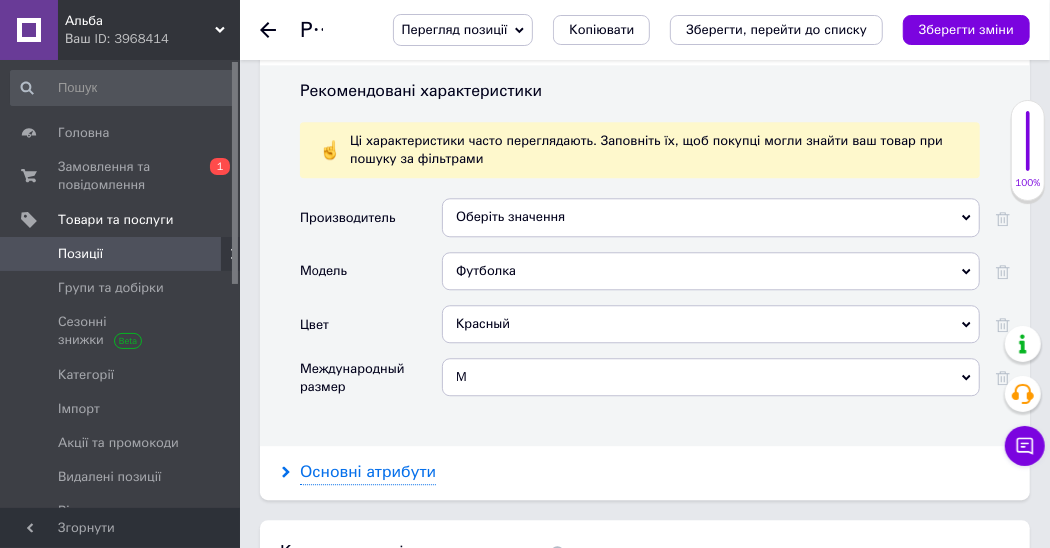 click on "Основні атрибути" at bounding box center [368, 472] 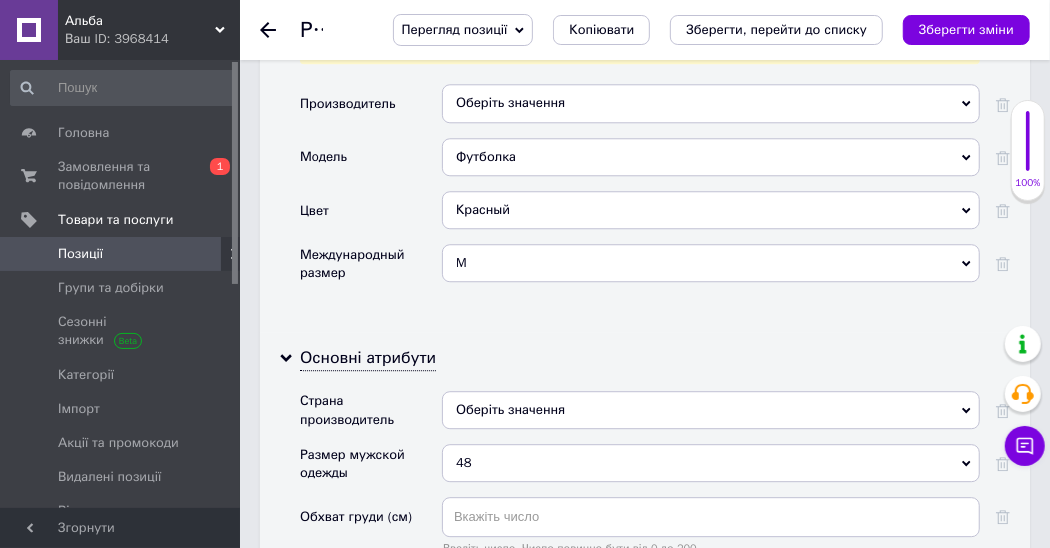 scroll, scrollTop: 2571, scrollLeft: 0, axis: vertical 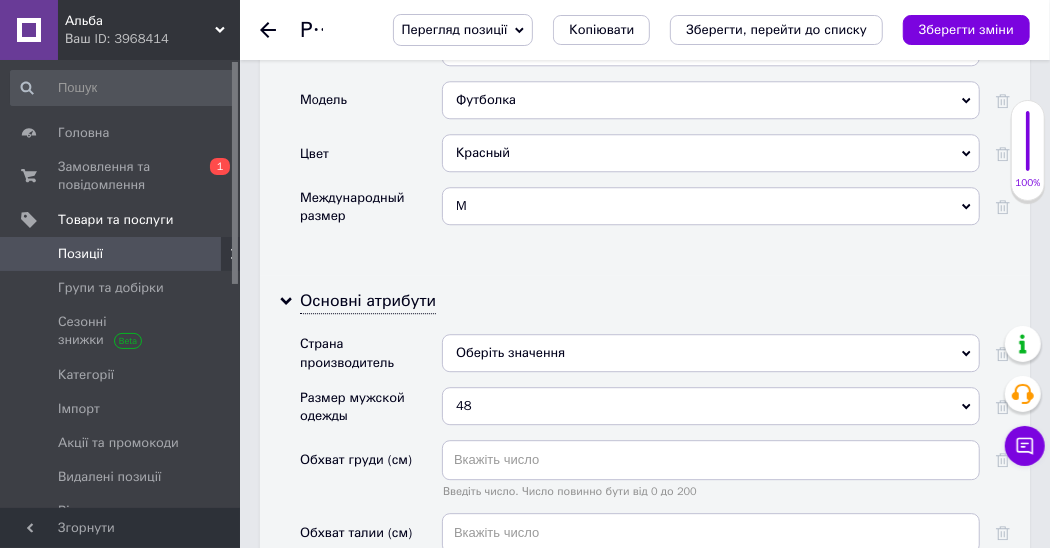 click 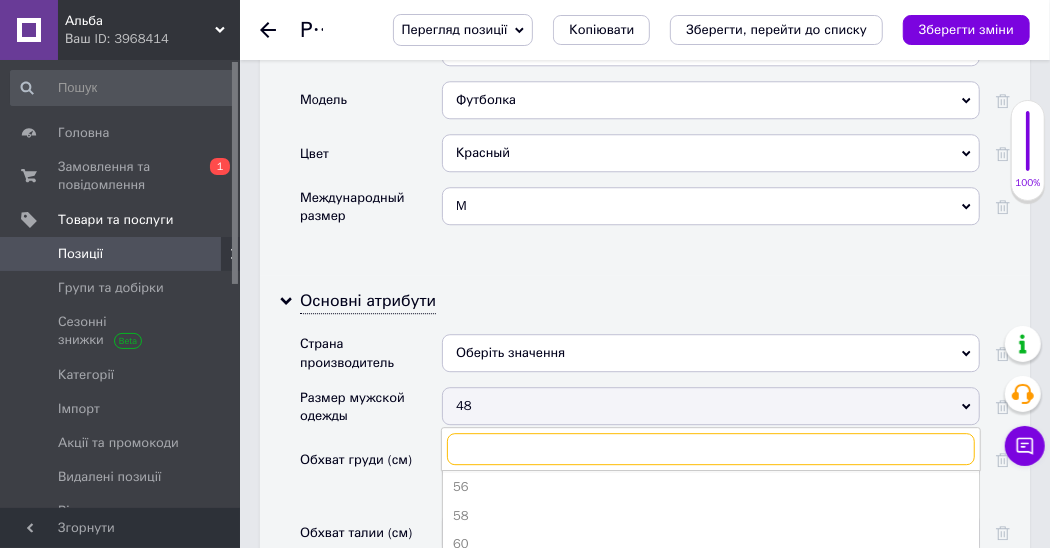 scroll, scrollTop: 114, scrollLeft: 0, axis: vertical 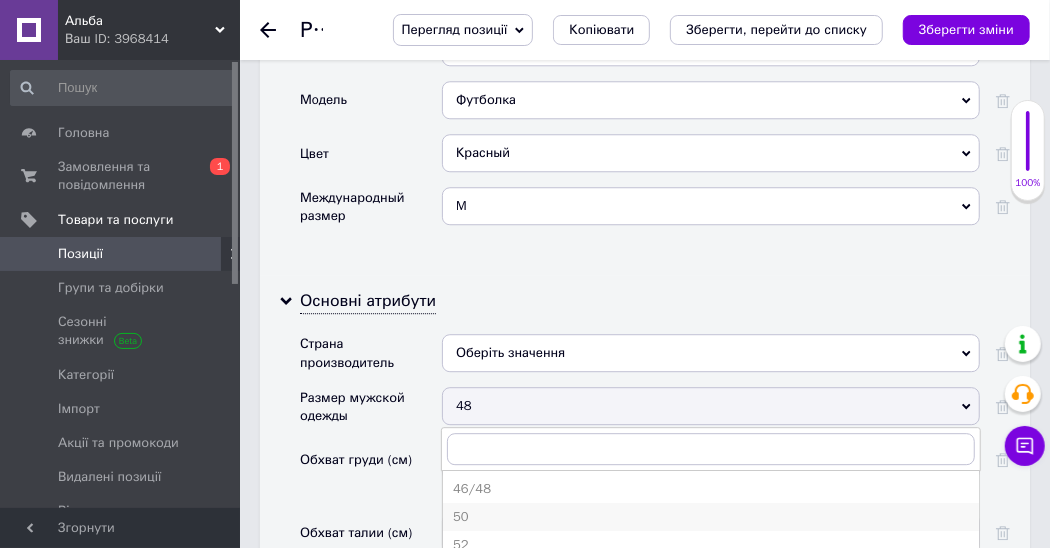 click on "50" at bounding box center (711, 517) 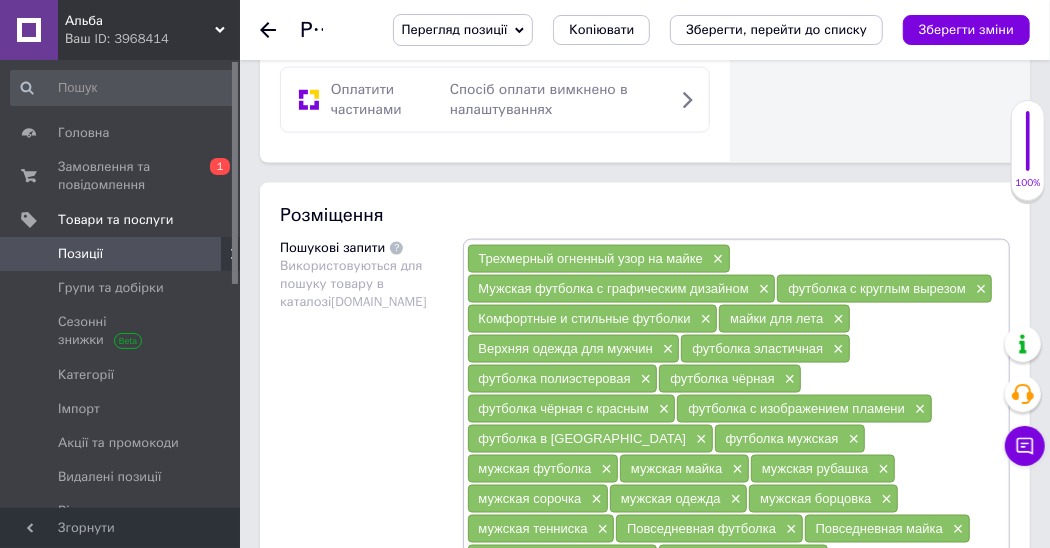 scroll, scrollTop: 1028, scrollLeft: 0, axis: vertical 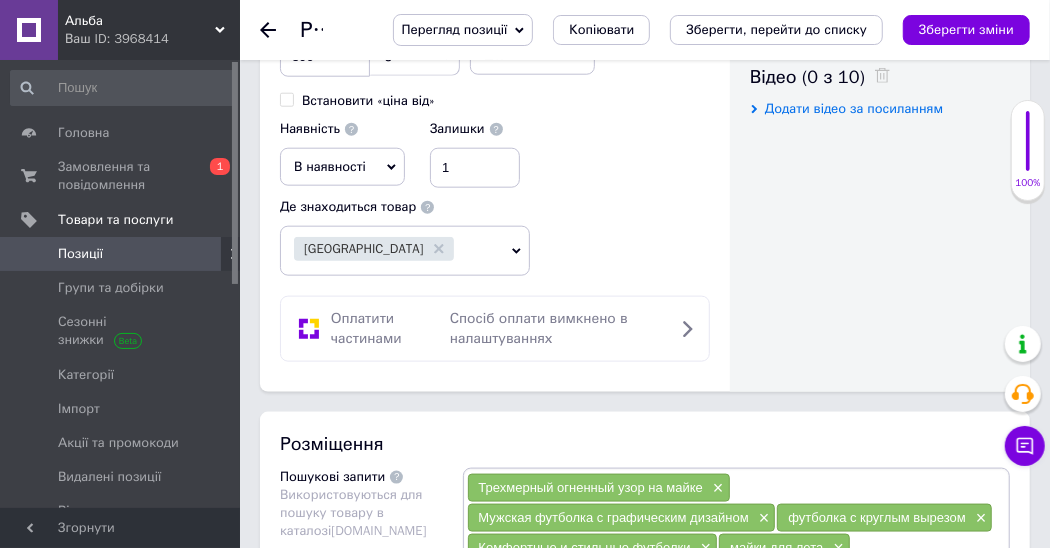 click 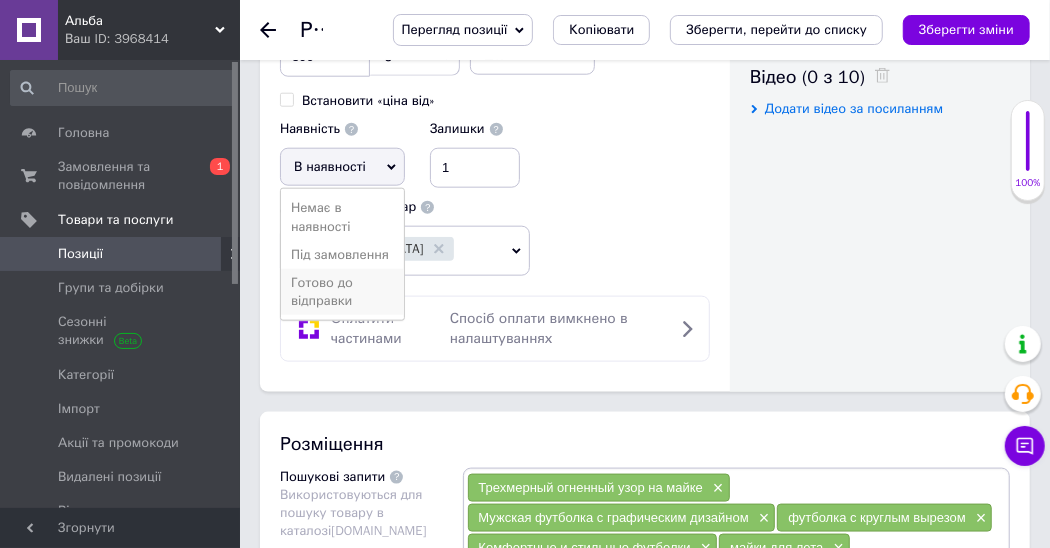 click on "Готово до відправки" at bounding box center (342, 292) 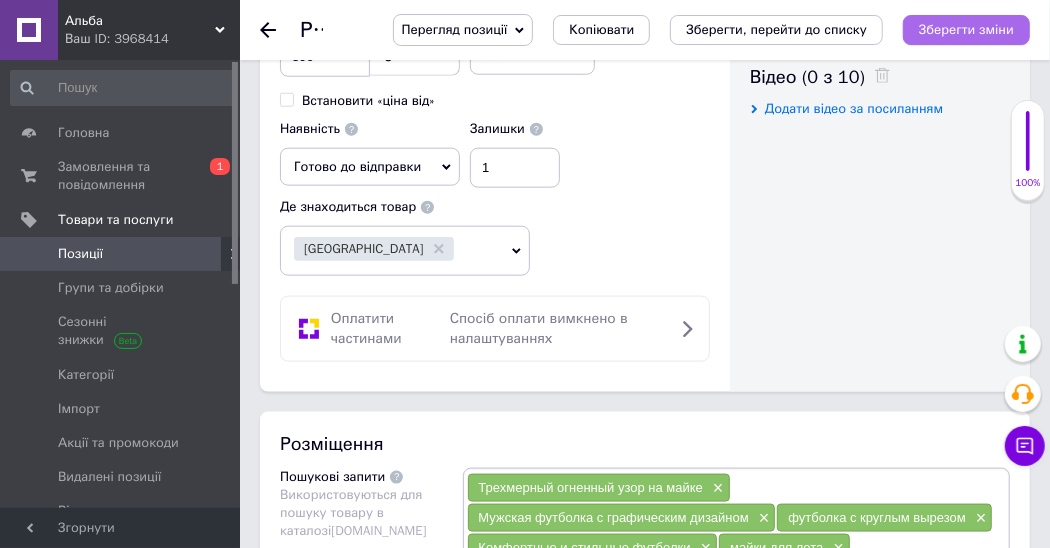 click on "Зберегти зміни" at bounding box center [966, 29] 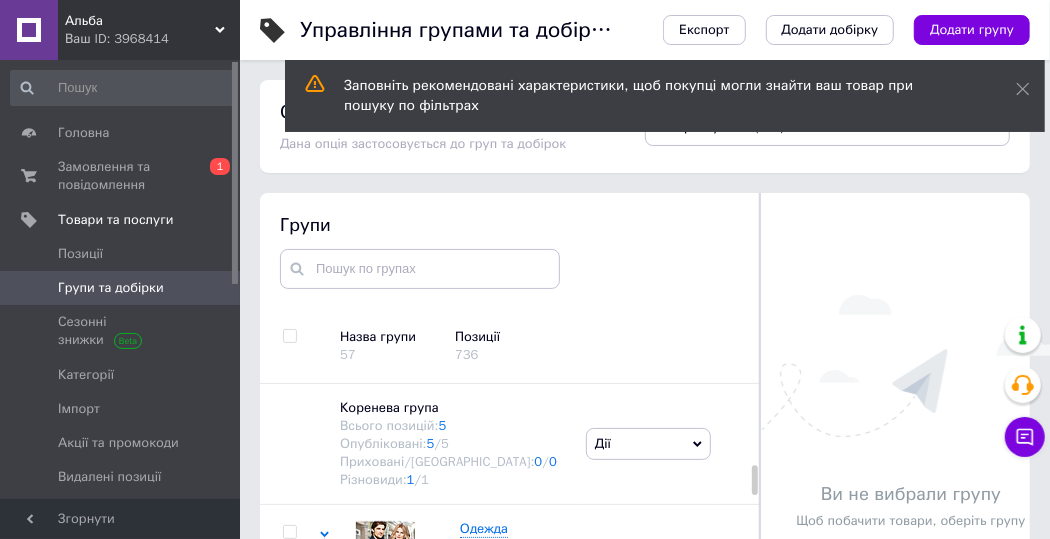 scroll, scrollTop: 121, scrollLeft: 0, axis: vertical 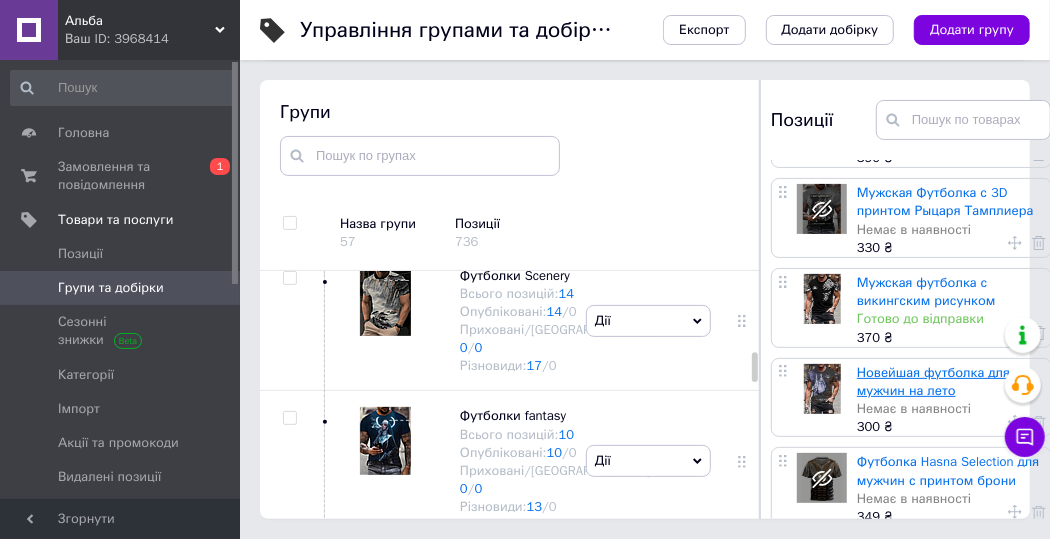 click on "Новейшая футболка для мужчин на лето" at bounding box center [933, 381] 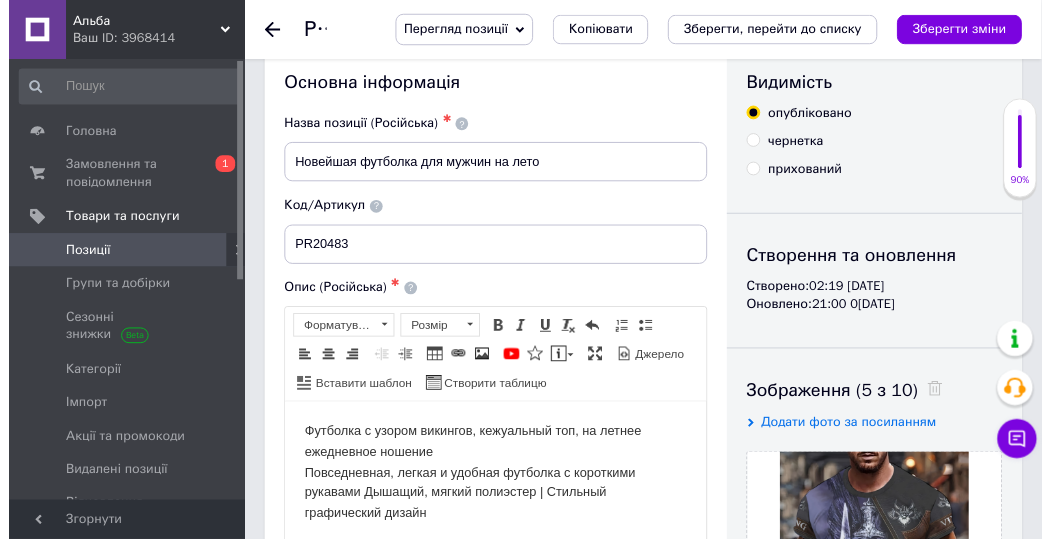 scroll, scrollTop: 0, scrollLeft: 0, axis: both 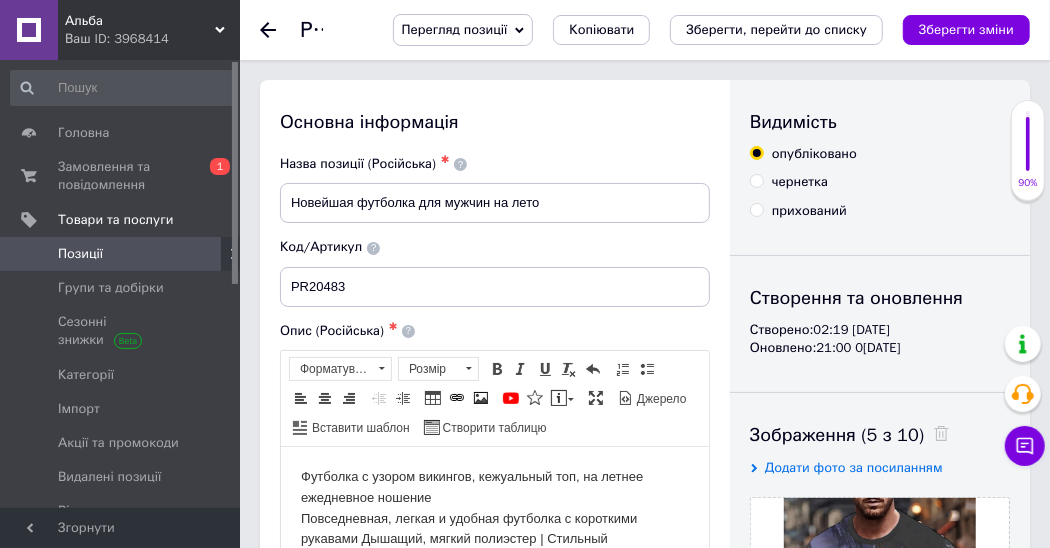 click on "прихований" at bounding box center [756, 209] 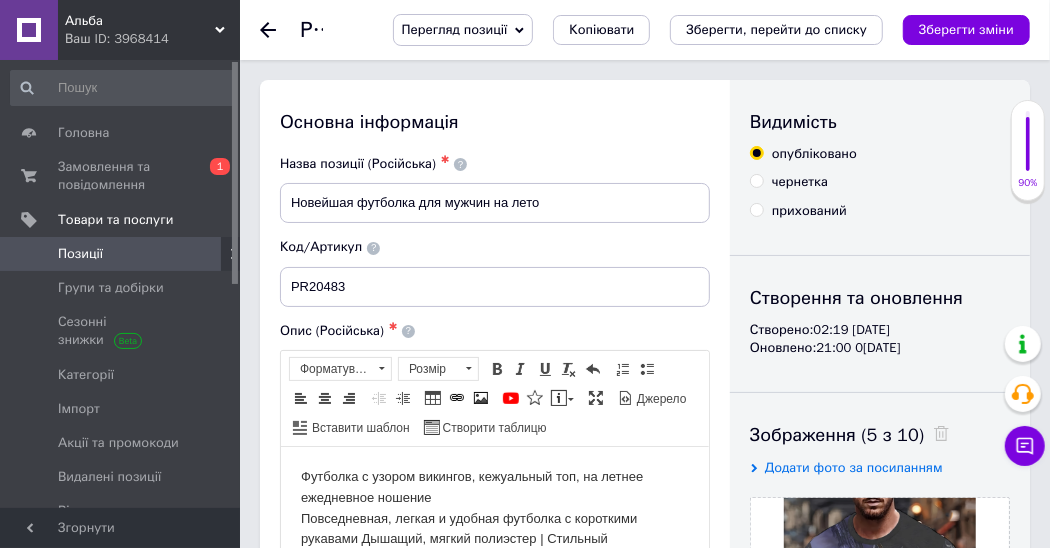 radio on "true" 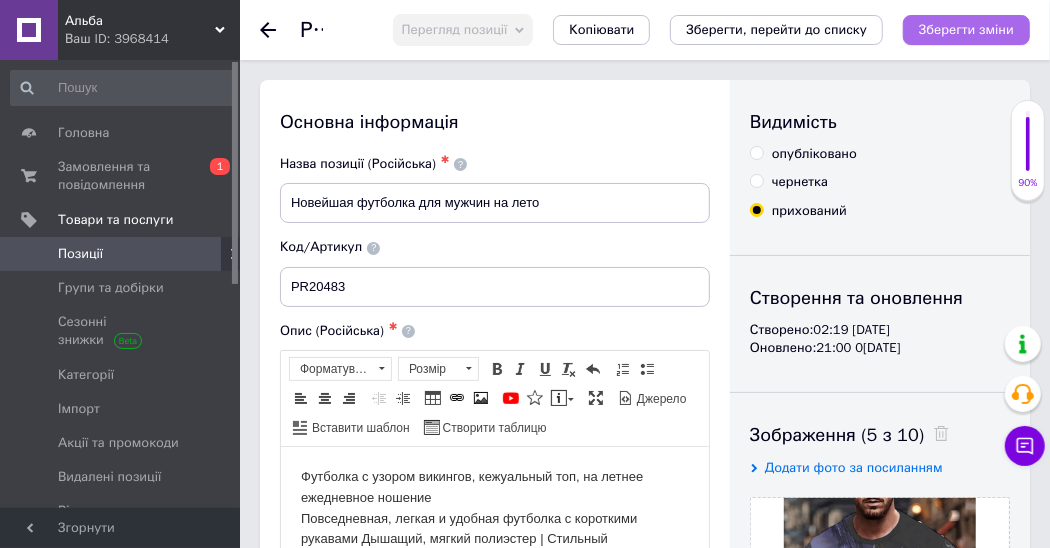 click on "Зберегти зміни" at bounding box center [966, 29] 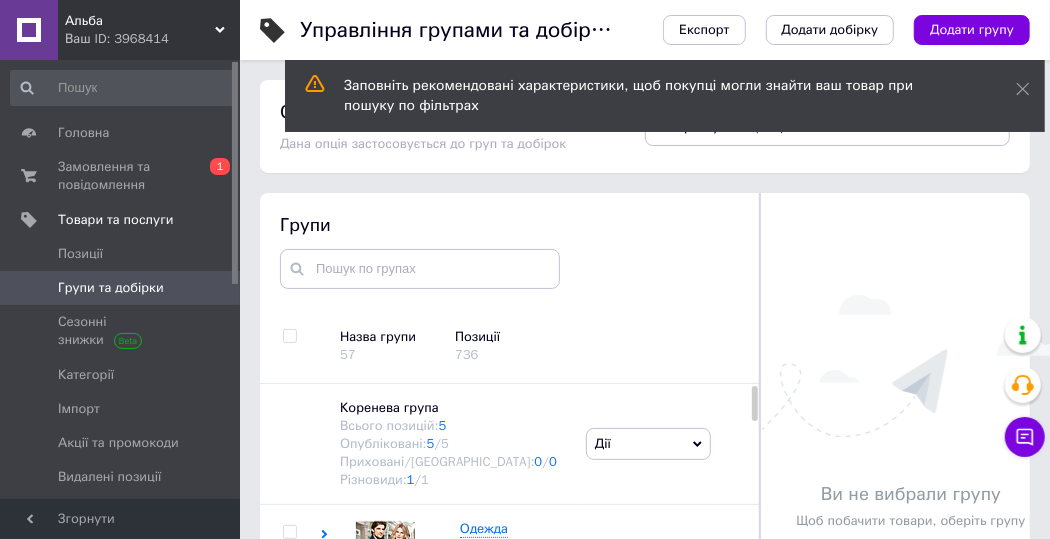 scroll, scrollTop: 2160, scrollLeft: 0, axis: vertical 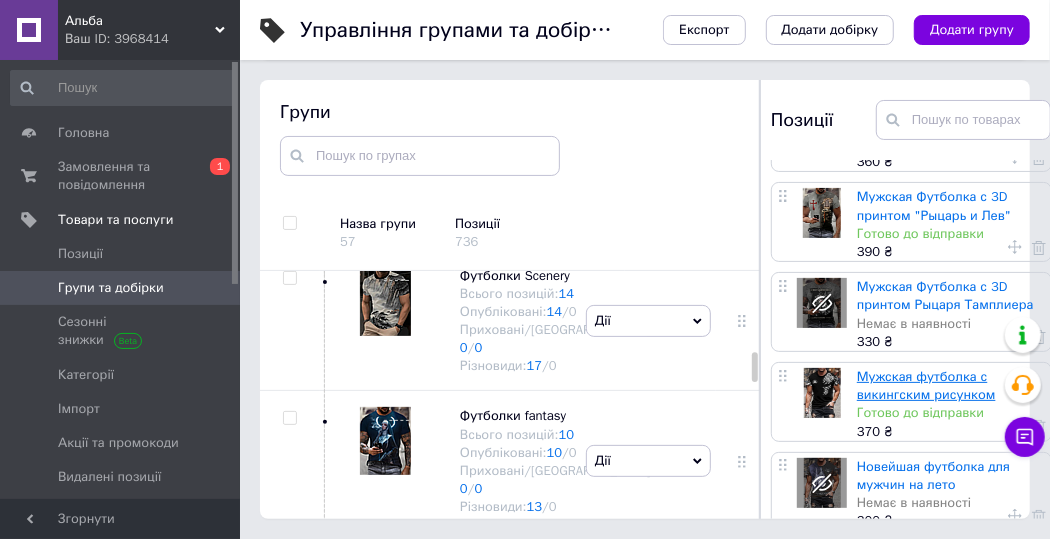 click on "Мужская футболка с викингским рисунком" at bounding box center [926, 385] 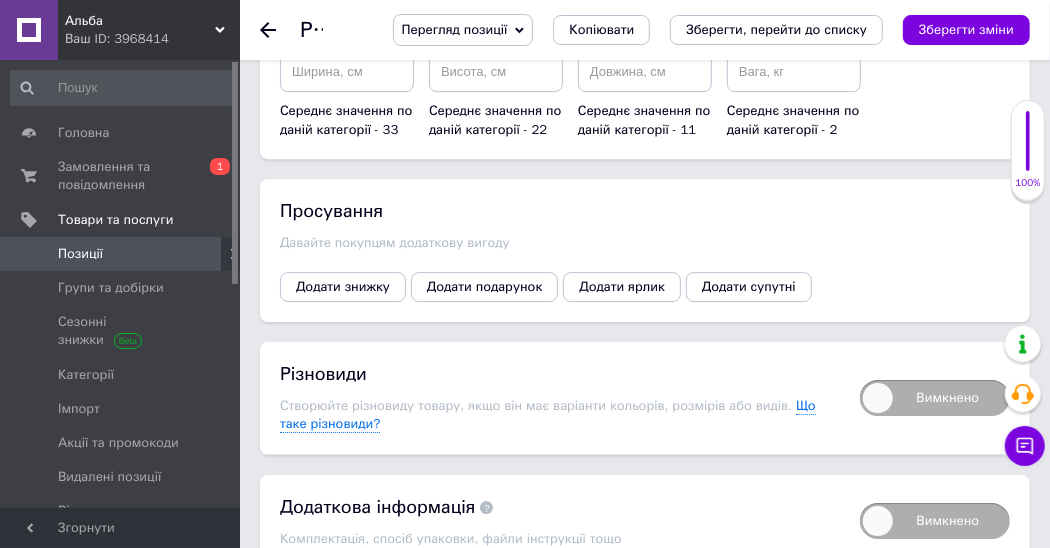 scroll, scrollTop: 3097, scrollLeft: 0, axis: vertical 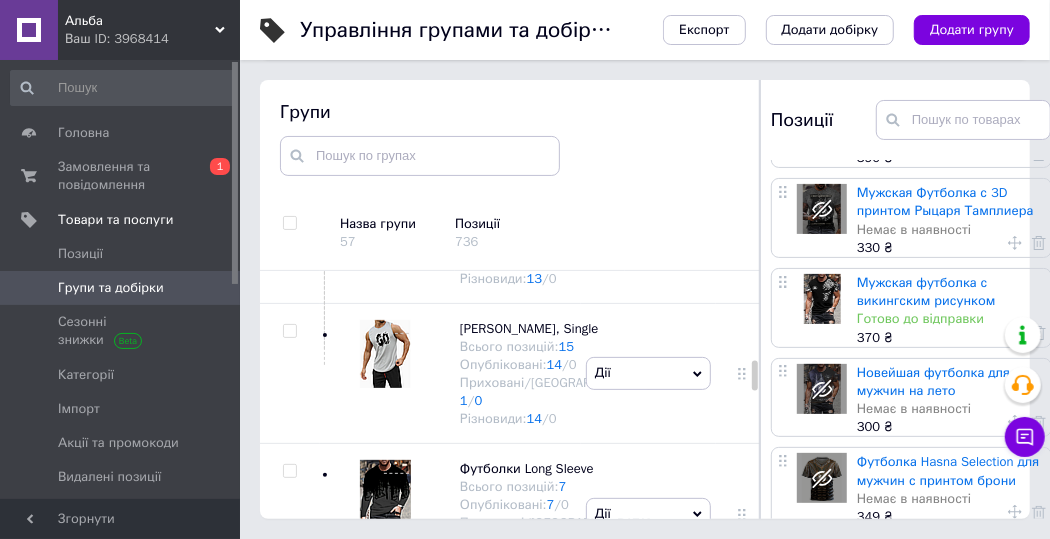 click on "Футболки Special" at bounding box center [513, -392] 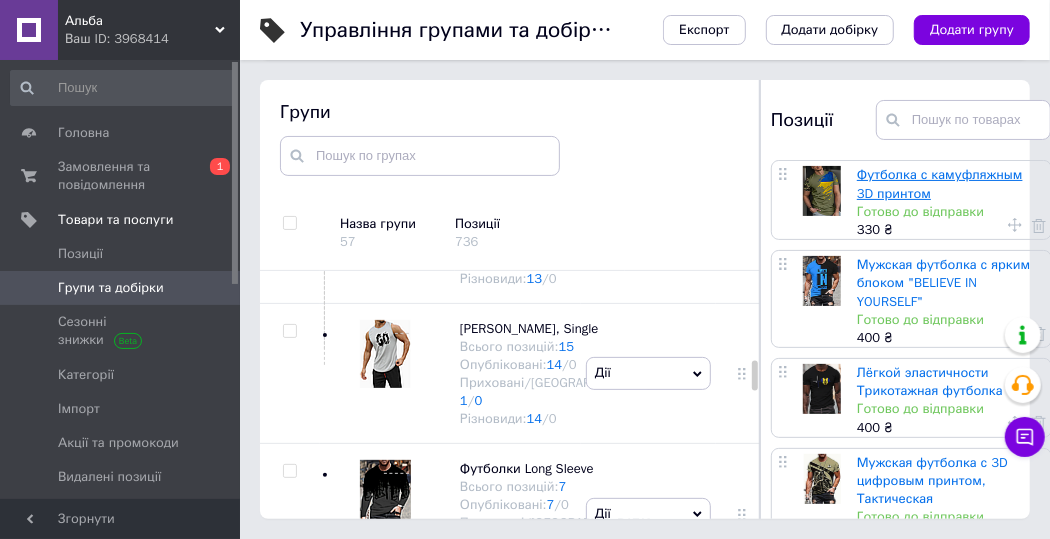 click on "Футболка с камуфляжным 3D принтом" at bounding box center [940, 183] 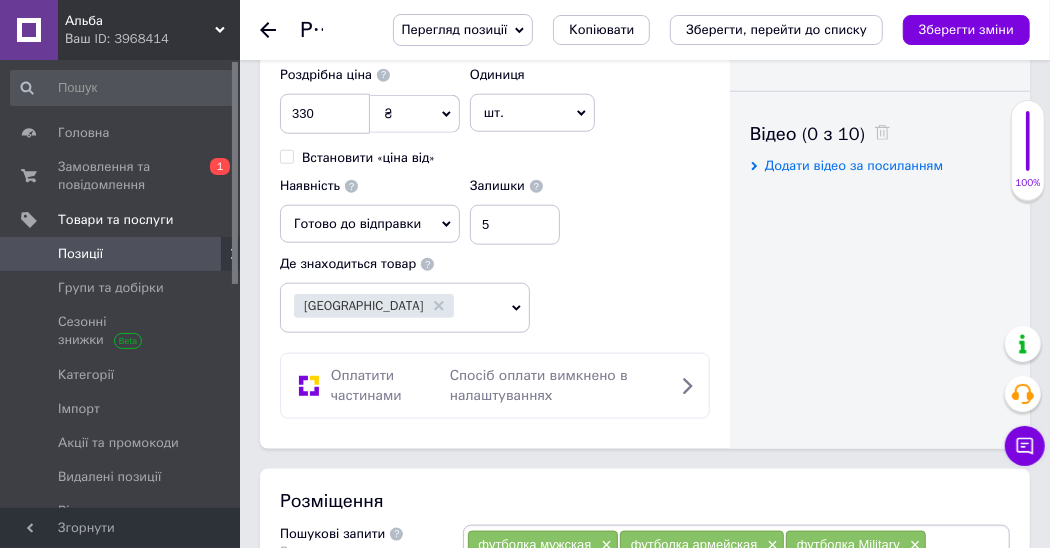 scroll, scrollTop: 800, scrollLeft: 0, axis: vertical 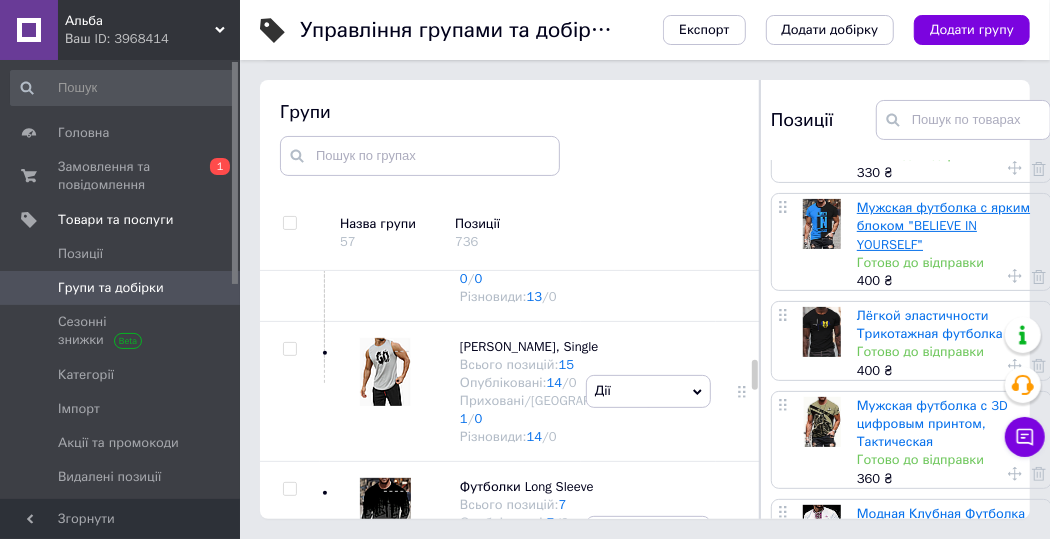 click on "Мужская футболка с ярким блоком "BELIEVE IN YOURSELF"" at bounding box center (943, 225) 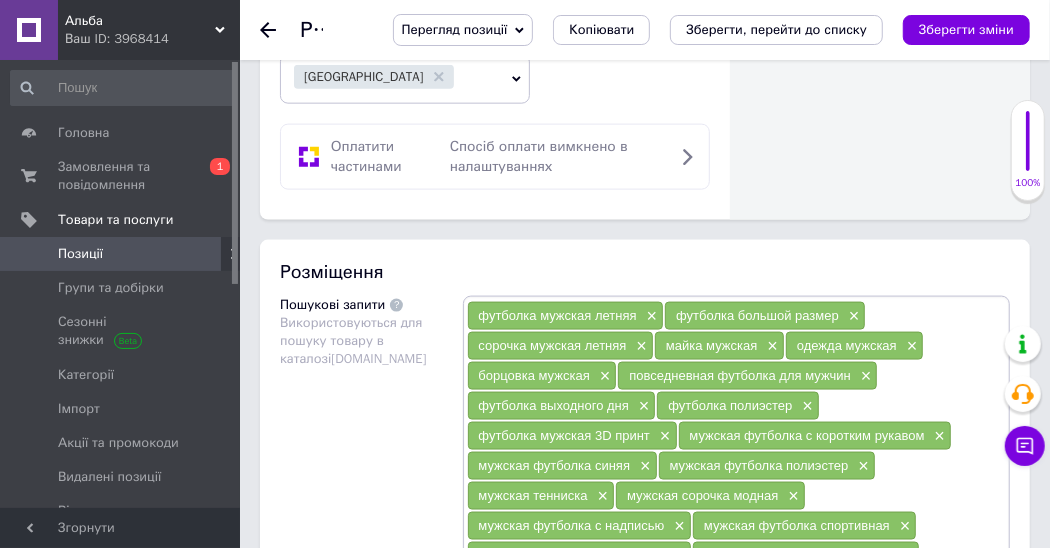 scroll, scrollTop: 1028, scrollLeft: 0, axis: vertical 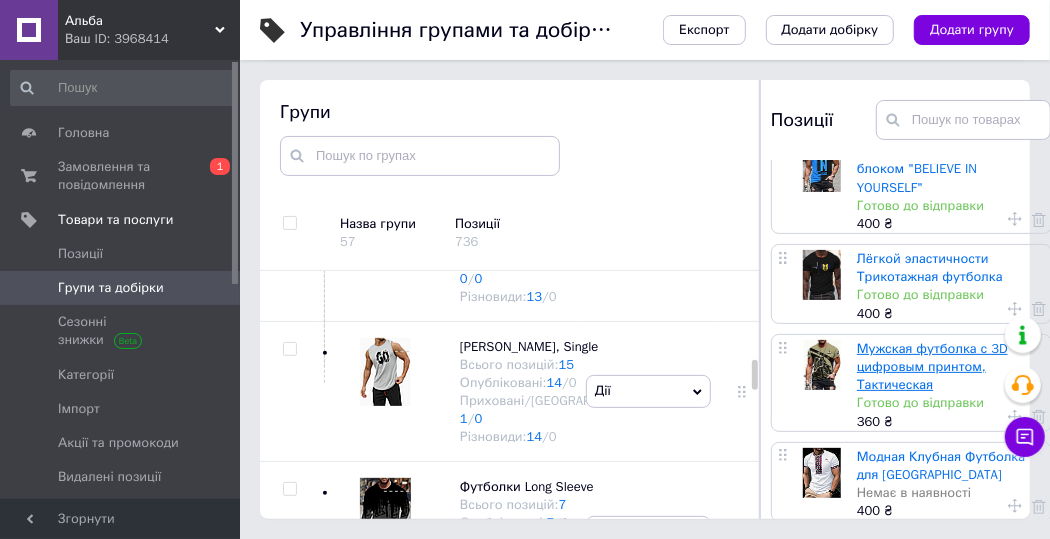 click on "Мужская футболка с 3D цифровым принтом, Тактическая" at bounding box center [932, 366] 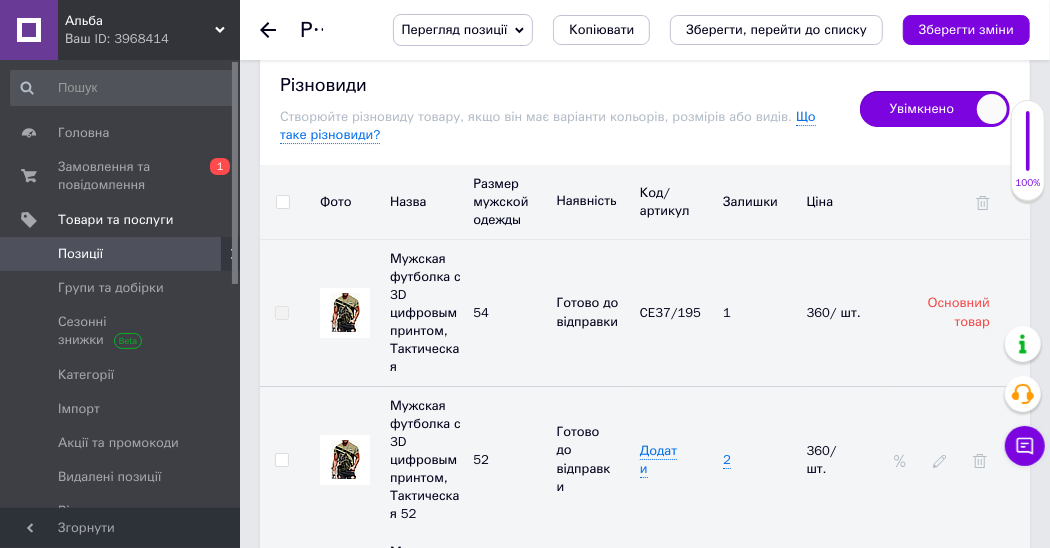 scroll, scrollTop: 3485, scrollLeft: 0, axis: vertical 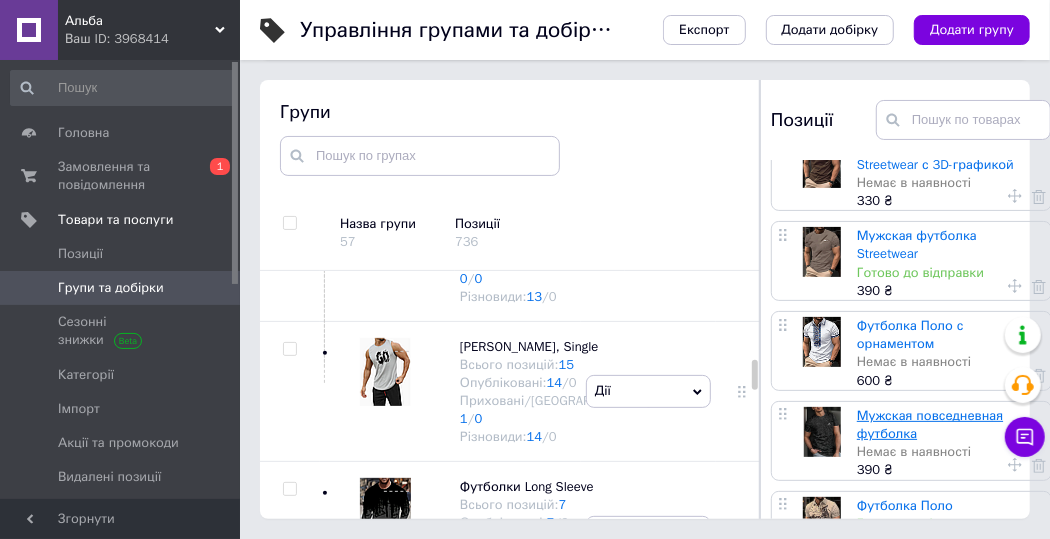 click on "Мужская повседневная футболка" at bounding box center [930, 424] 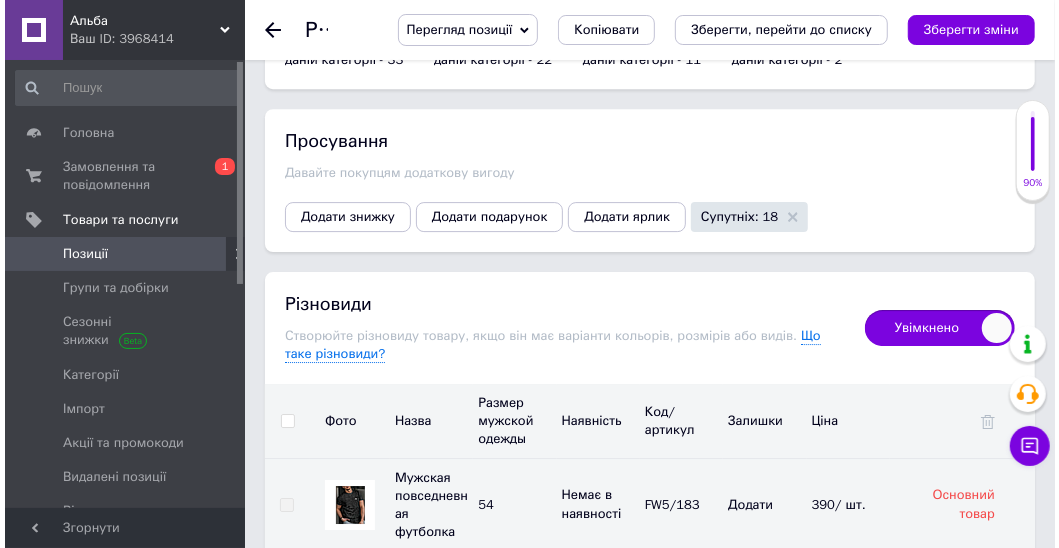 scroll, scrollTop: 3257, scrollLeft: 0, axis: vertical 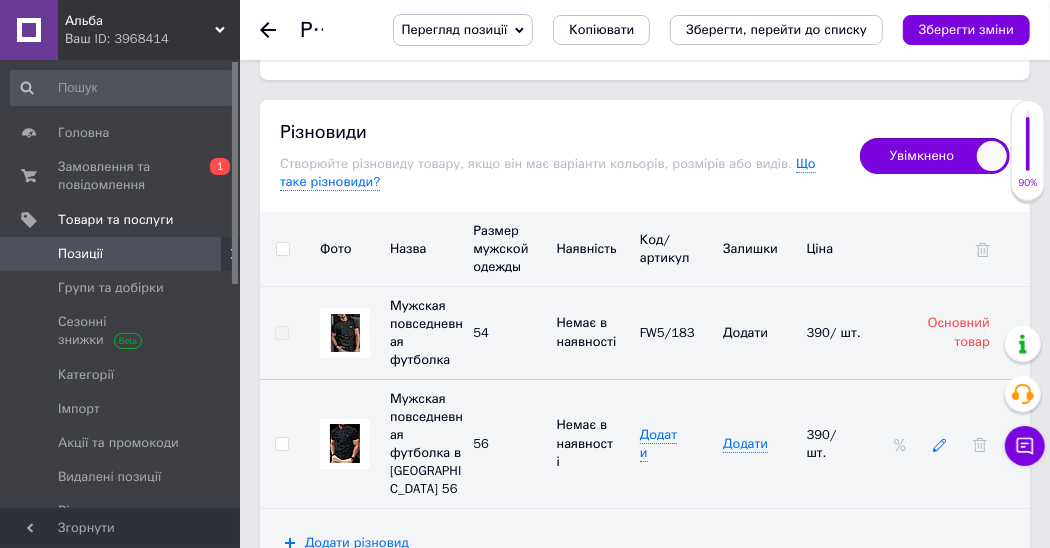 click 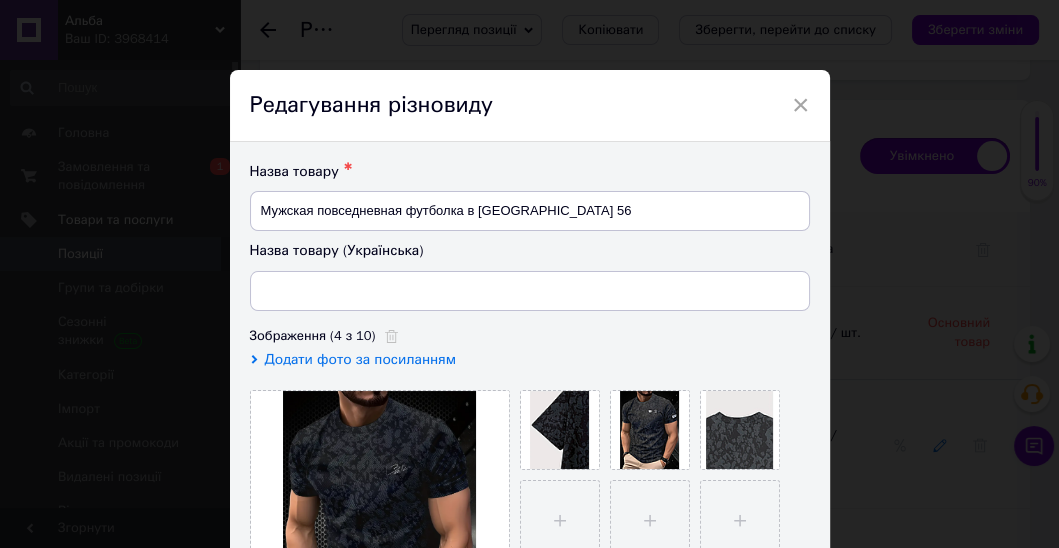 type on "Чоловіча футболка в смужку 56" 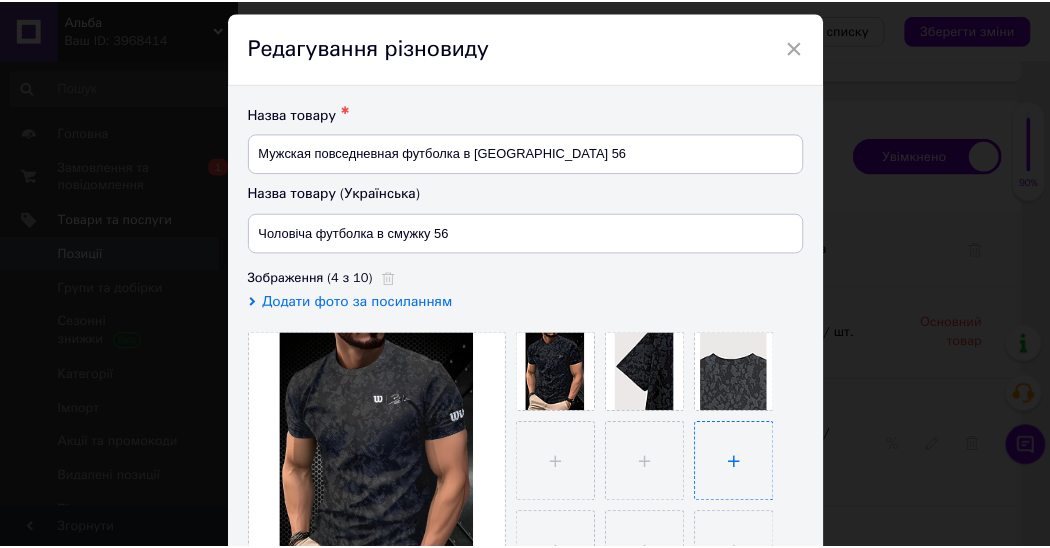 scroll, scrollTop: 0, scrollLeft: 0, axis: both 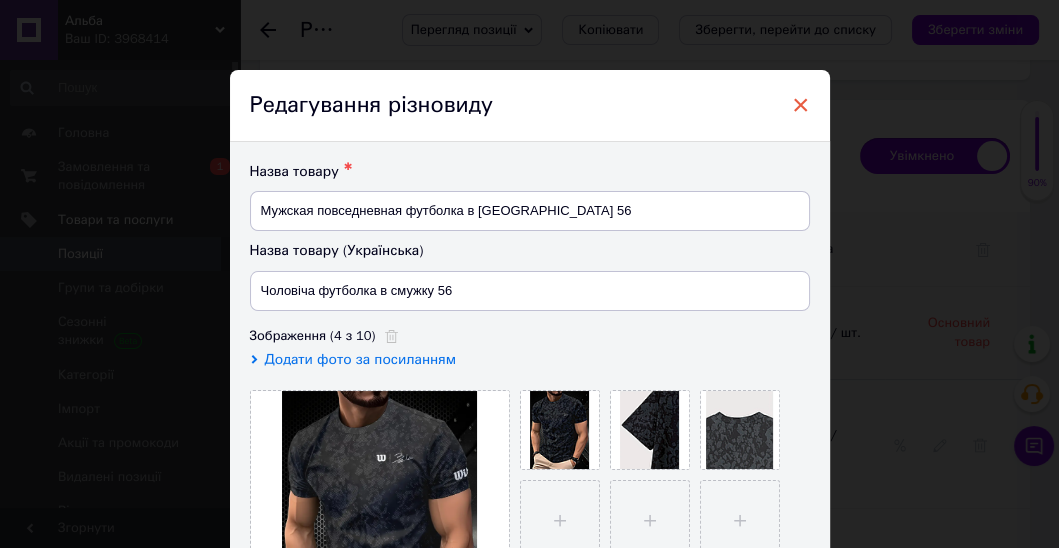 click on "×" at bounding box center (801, 105) 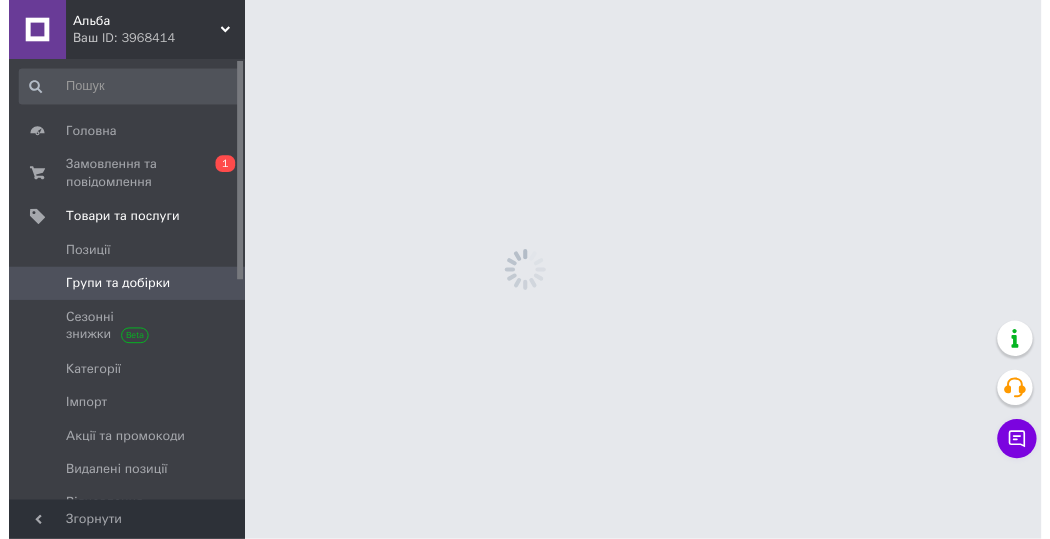 scroll, scrollTop: 0, scrollLeft: 0, axis: both 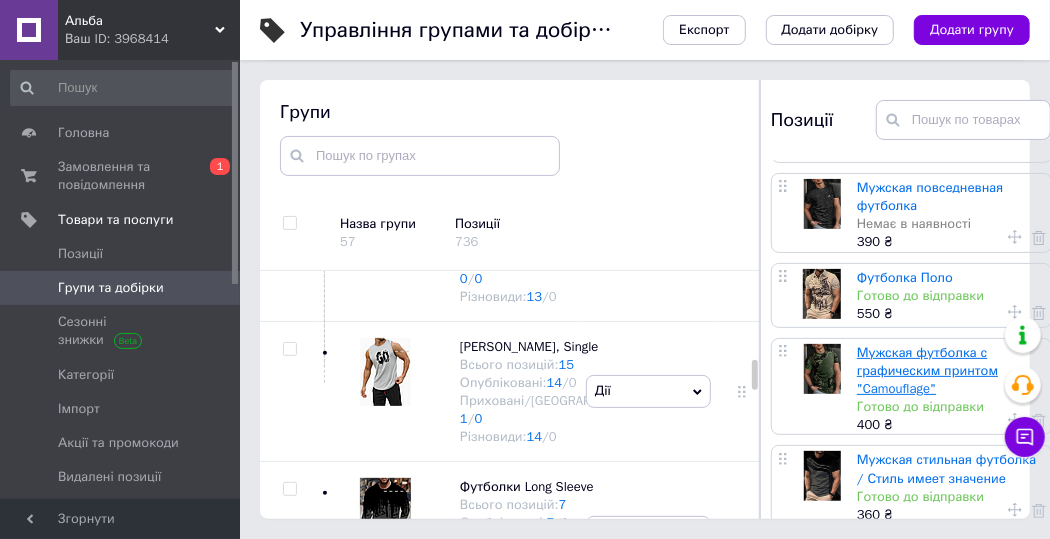 click on "Мужская футболка с графическим принтом "Camouflage"" at bounding box center (927, 370) 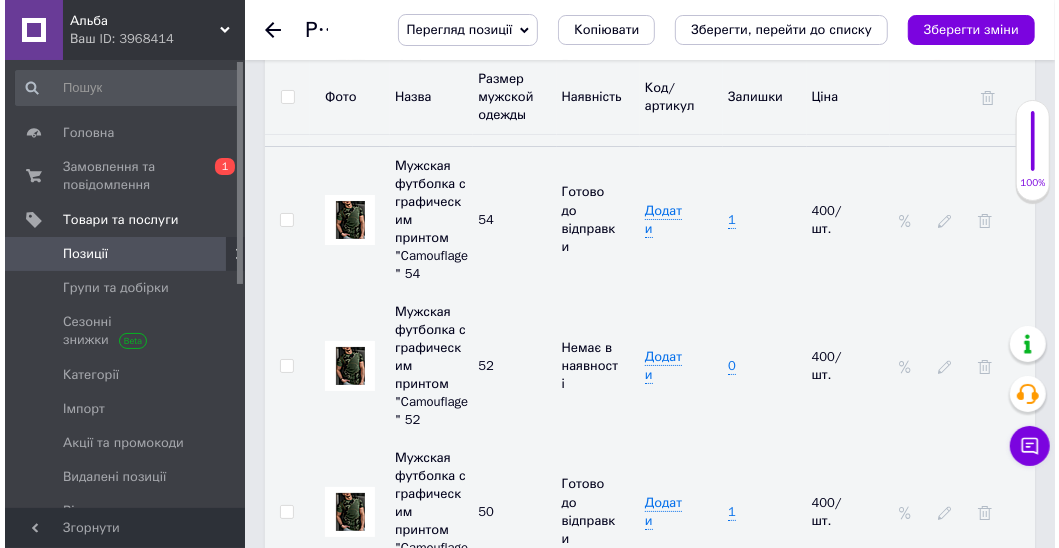 scroll, scrollTop: 3828, scrollLeft: 0, axis: vertical 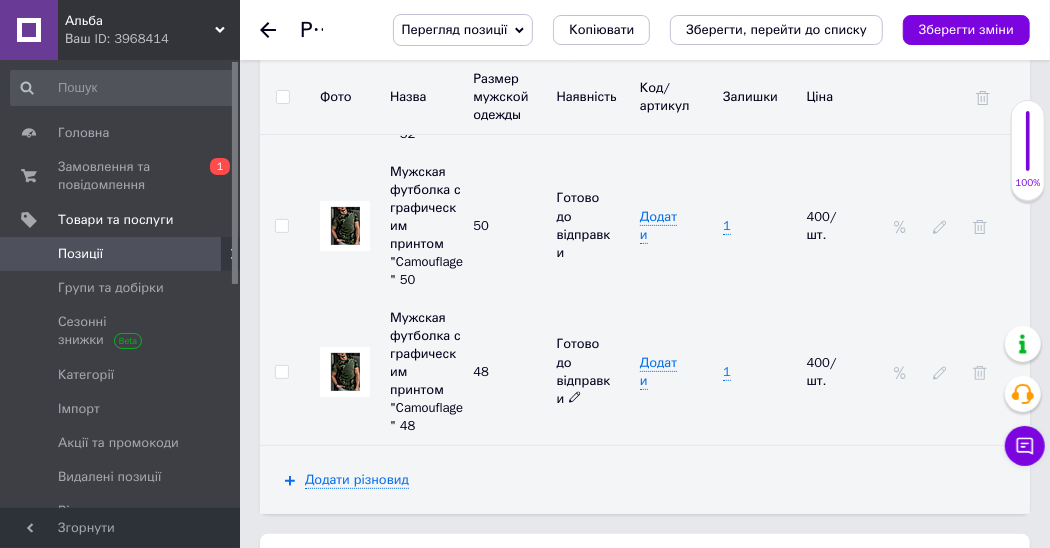 click 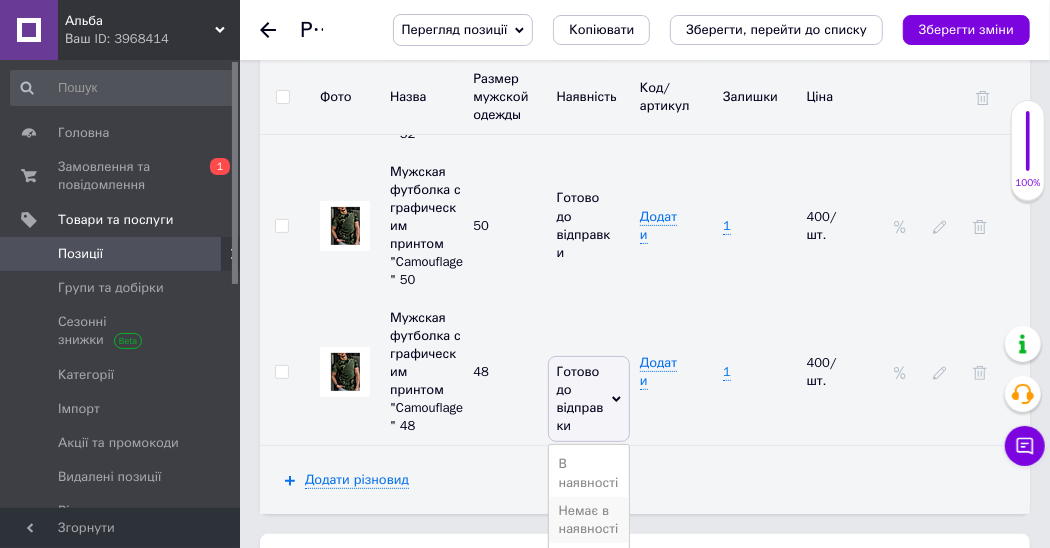click on "Немає в наявності" at bounding box center [589, 520] 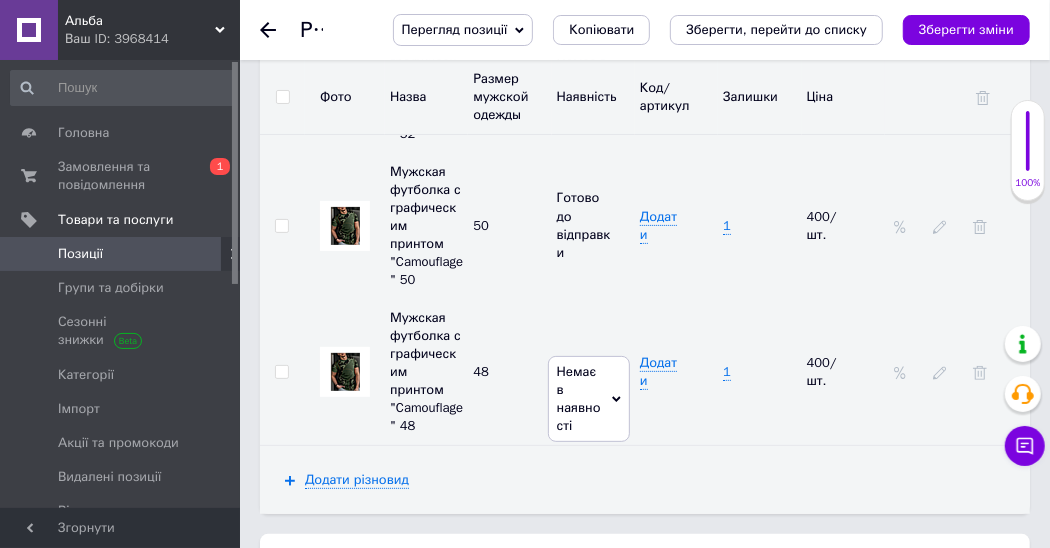 click on "1" at bounding box center [759, 372] 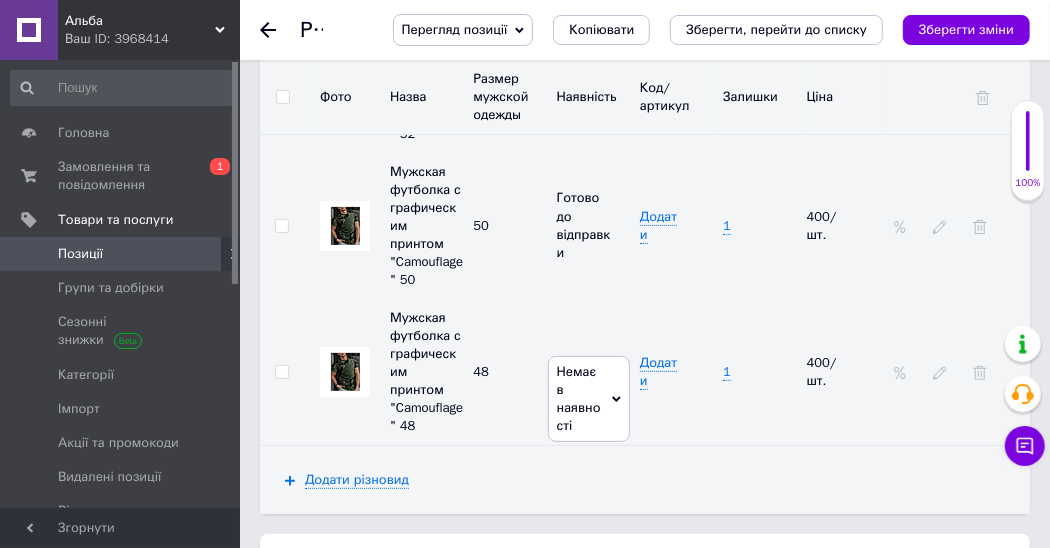 click on "1" at bounding box center (759, 372) 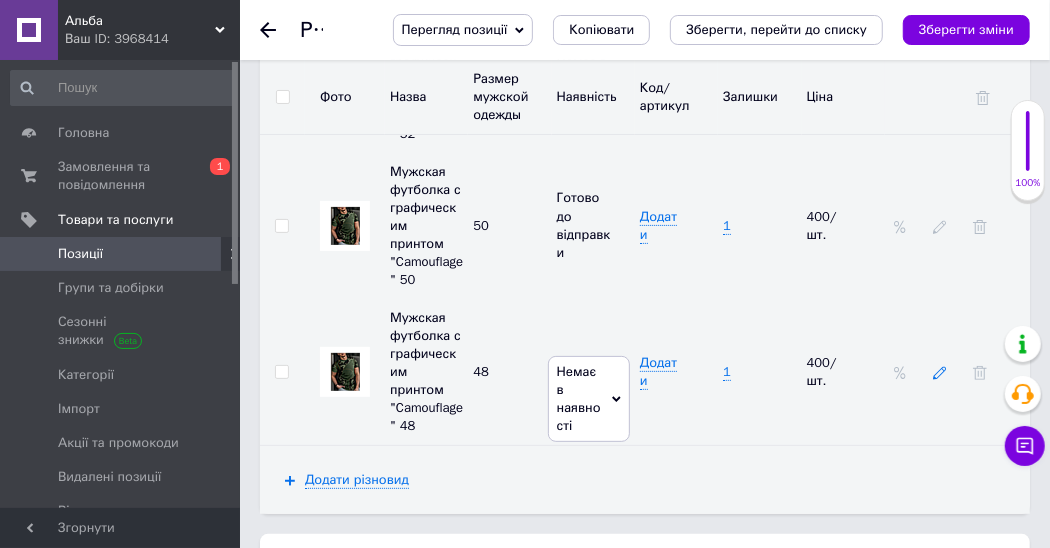 click 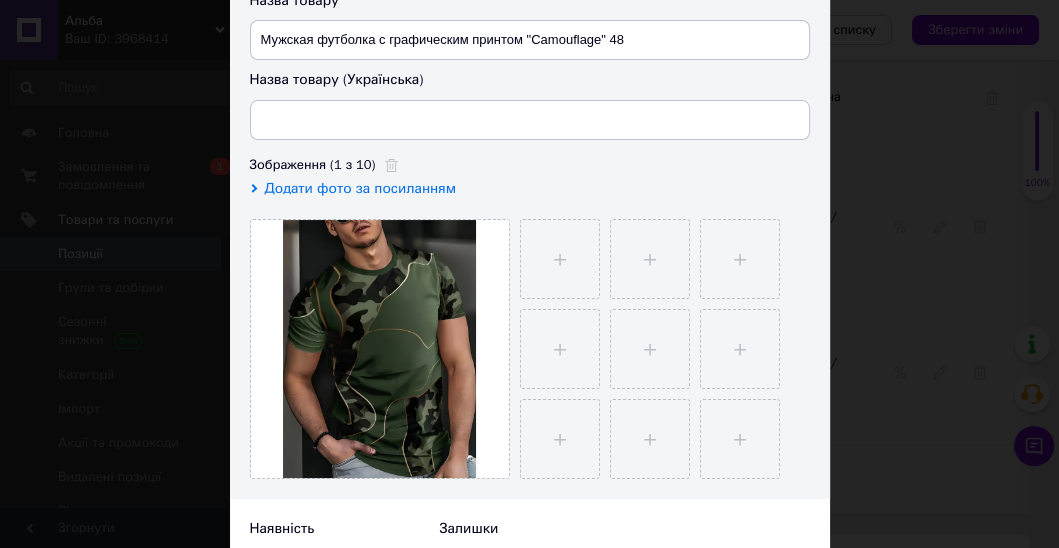 scroll, scrollTop: 342, scrollLeft: 0, axis: vertical 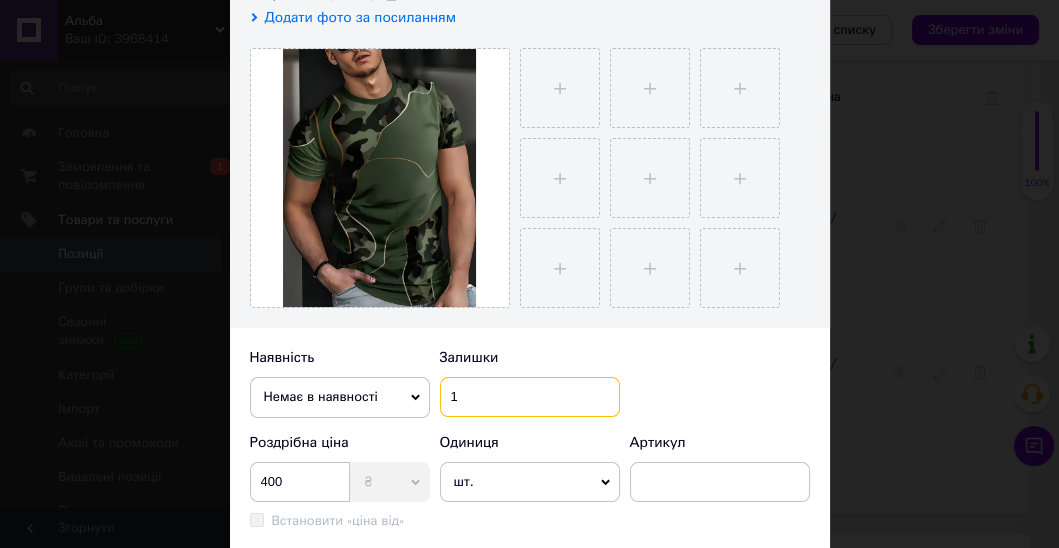 click on "1" at bounding box center (530, 397) 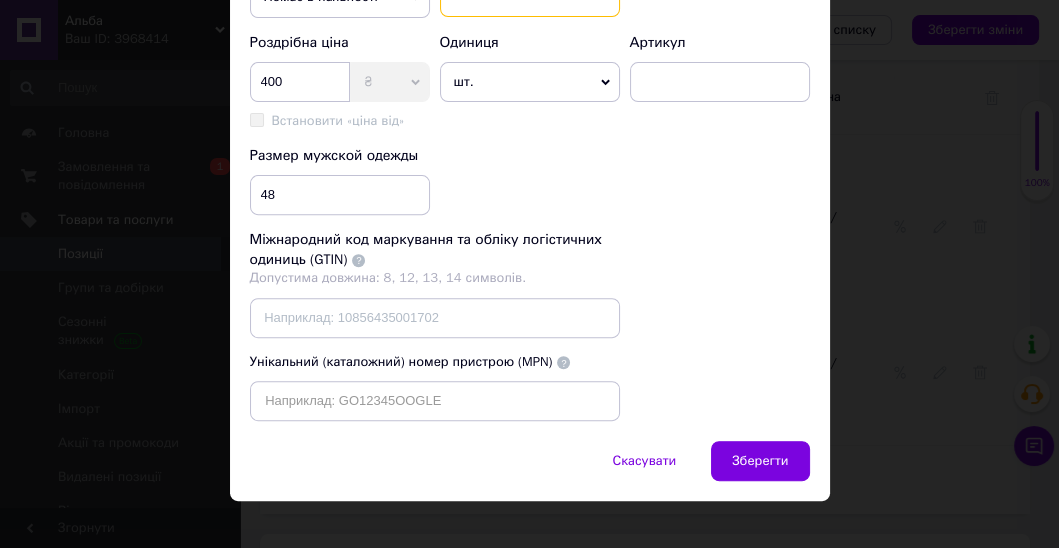 scroll, scrollTop: 757, scrollLeft: 0, axis: vertical 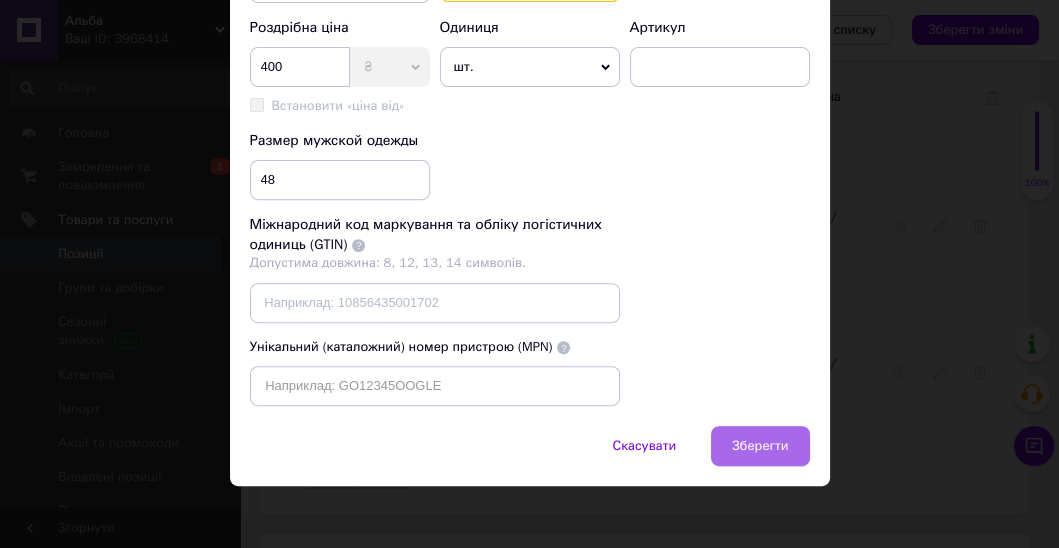 type 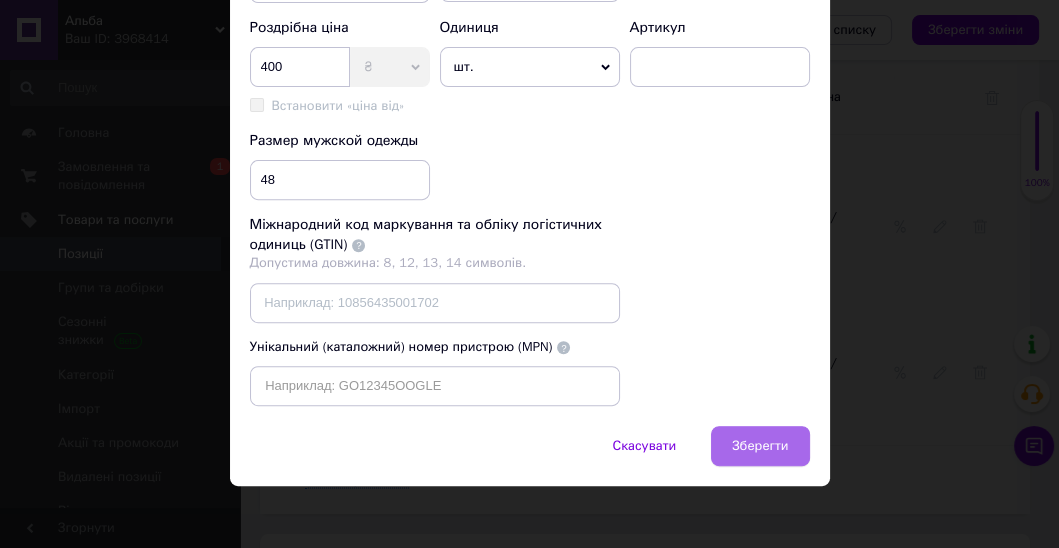 click on "Зберегти" at bounding box center (760, 446) 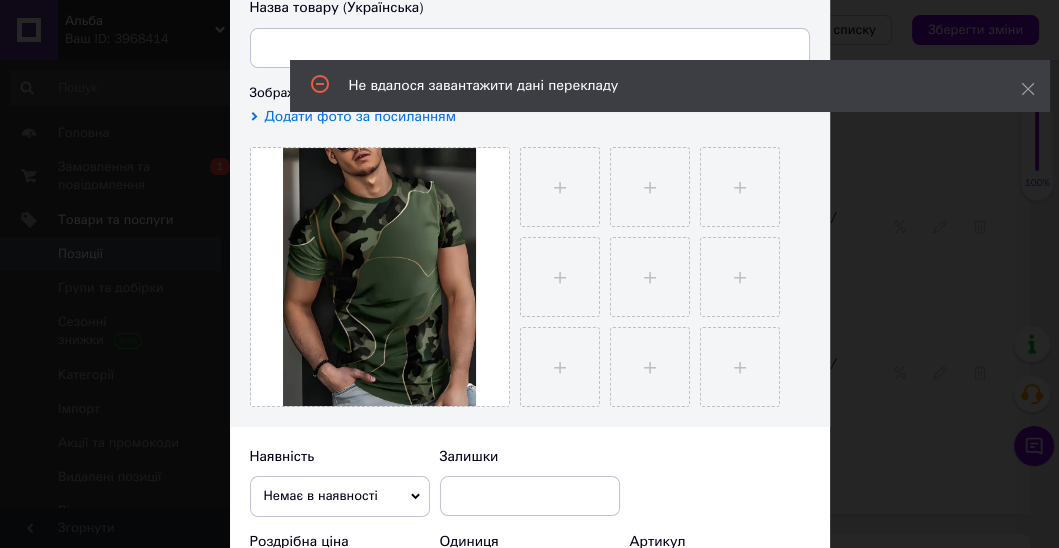 scroll, scrollTop: 72, scrollLeft: 0, axis: vertical 